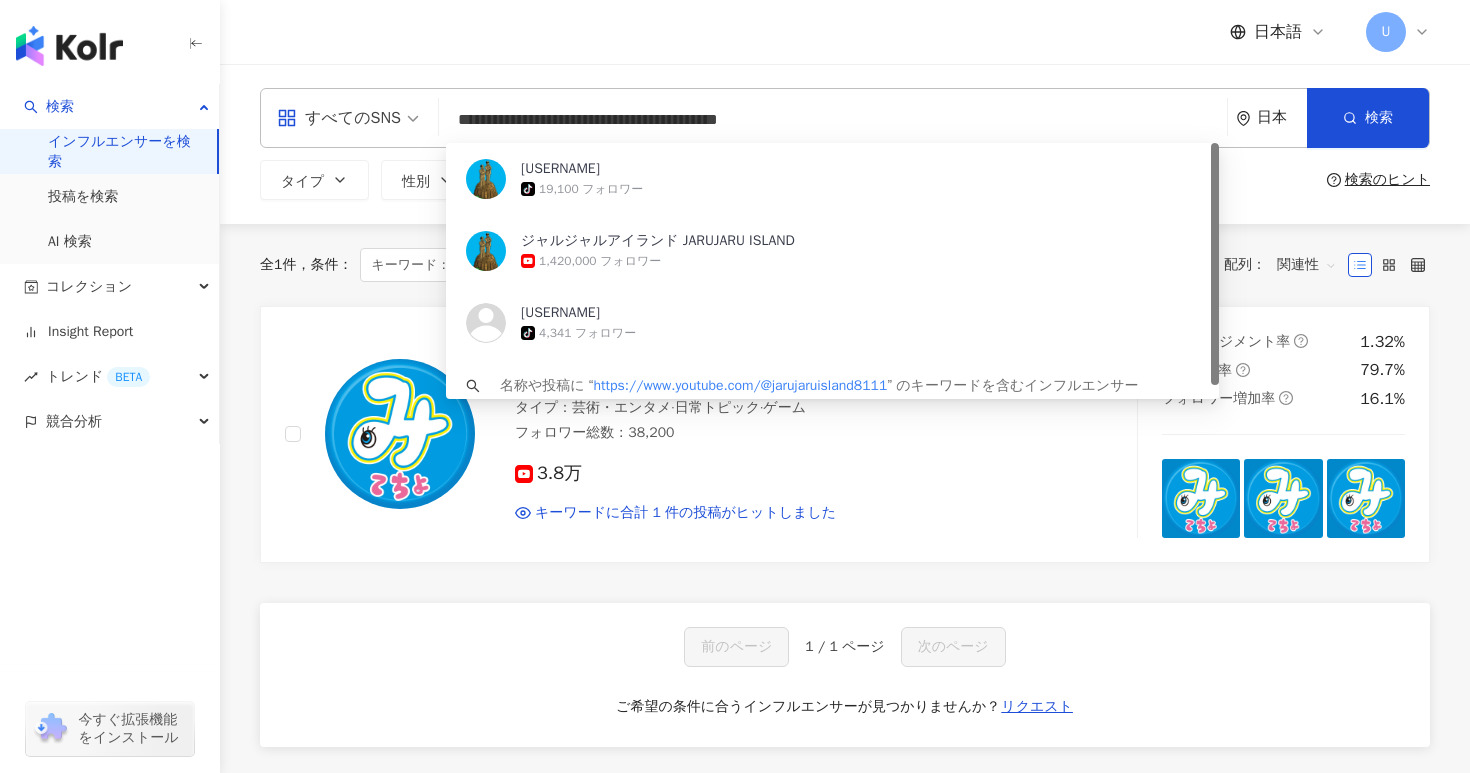 scroll, scrollTop: 0, scrollLeft: 0, axis: both 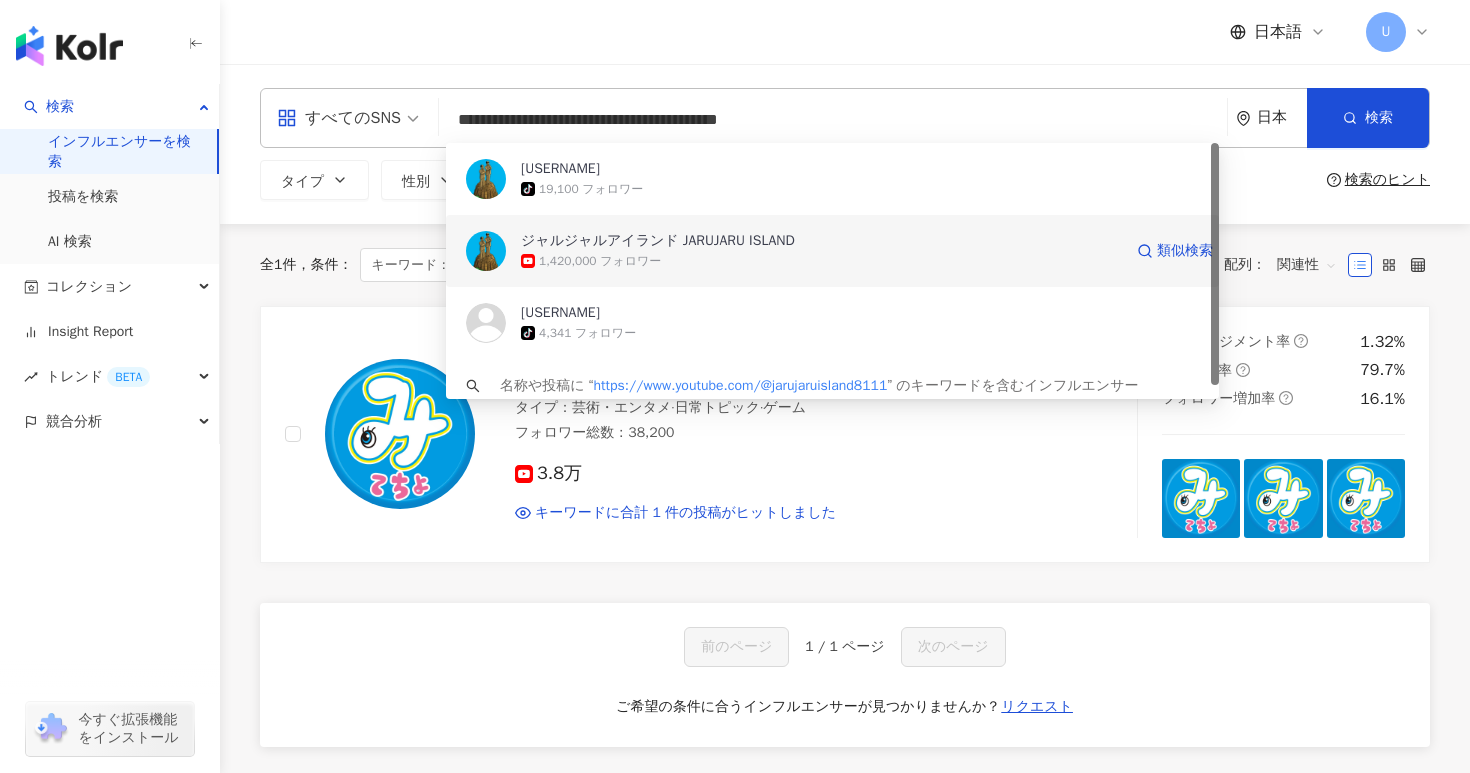 click on "ジャルジャルアイランド JARUJARU ISLAND" at bounding box center [658, 241] 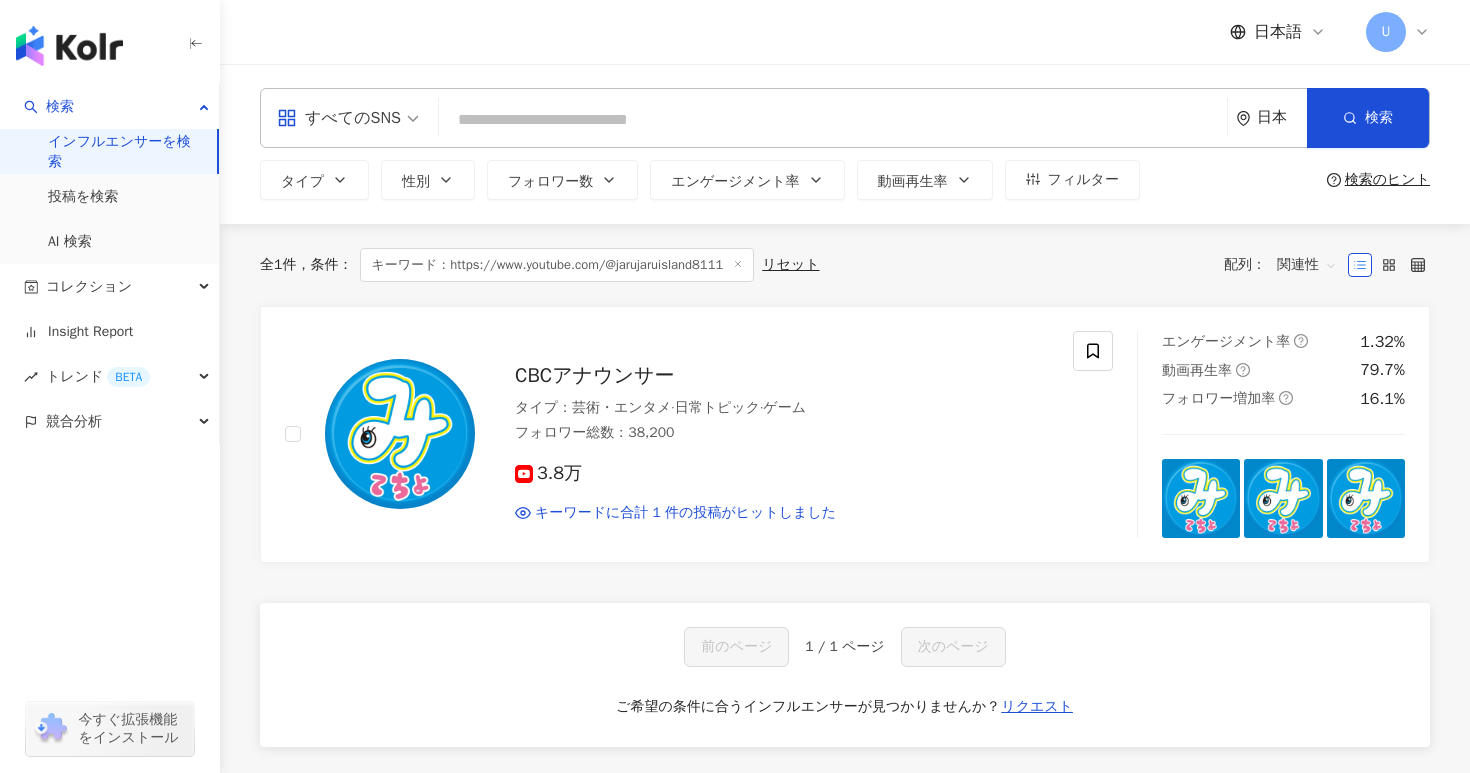 click at bounding box center [833, 120] 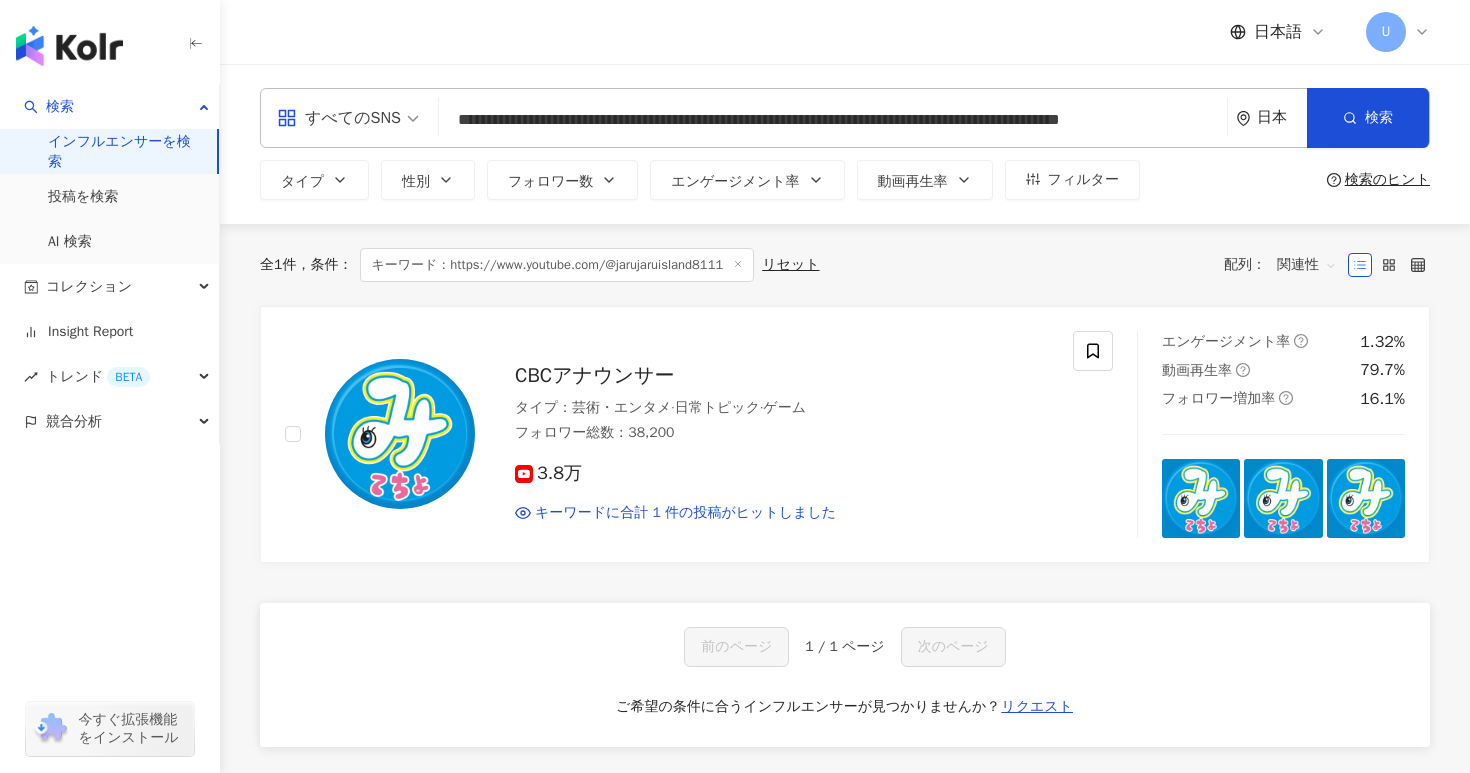 scroll, scrollTop: 0, scrollLeft: 469, axis: horizontal 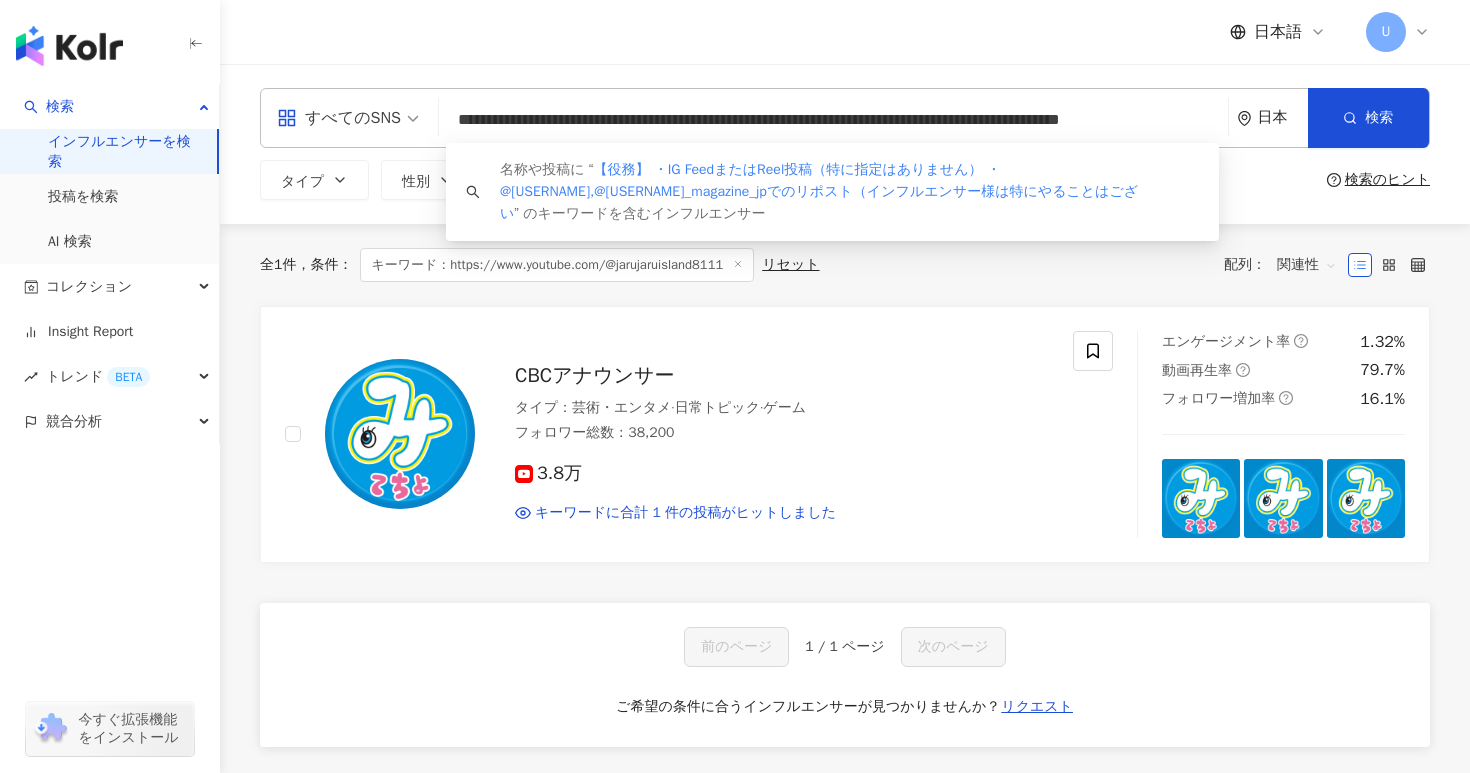 type on "**********" 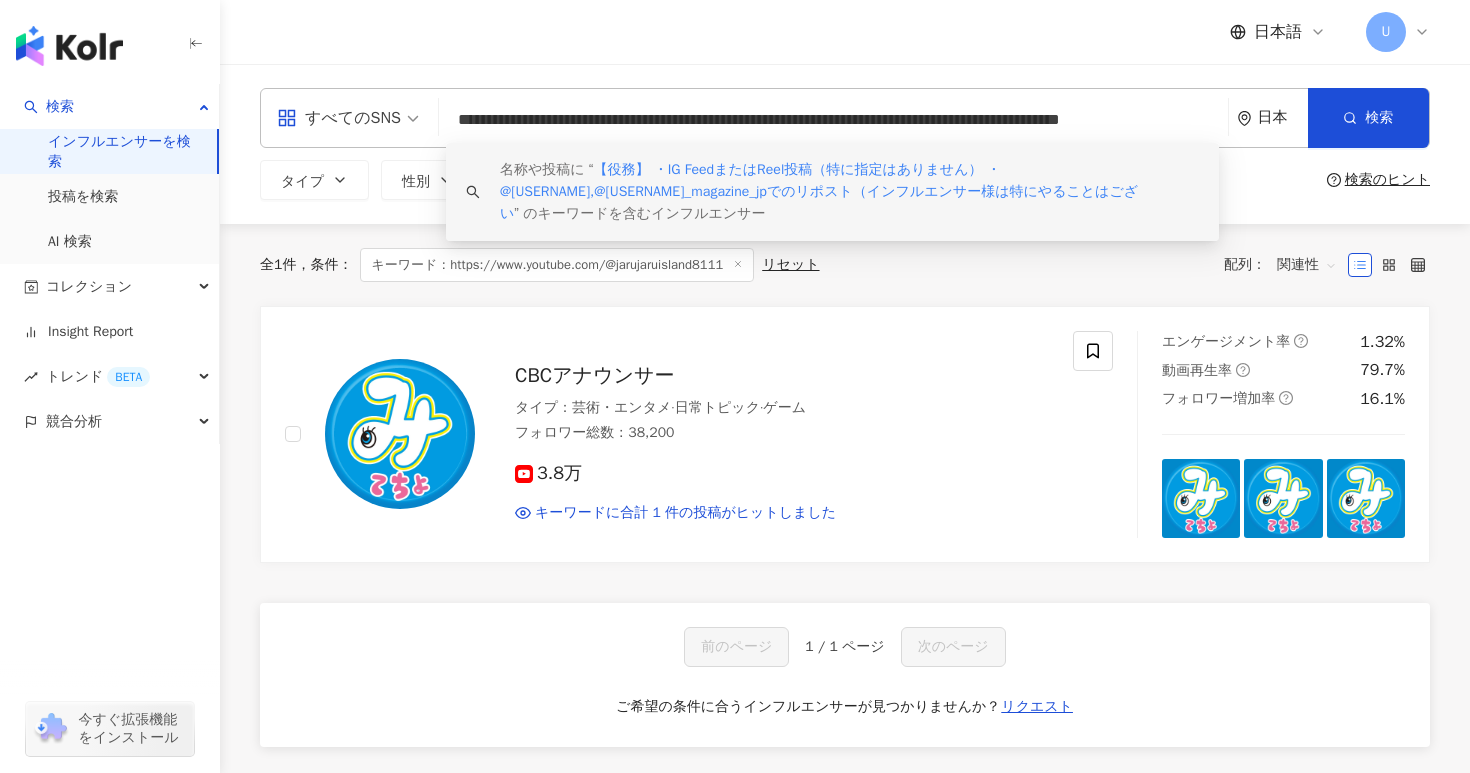 click on "**********" at bounding box center (833, 120) 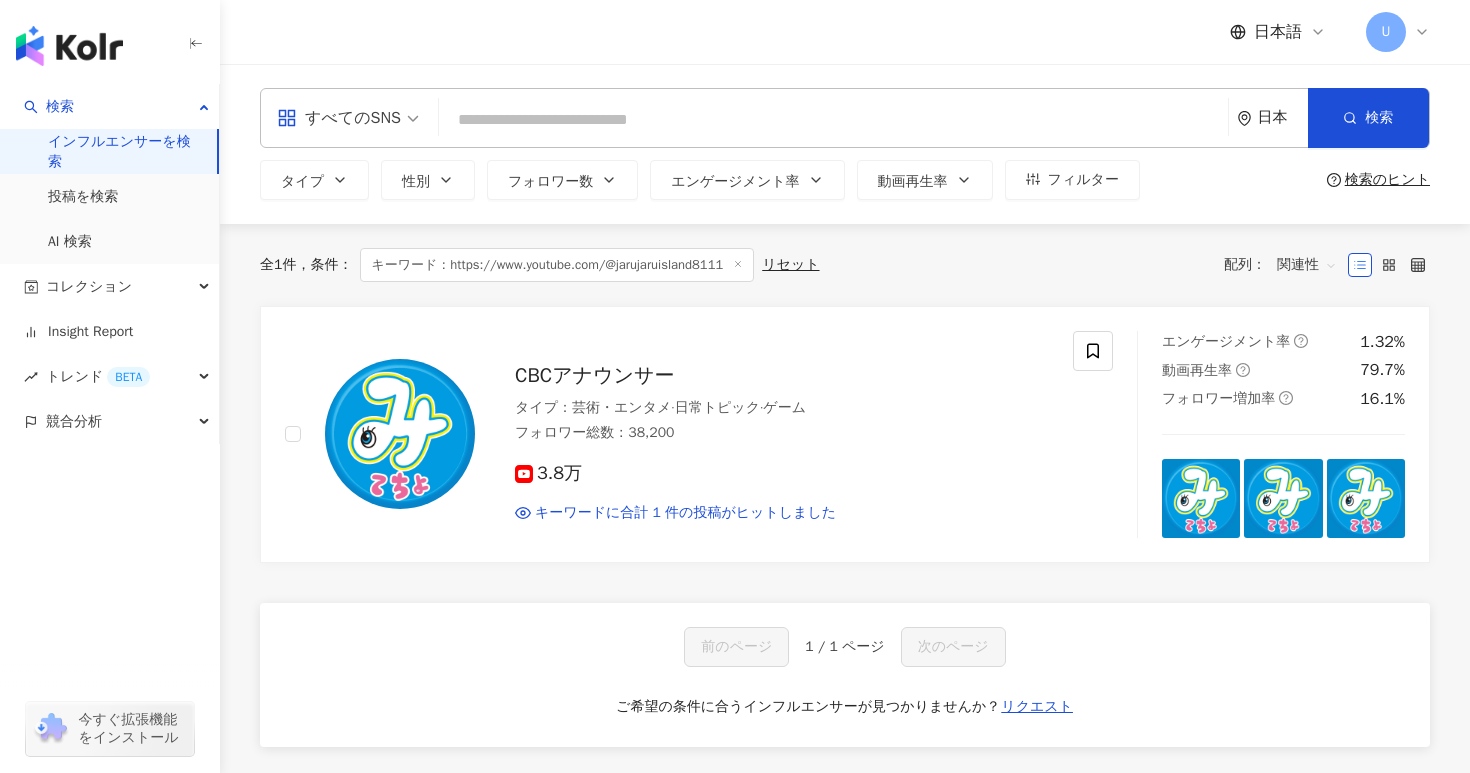 paste on "**********" 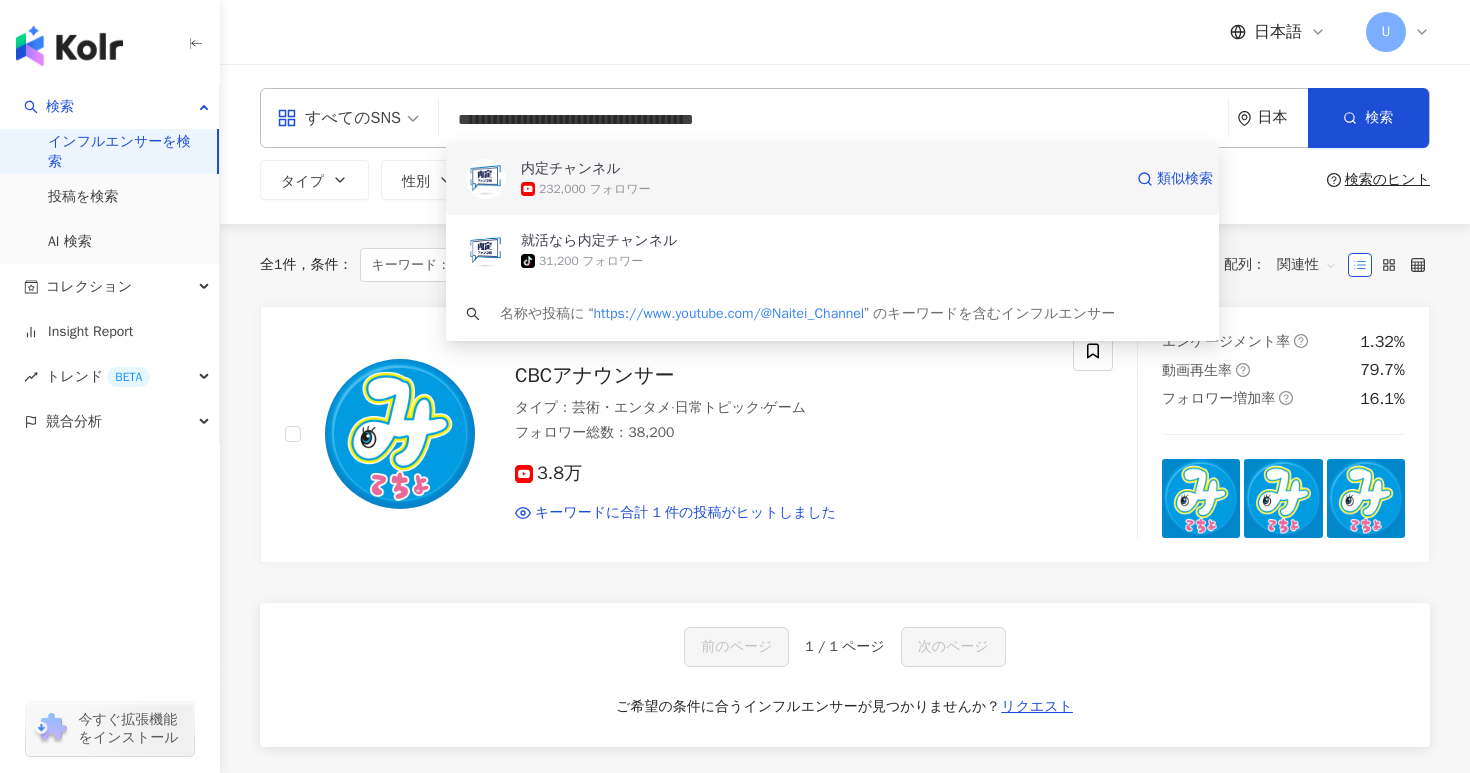click on "232,000   フォロワー" at bounding box center (821, 189) 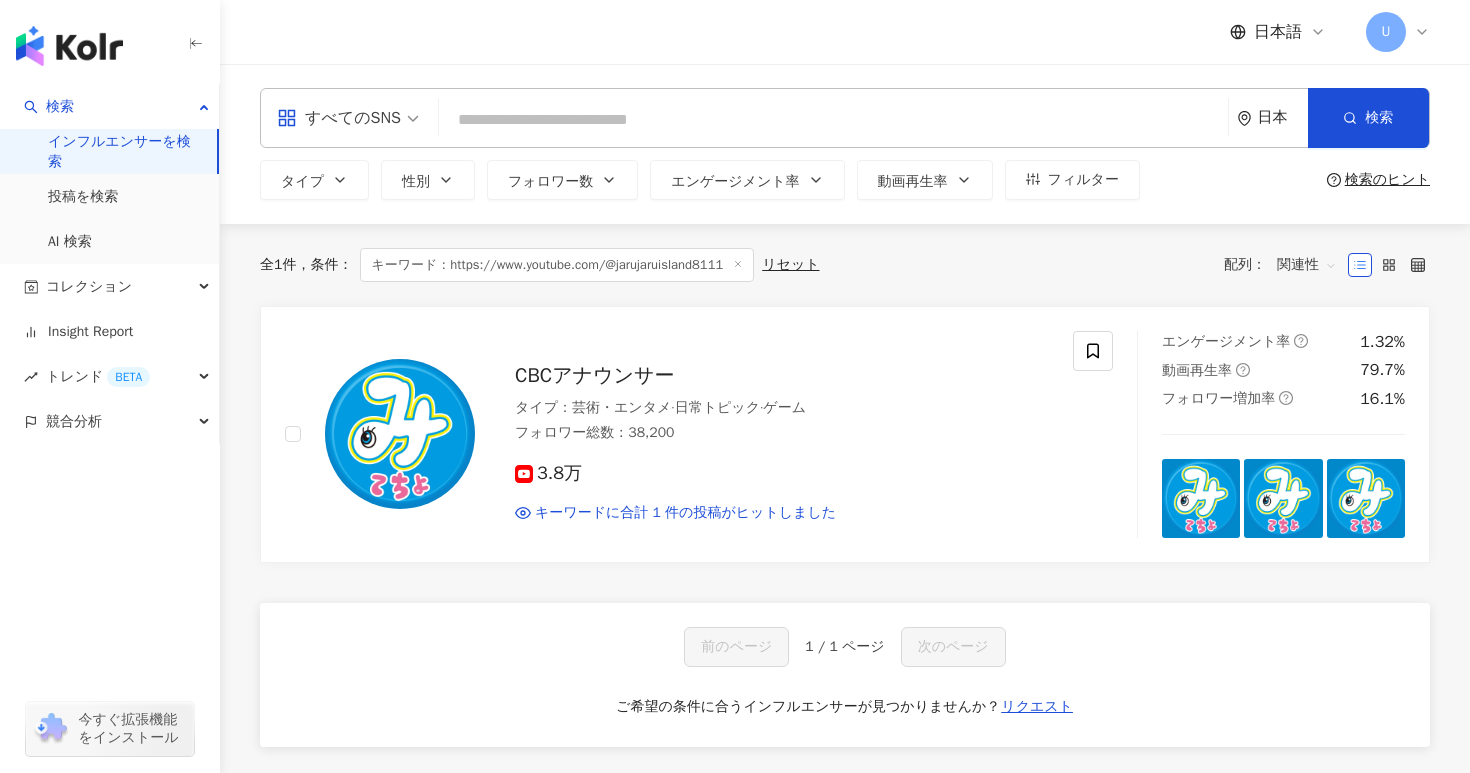paste on "**********" 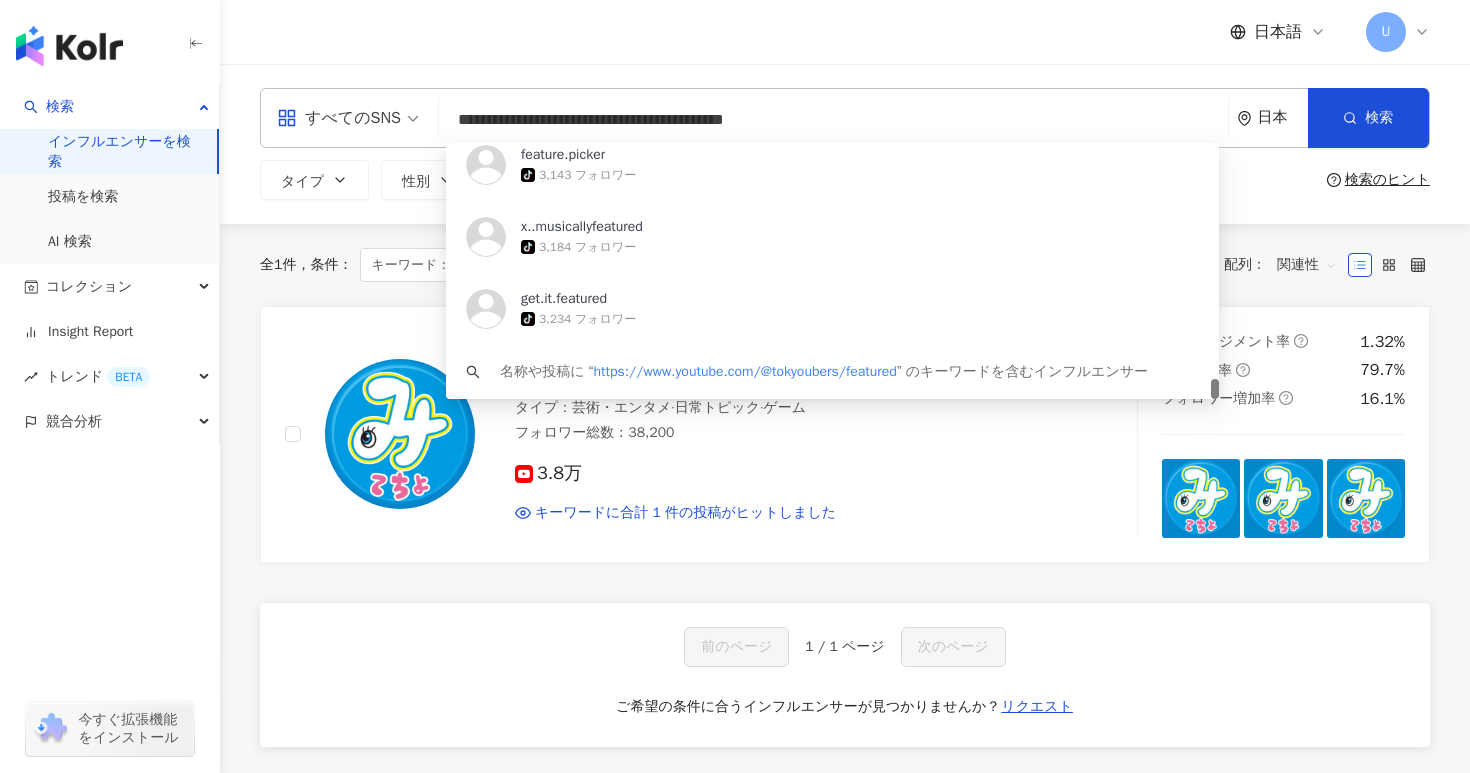 scroll, scrollTop: 4118, scrollLeft: 0, axis: vertical 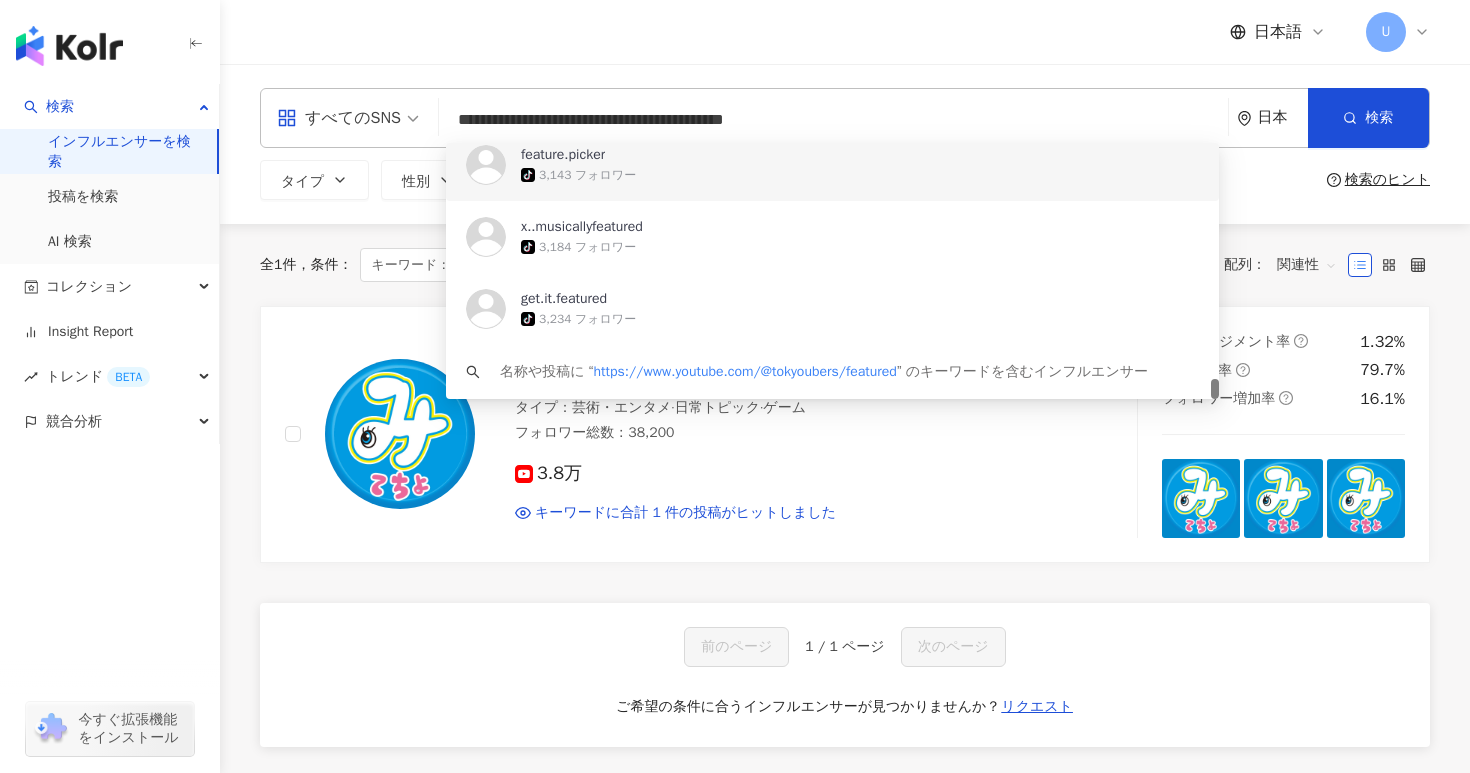 type on "**********" 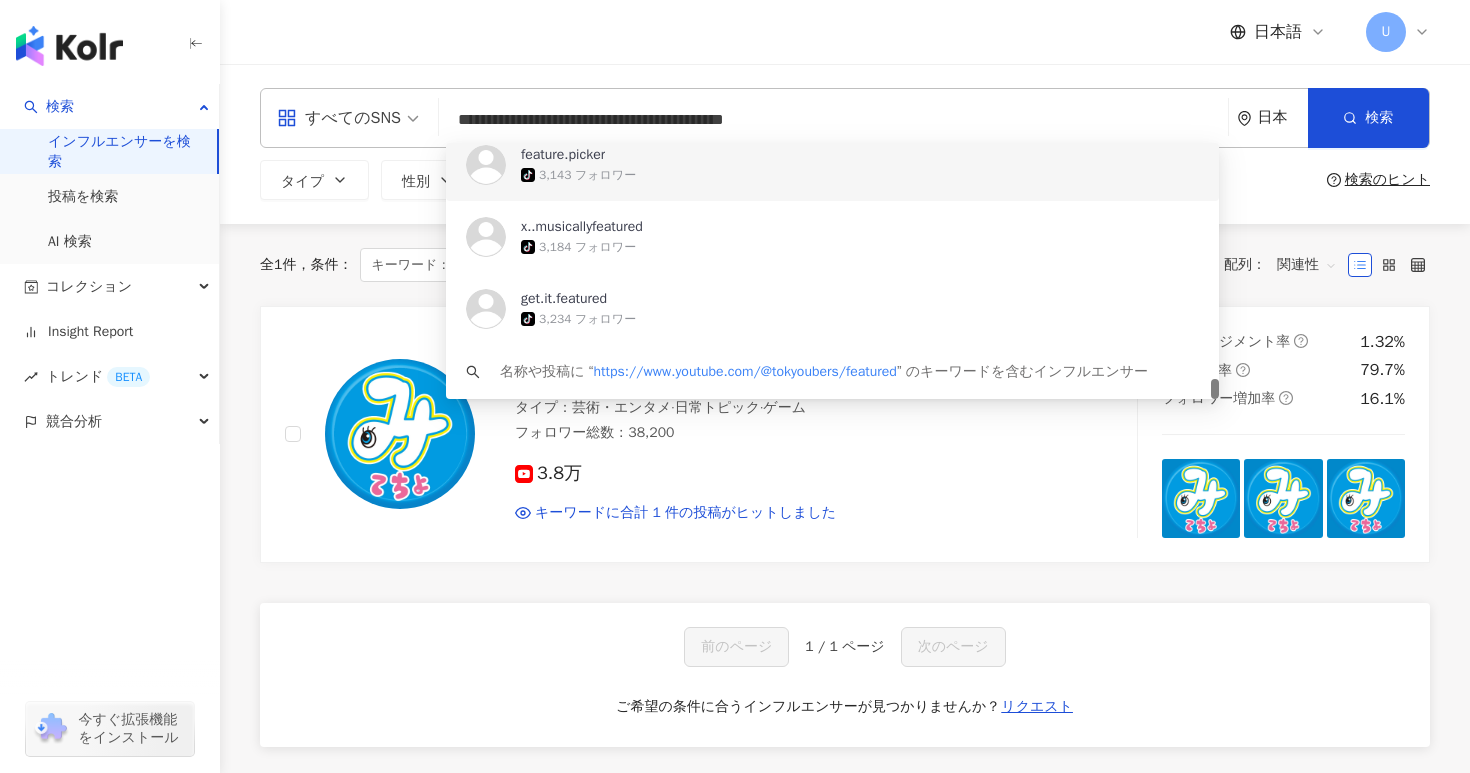 drag, startPoint x: 846, startPoint y: 114, endPoint x: 339, endPoint y: 116, distance: 507.00394 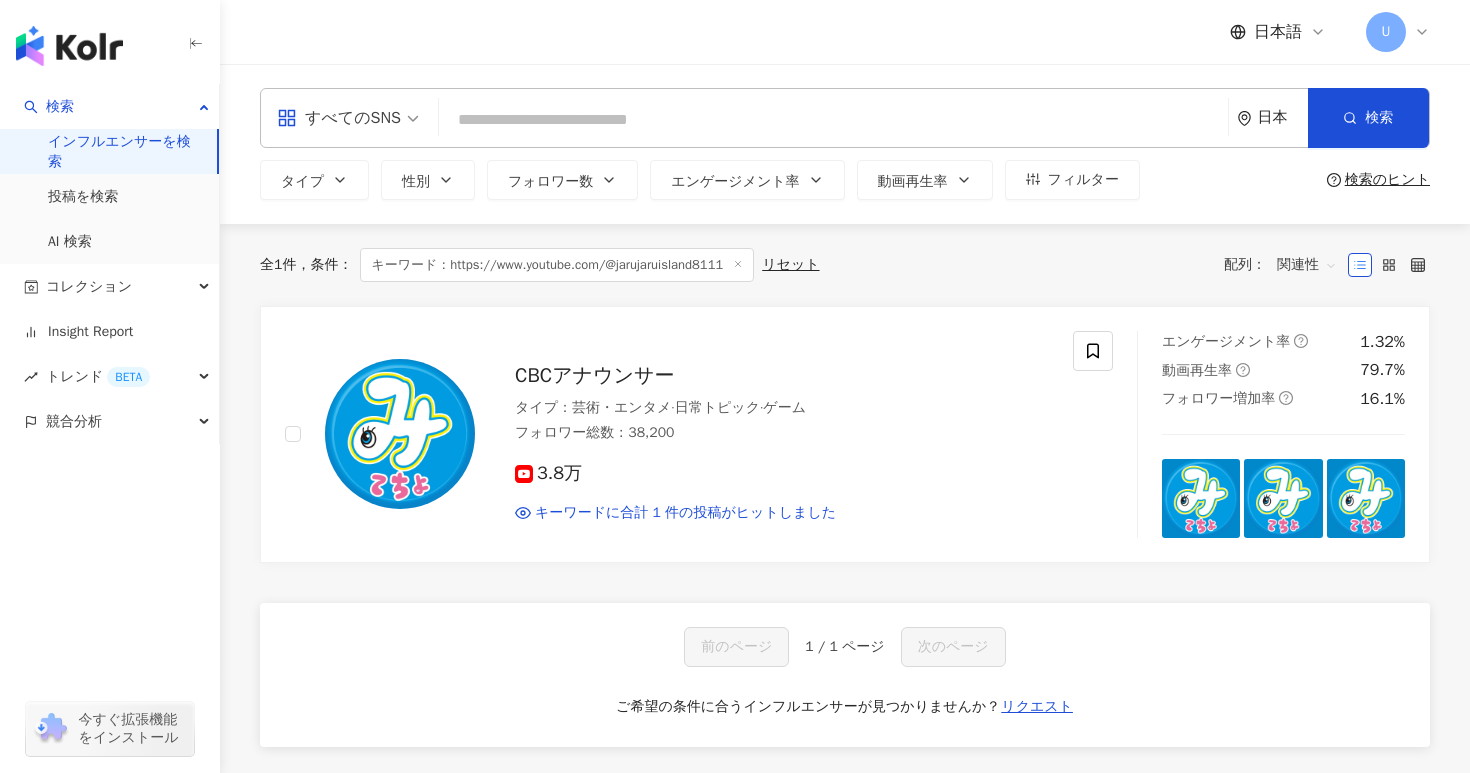 paste on "**********" 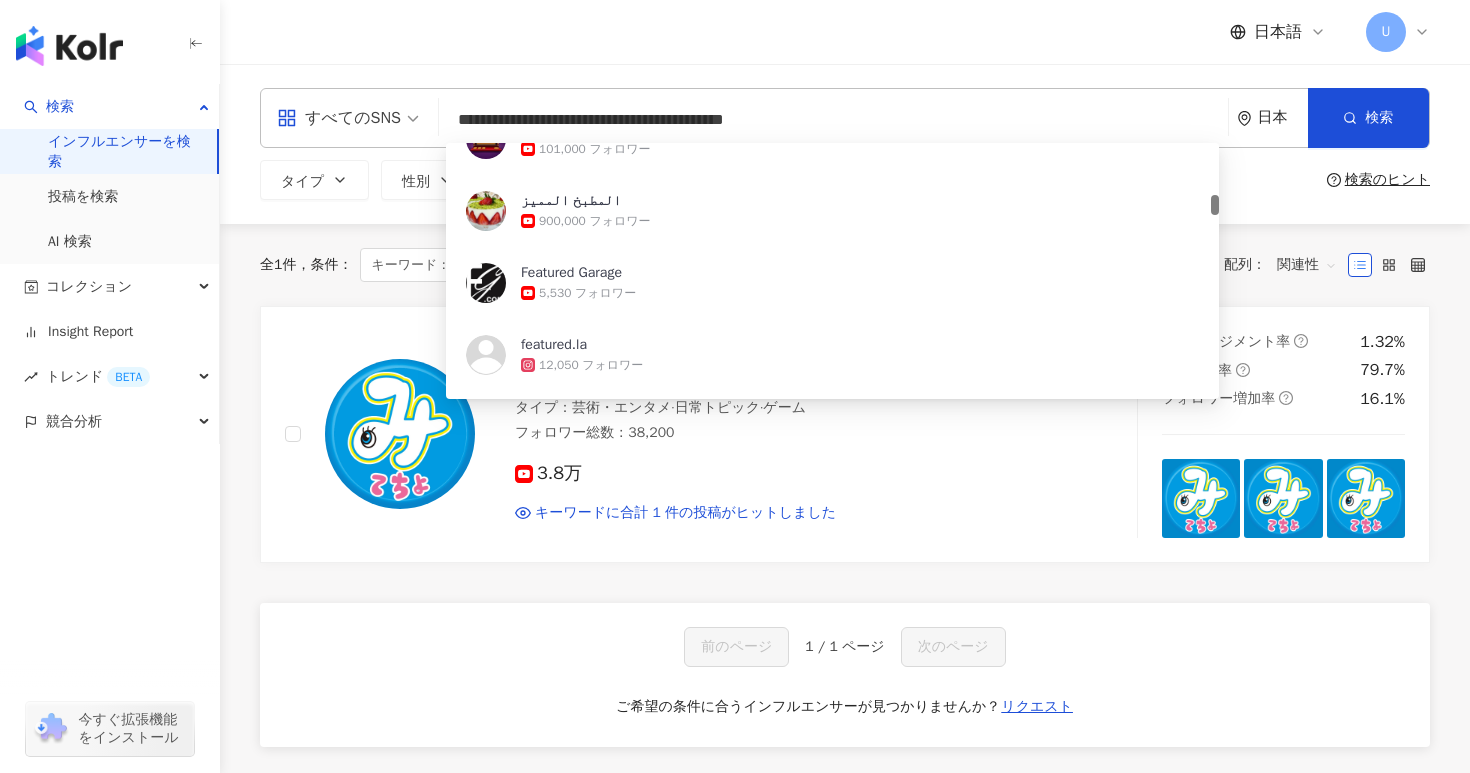 scroll, scrollTop: 903, scrollLeft: 0, axis: vertical 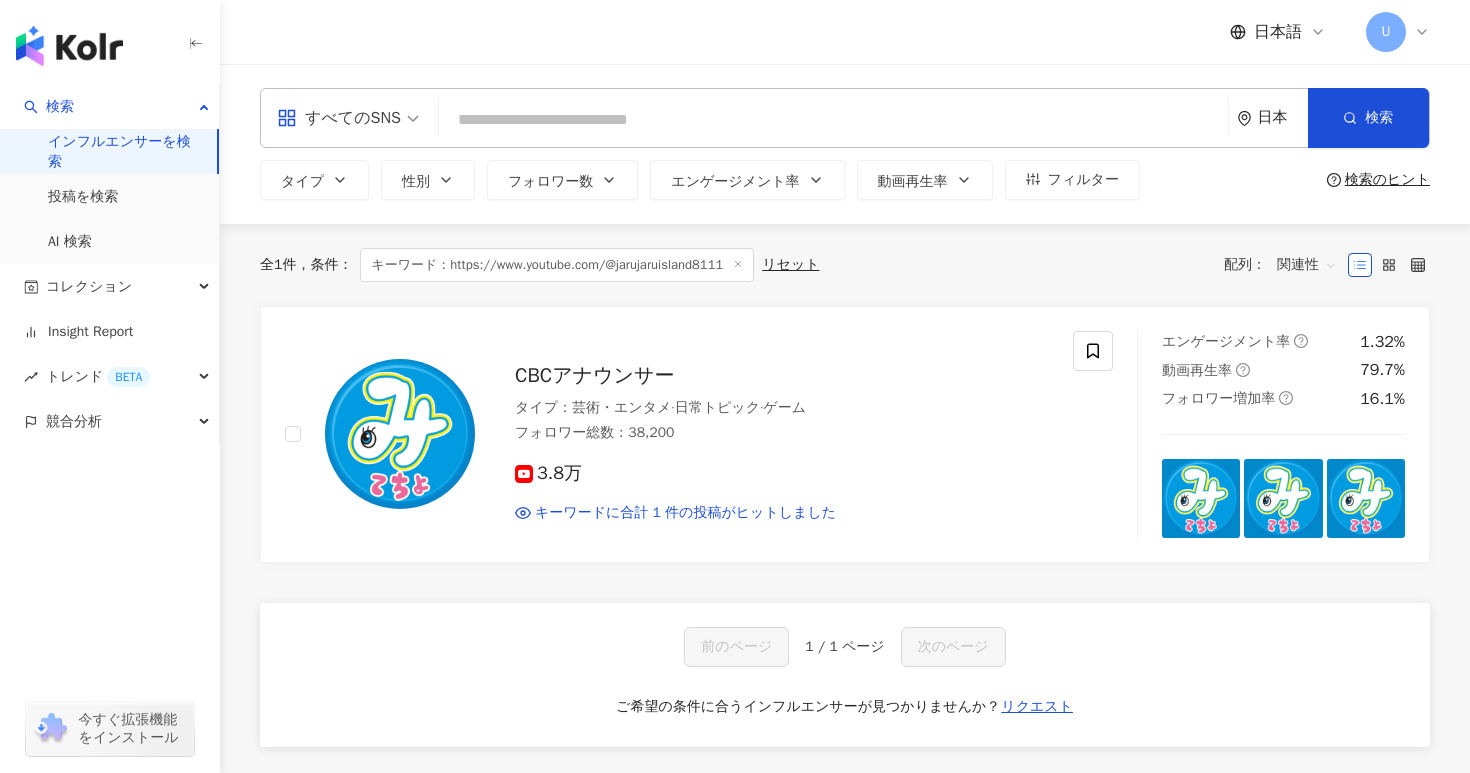 paste on "**********" 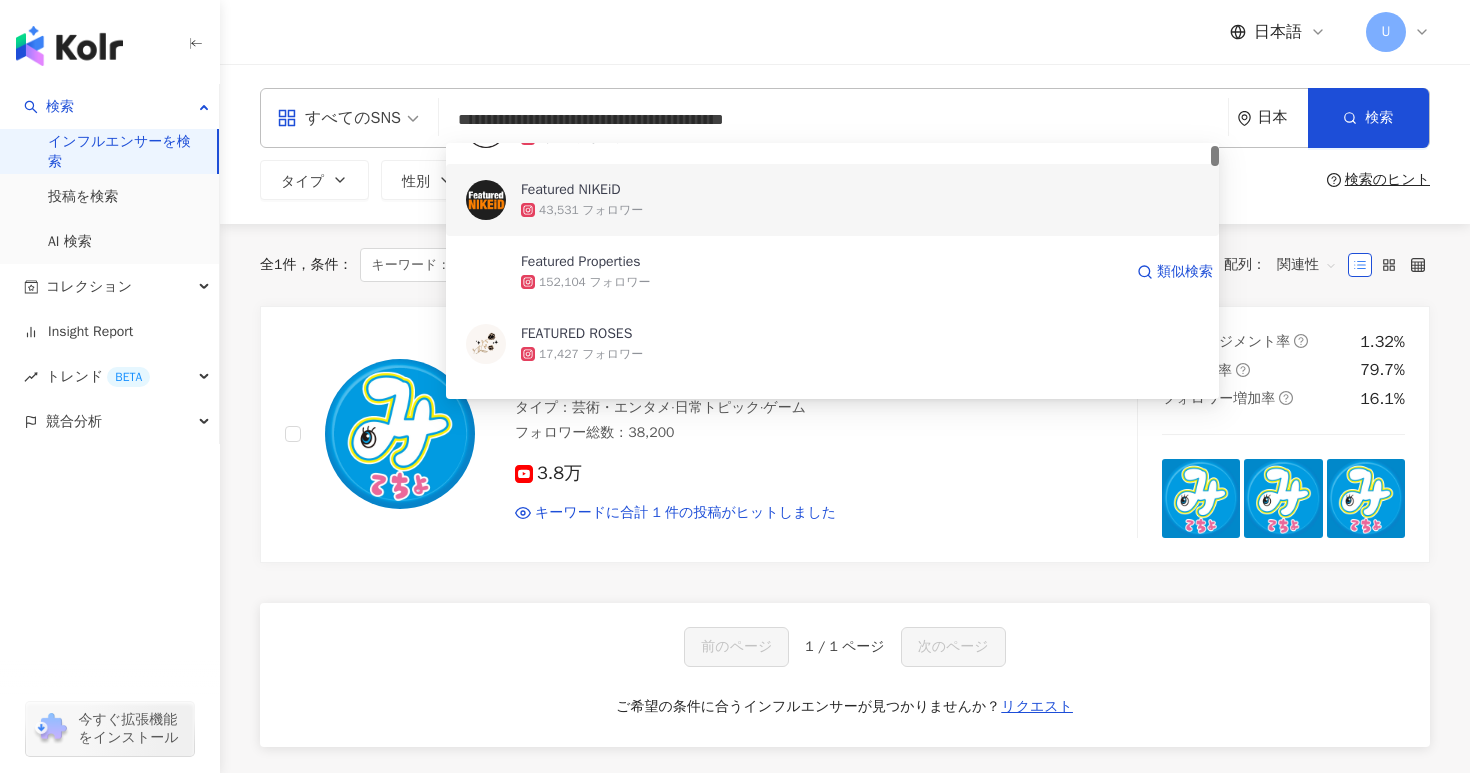 scroll, scrollTop: 0, scrollLeft: 0, axis: both 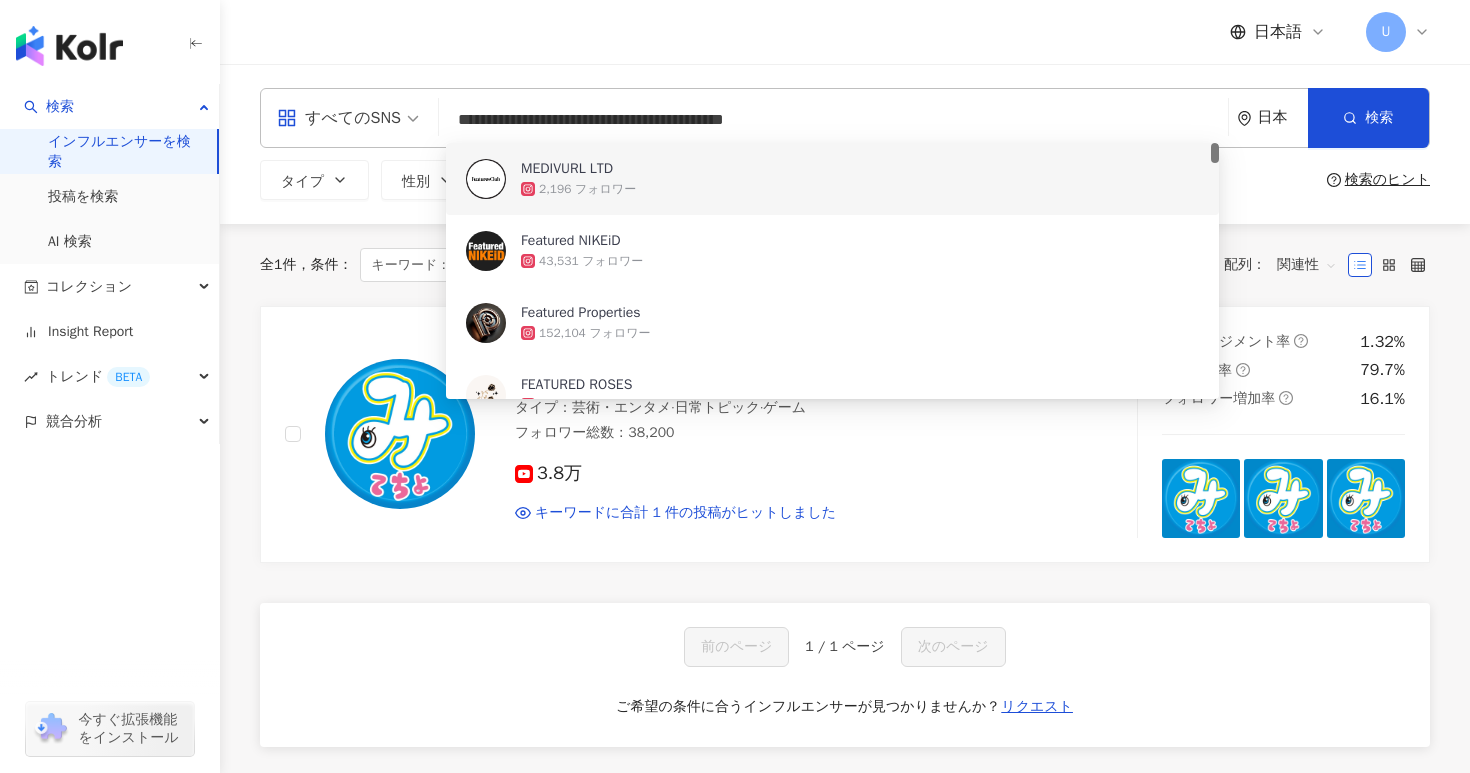 drag, startPoint x: 893, startPoint y: 108, endPoint x: 453, endPoint y: 109, distance: 440.00113 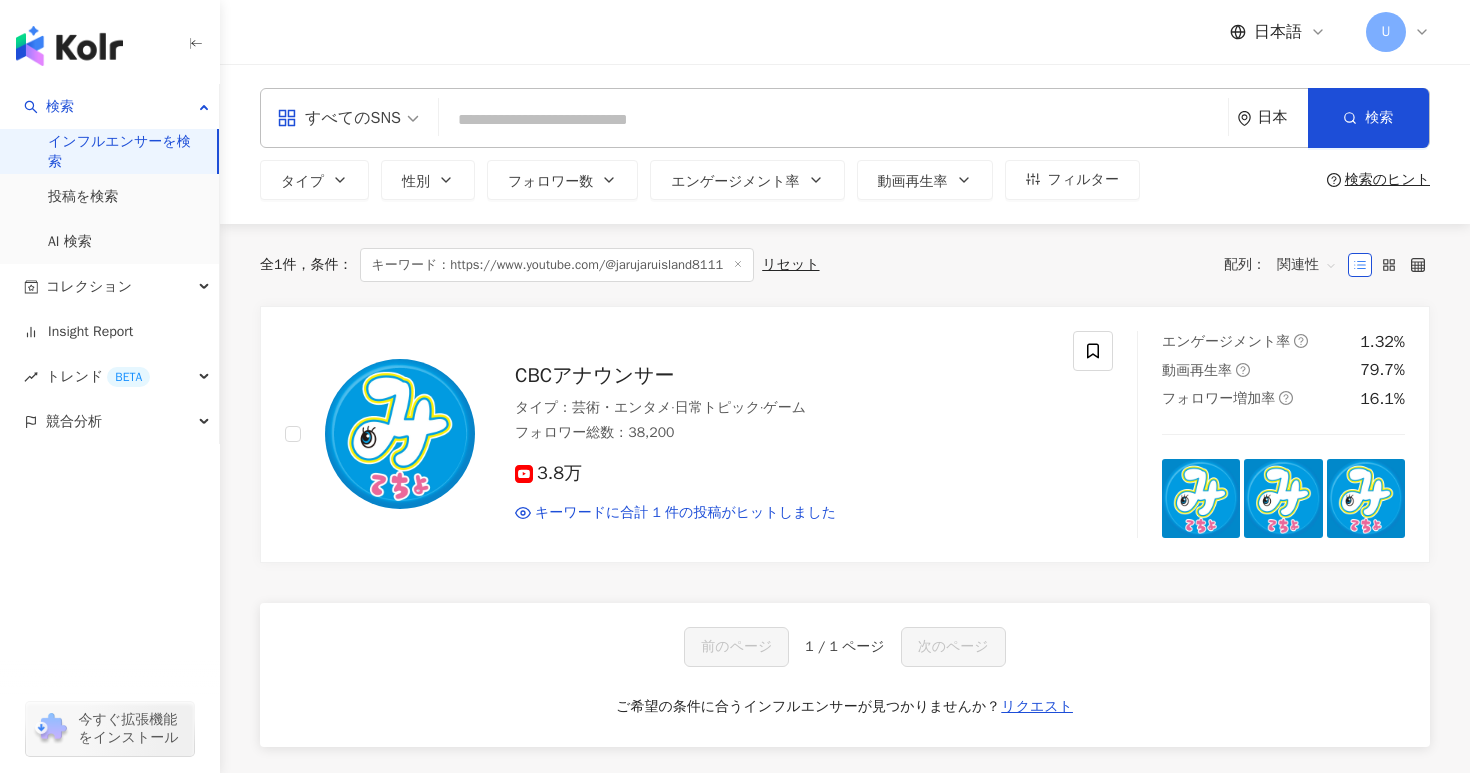 paste on "**********" 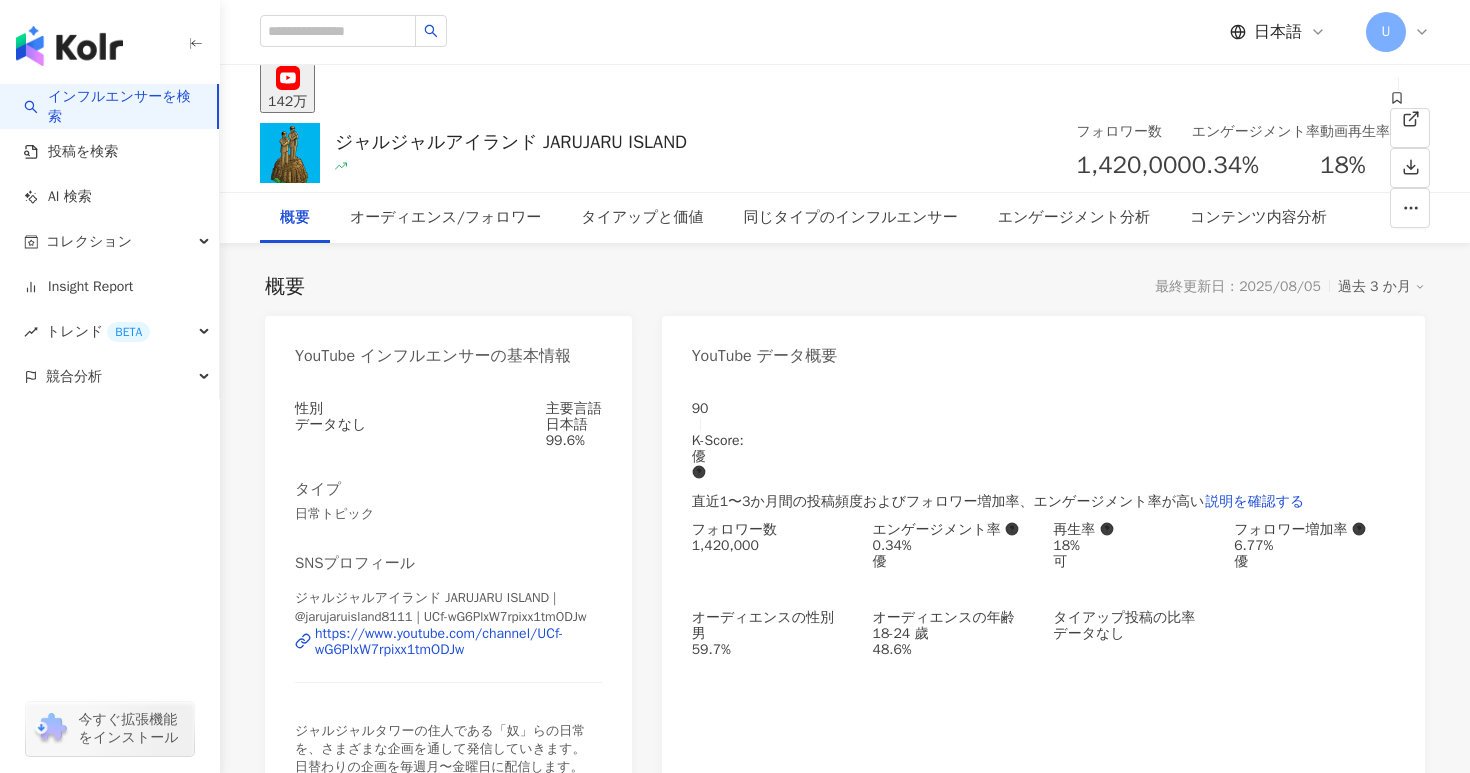 scroll, scrollTop: 0, scrollLeft: 0, axis: both 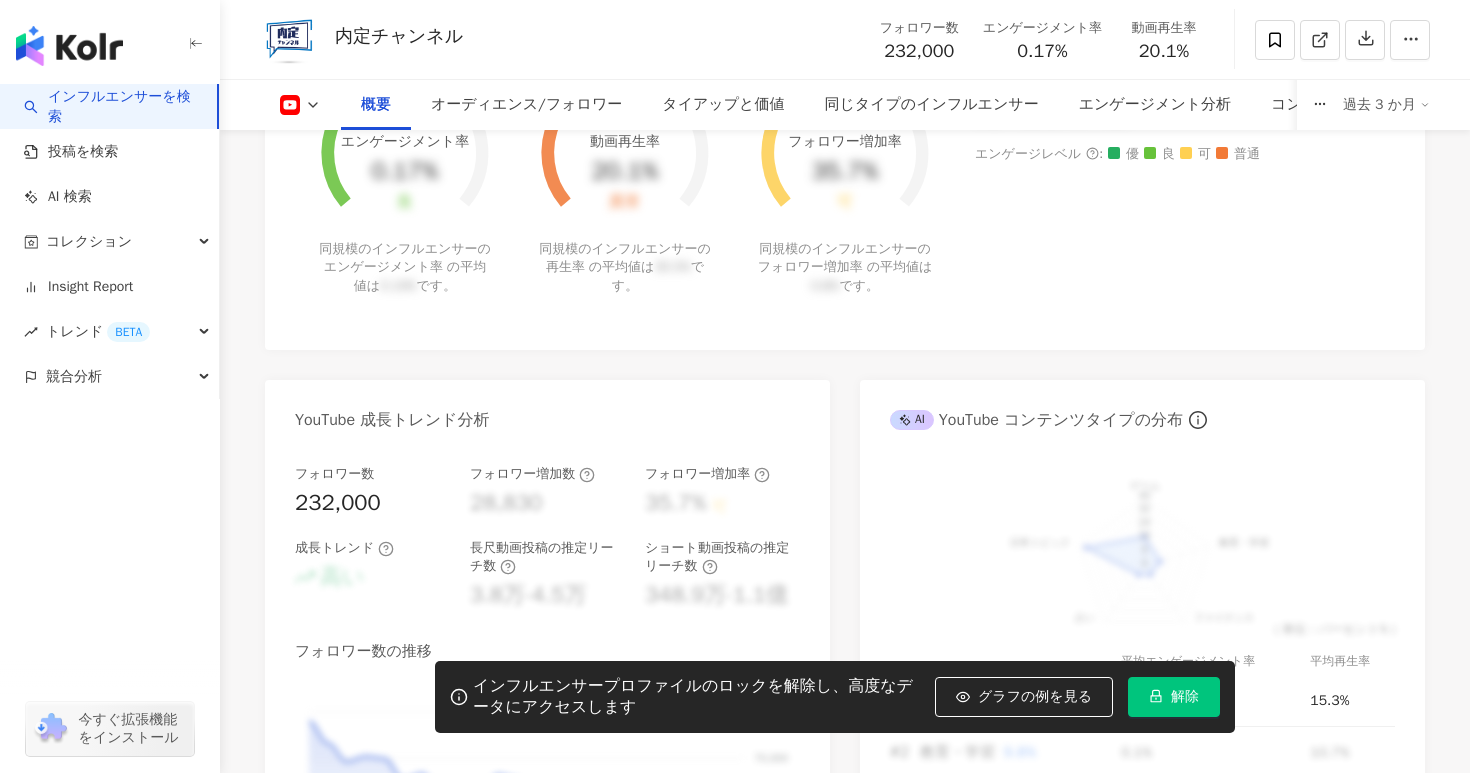 click on "解除" at bounding box center [1174, 697] 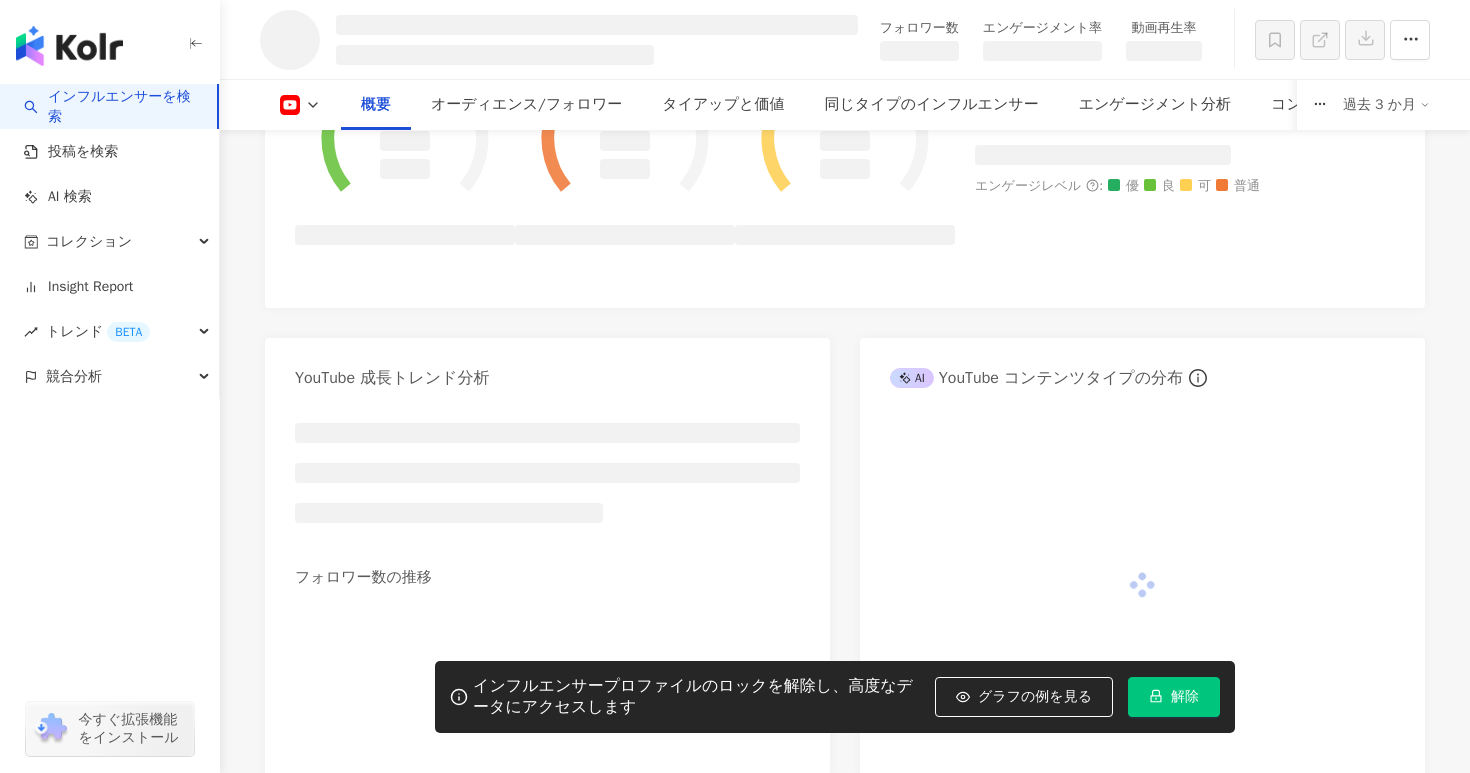 scroll, scrollTop: 862, scrollLeft: 0, axis: vertical 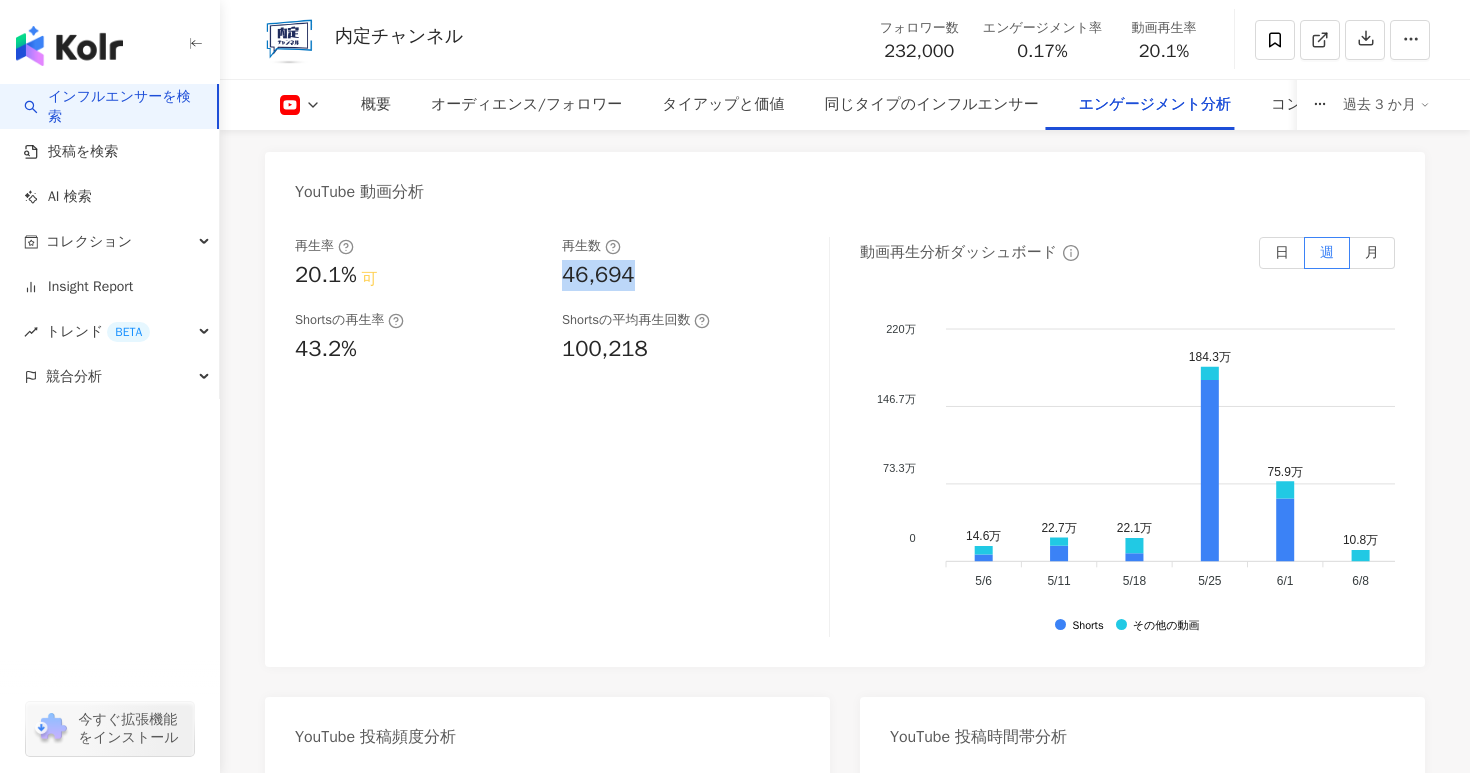 drag, startPoint x: 561, startPoint y: 244, endPoint x: 640, endPoint y: 250, distance: 79.22752 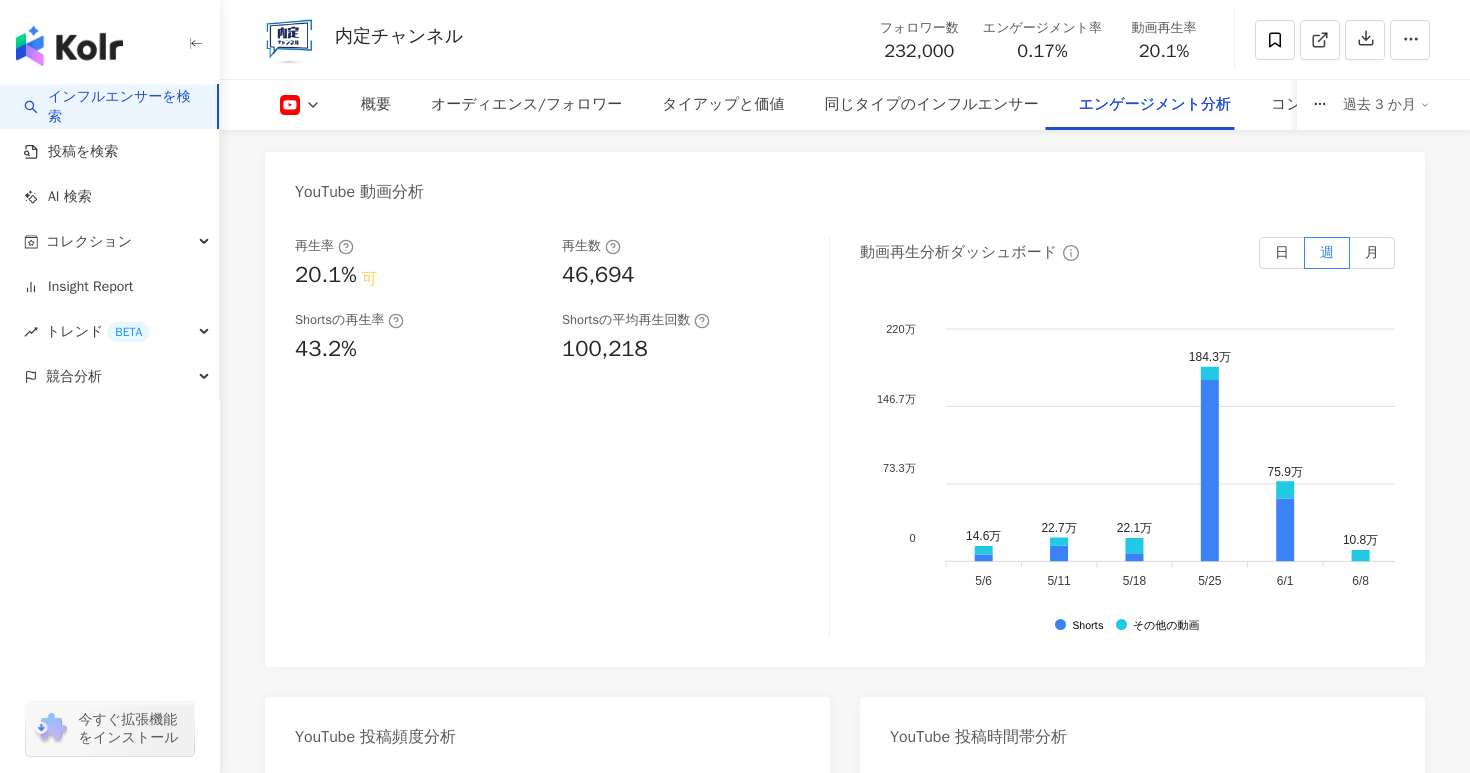 click on "再生数" at bounding box center [591, 246] 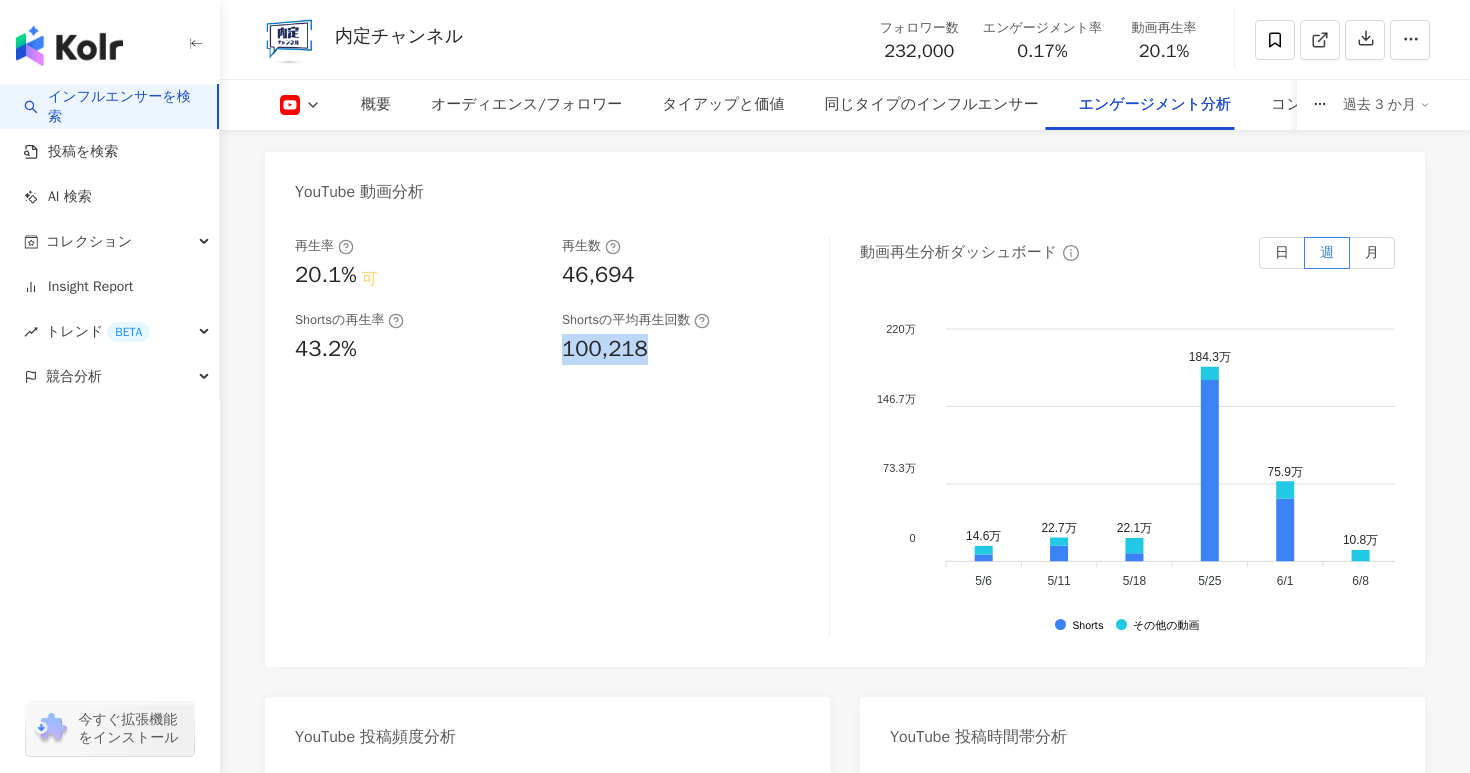drag, startPoint x: 558, startPoint y: 314, endPoint x: 675, endPoint y: 318, distance: 117.06836 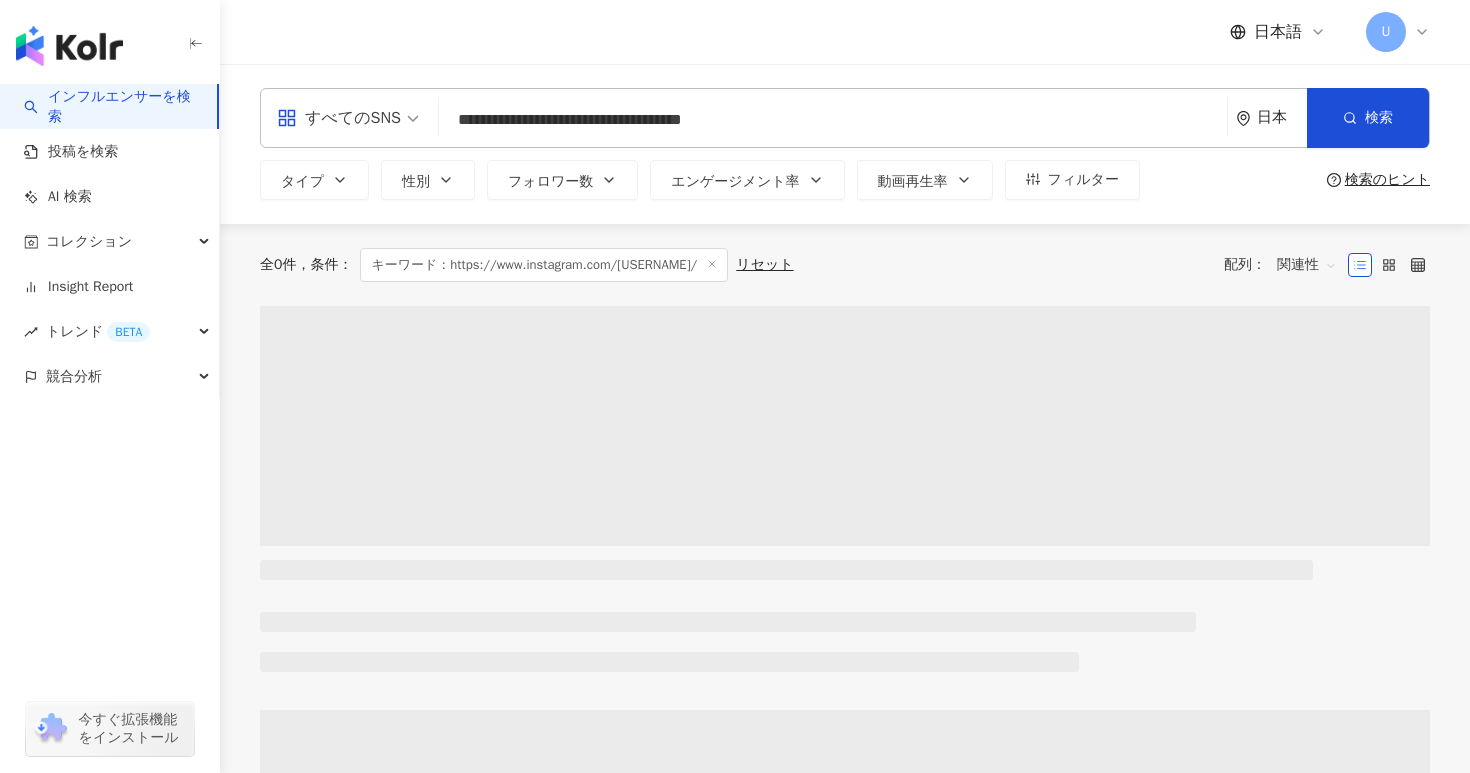 scroll, scrollTop: 0, scrollLeft: 0, axis: both 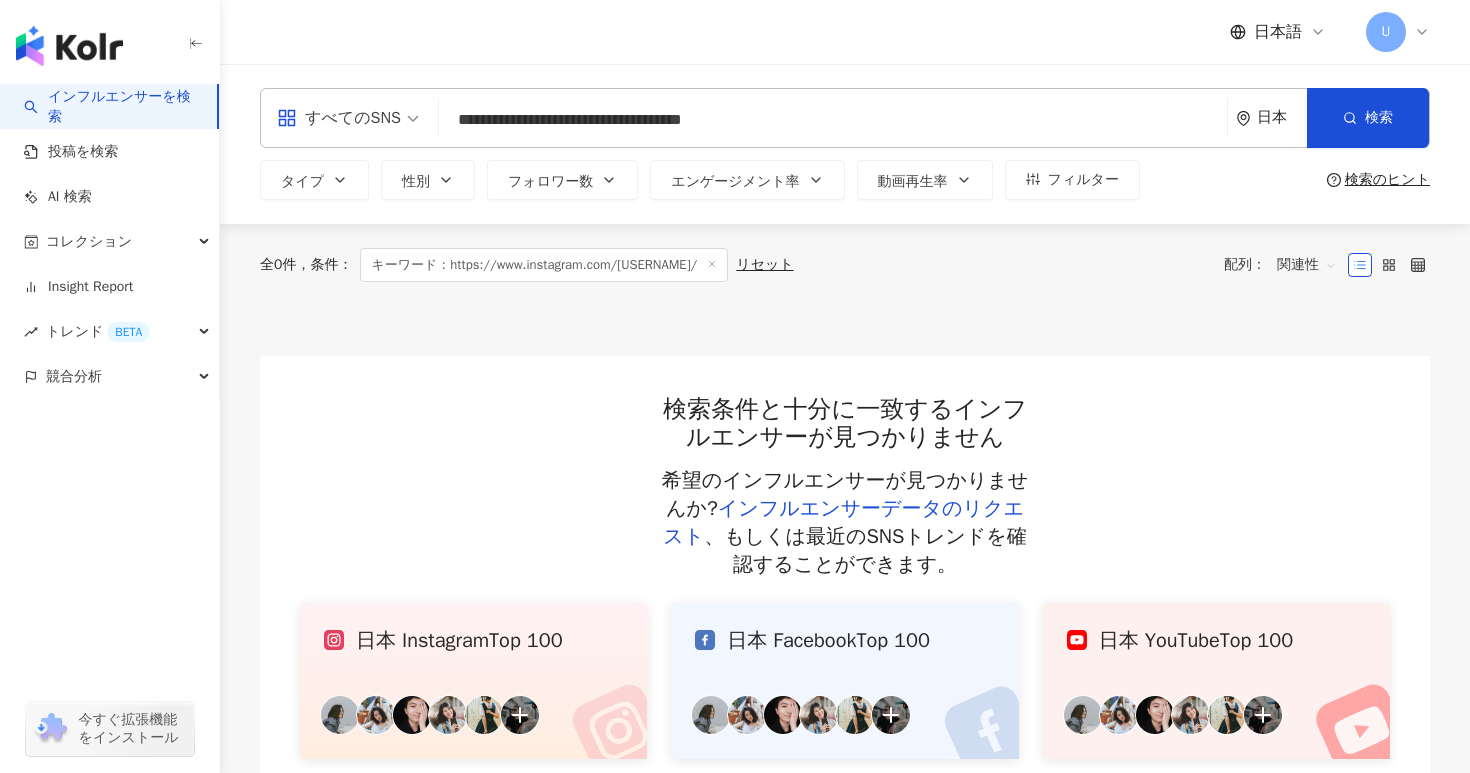 click on "**********" at bounding box center (833, 120) 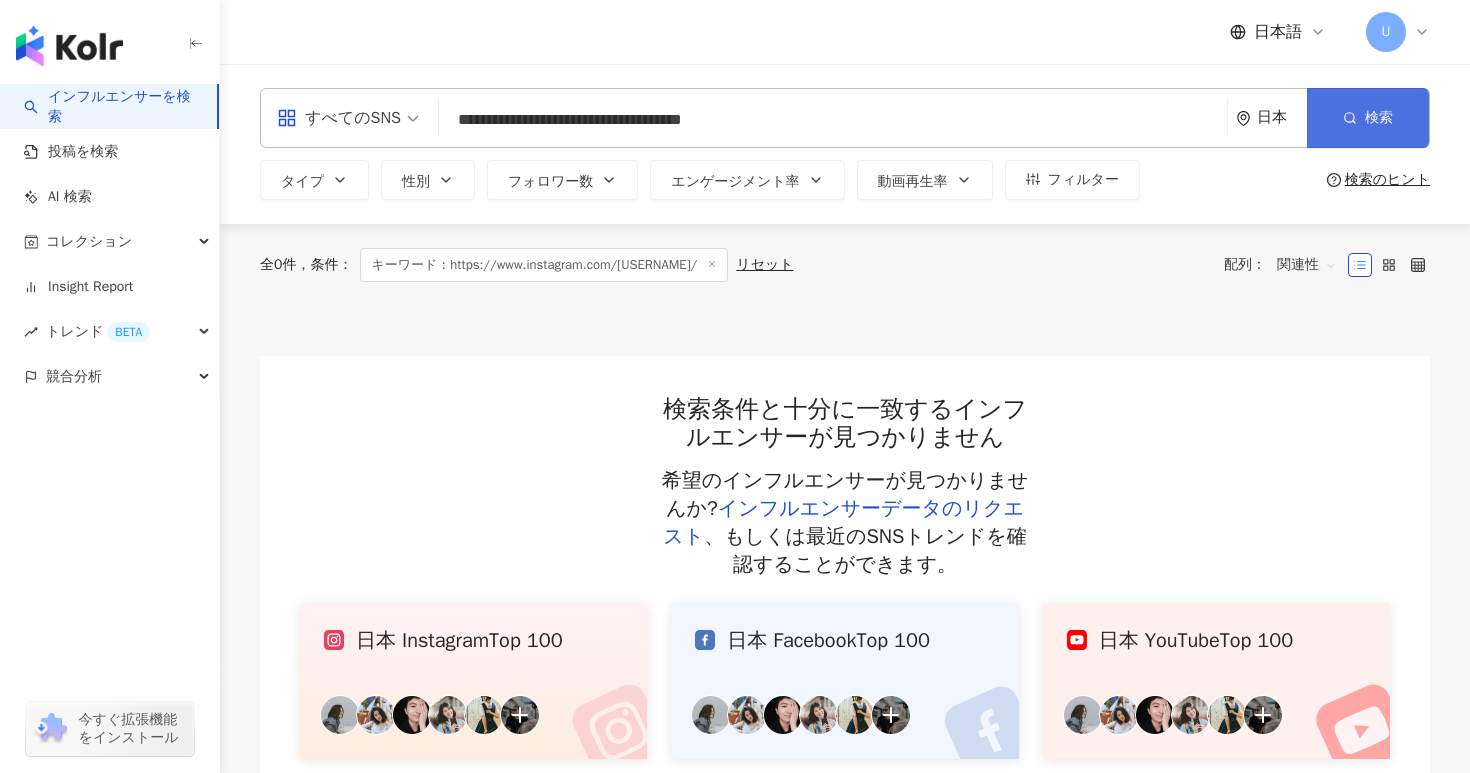 click on "検索" at bounding box center [1368, 118] 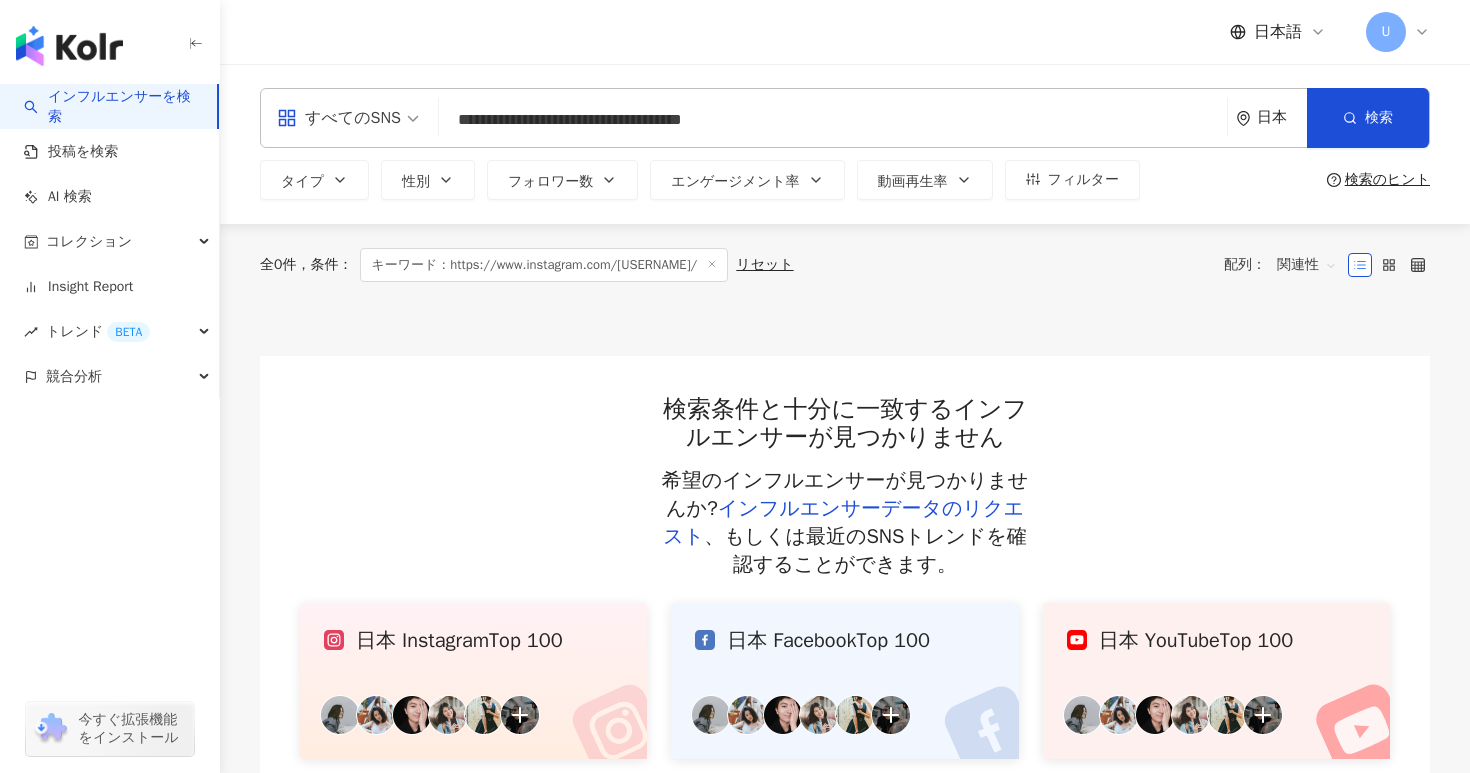 click on "**********" at bounding box center [833, 120] 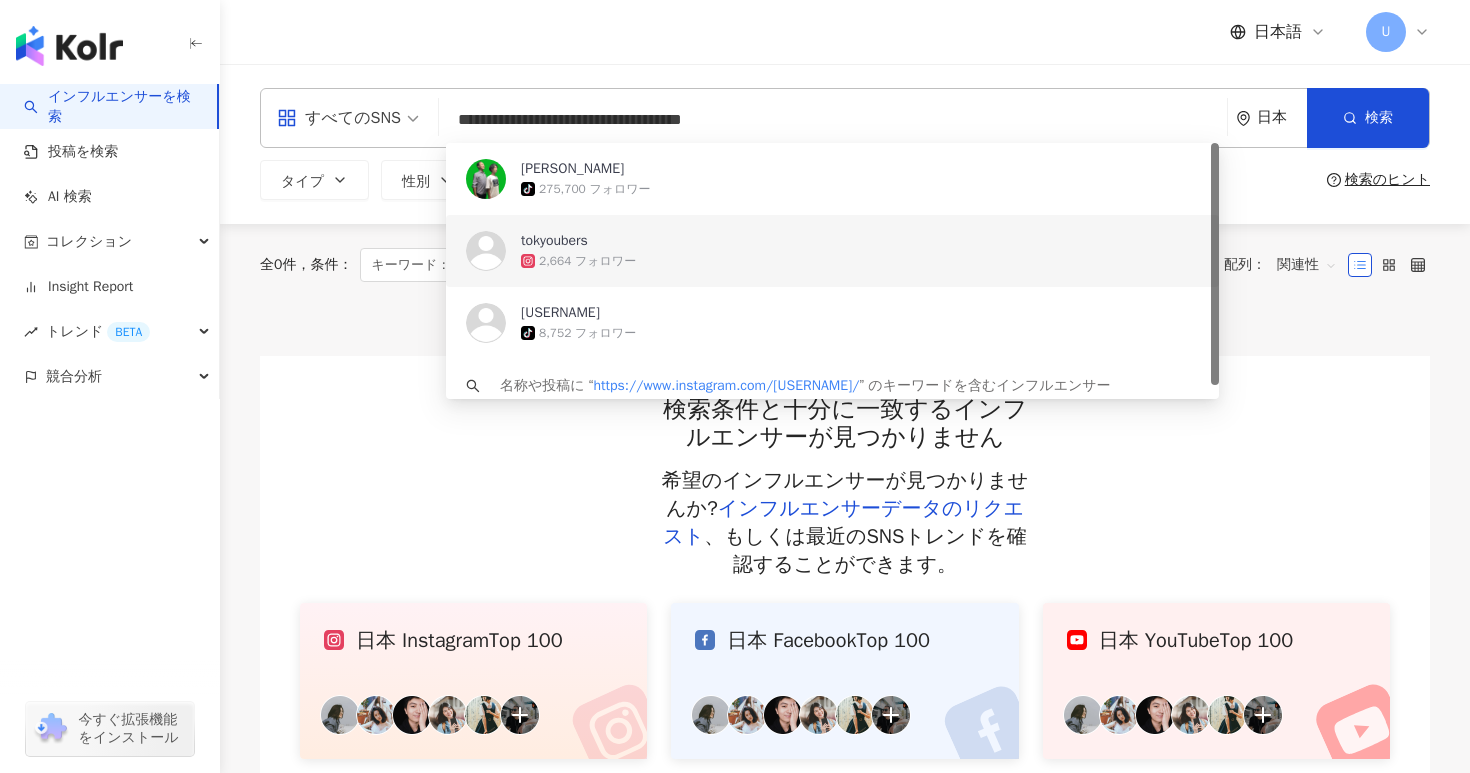 scroll, scrollTop: 14, scrollLeft: 0, axis: vertical 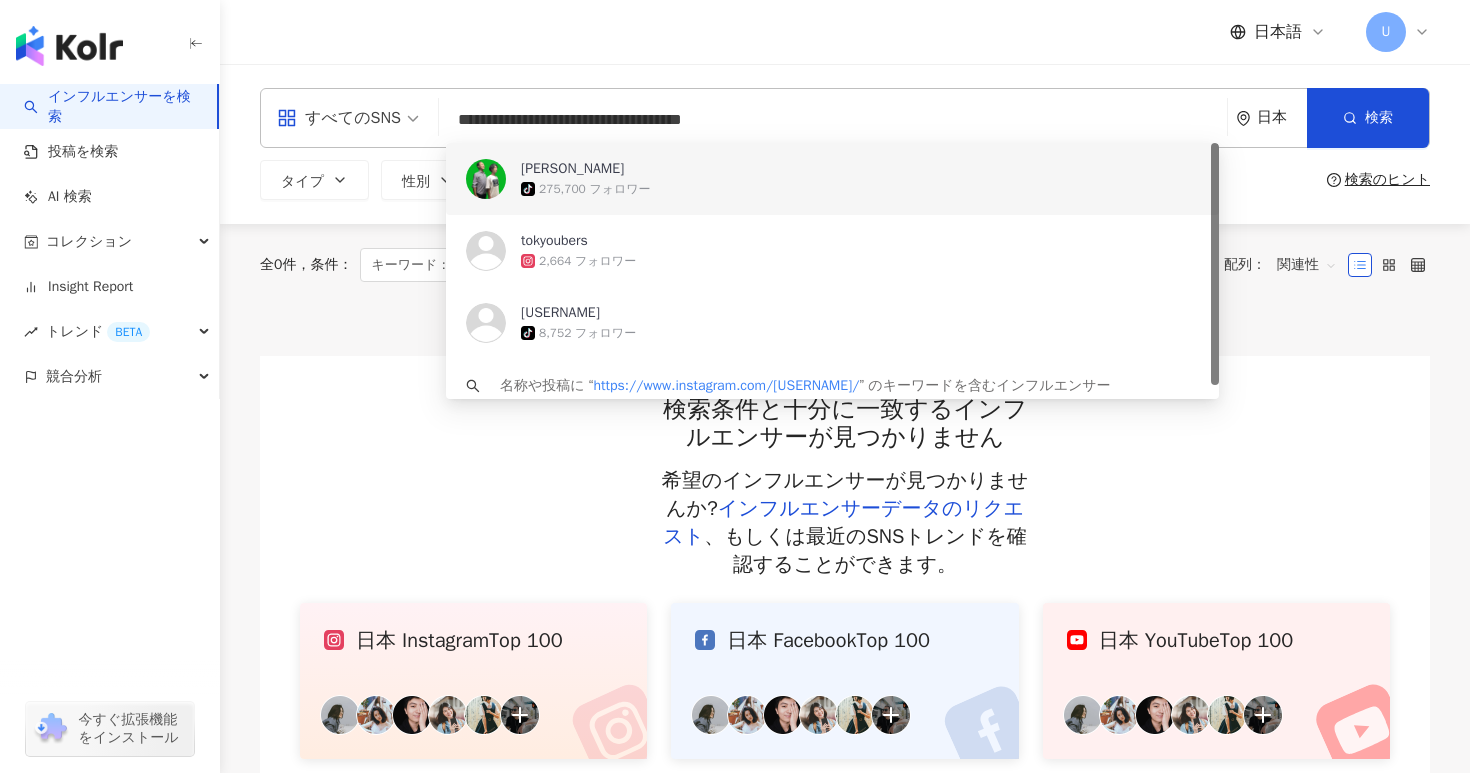 click on "**********" at bounding box center [833, 120] 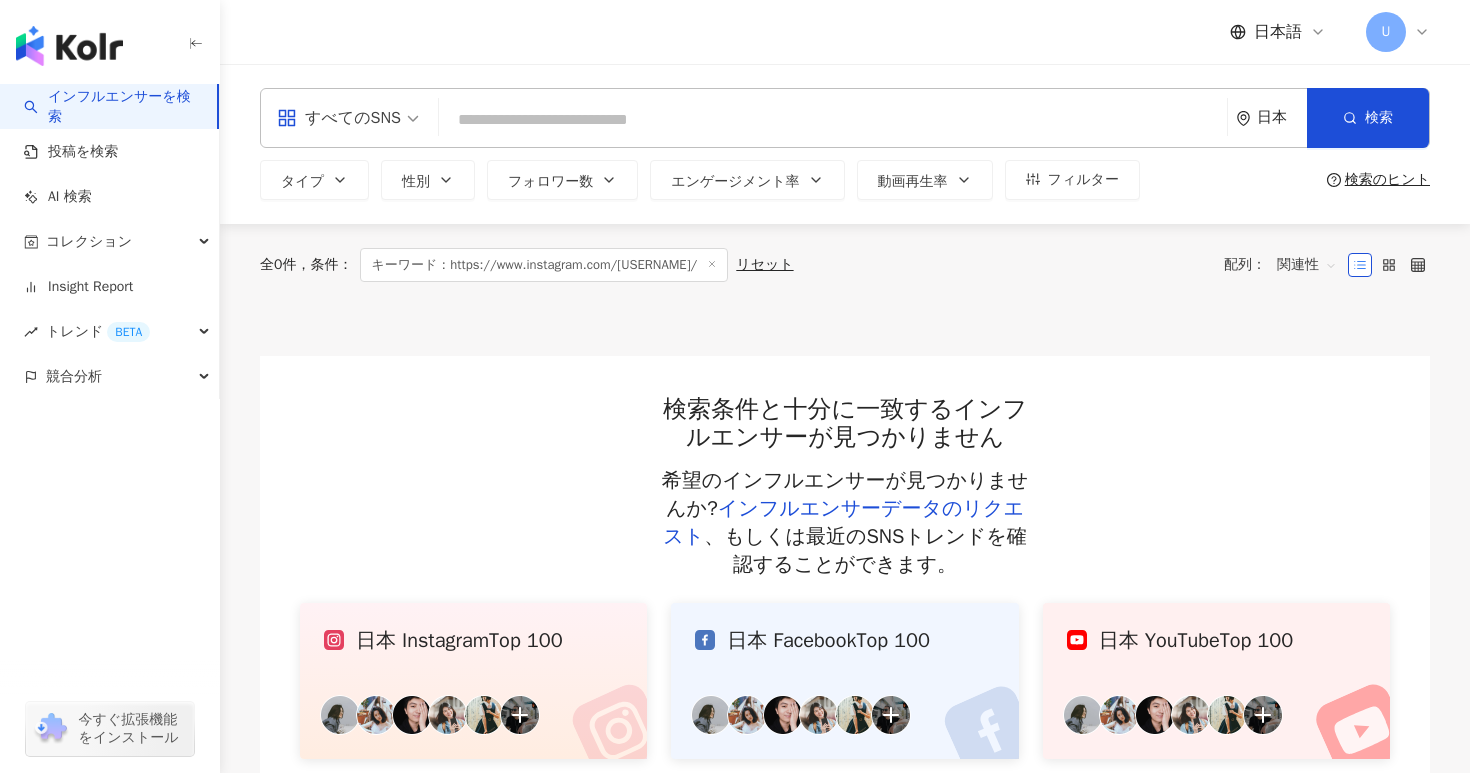 paste on "**********" 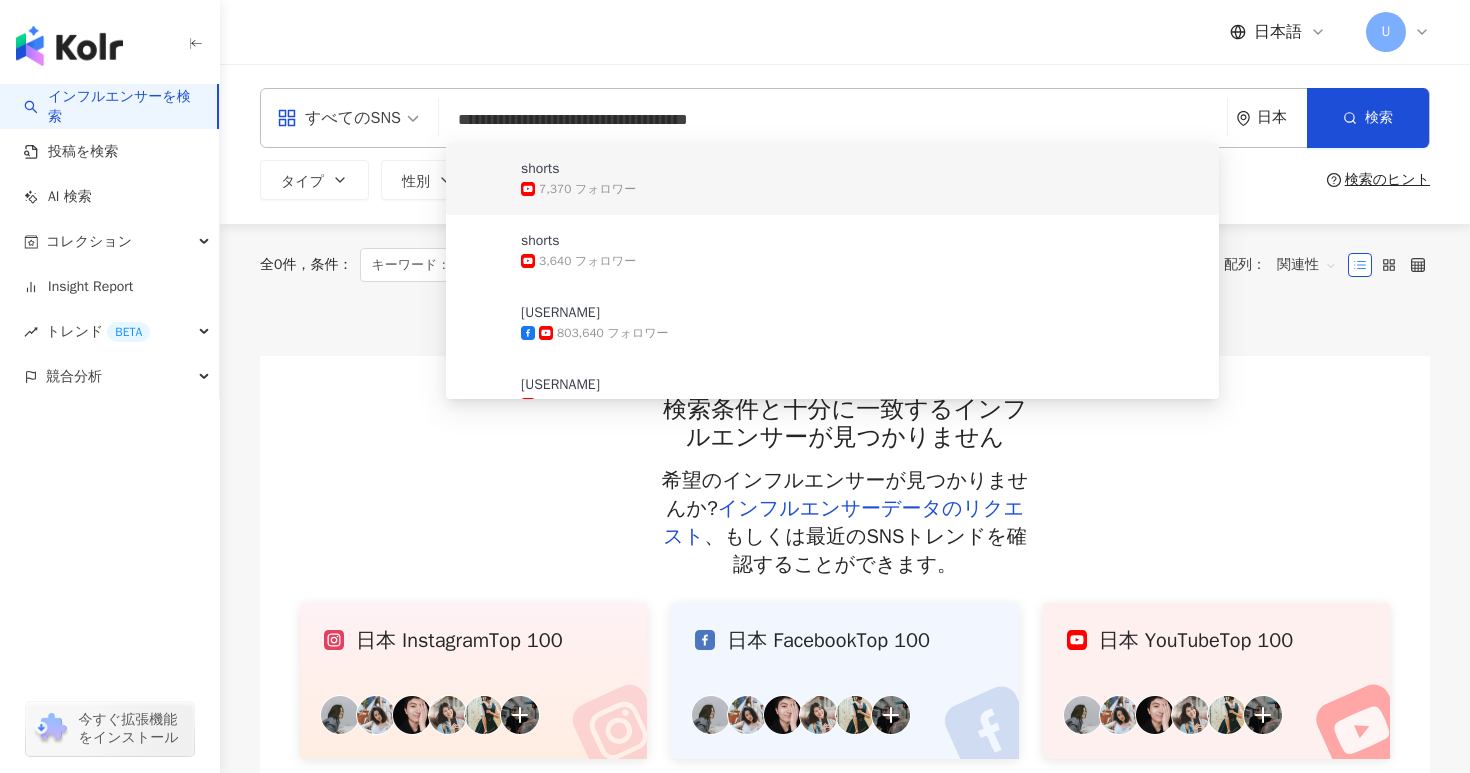 type on "**********" 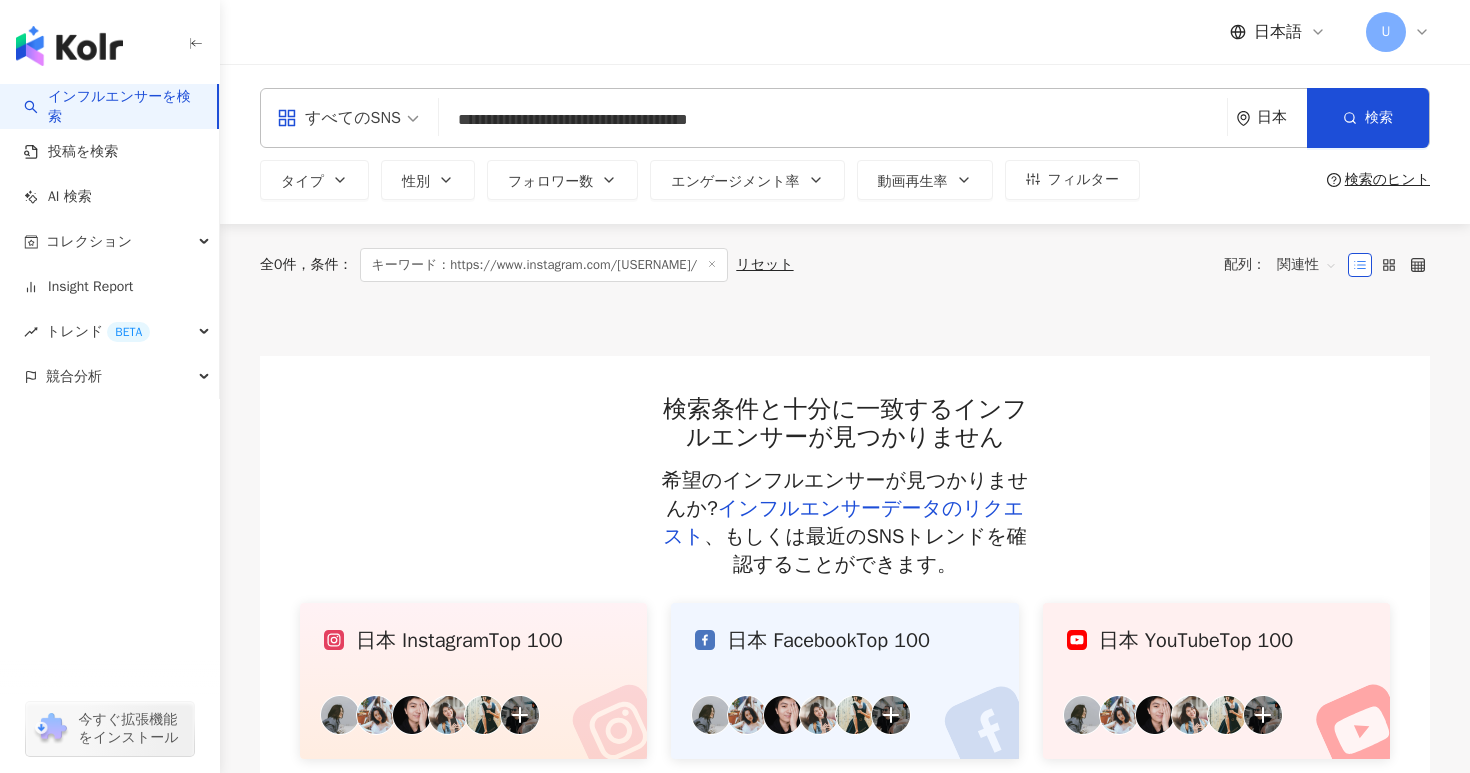 click on "**********" at bounding box center (845, 118) 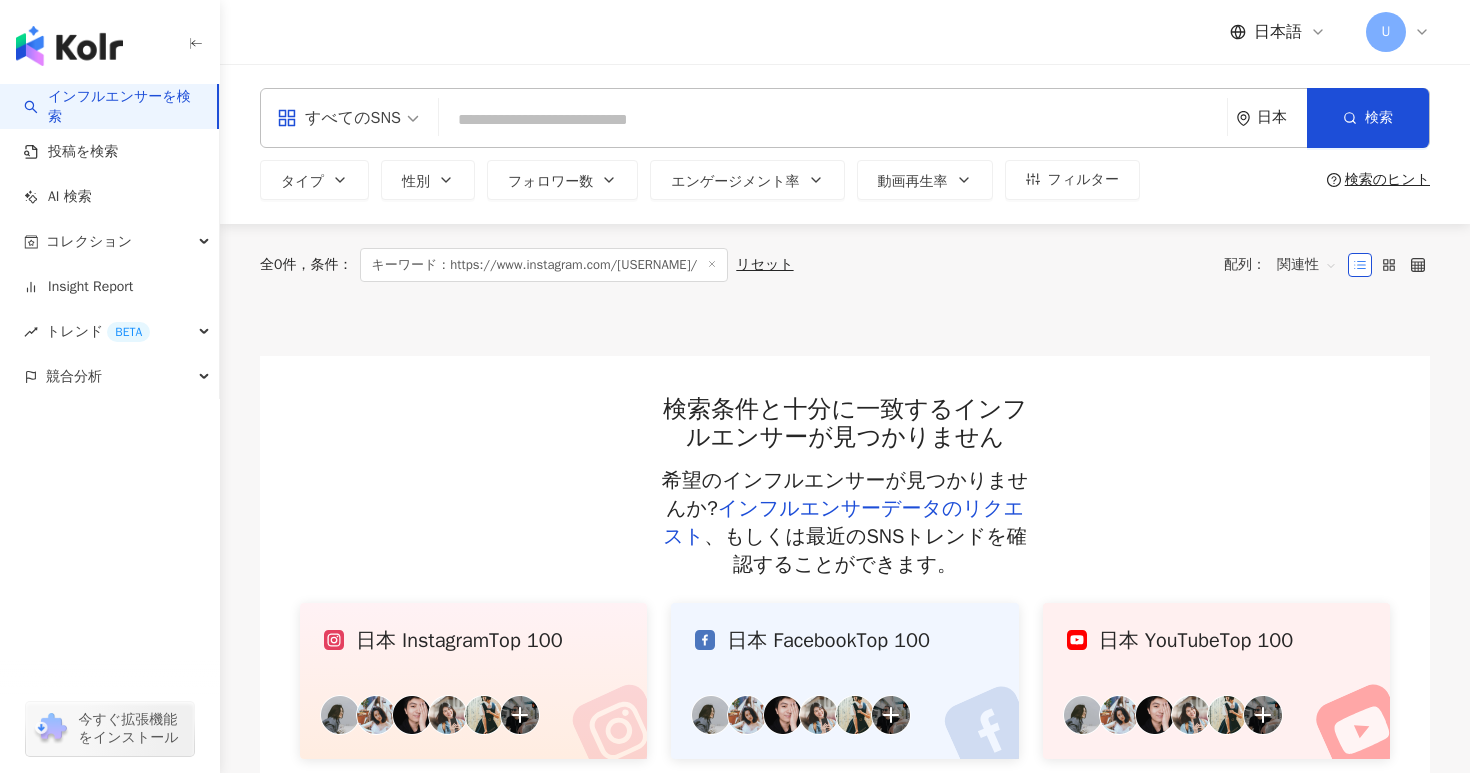 paste on "**********" 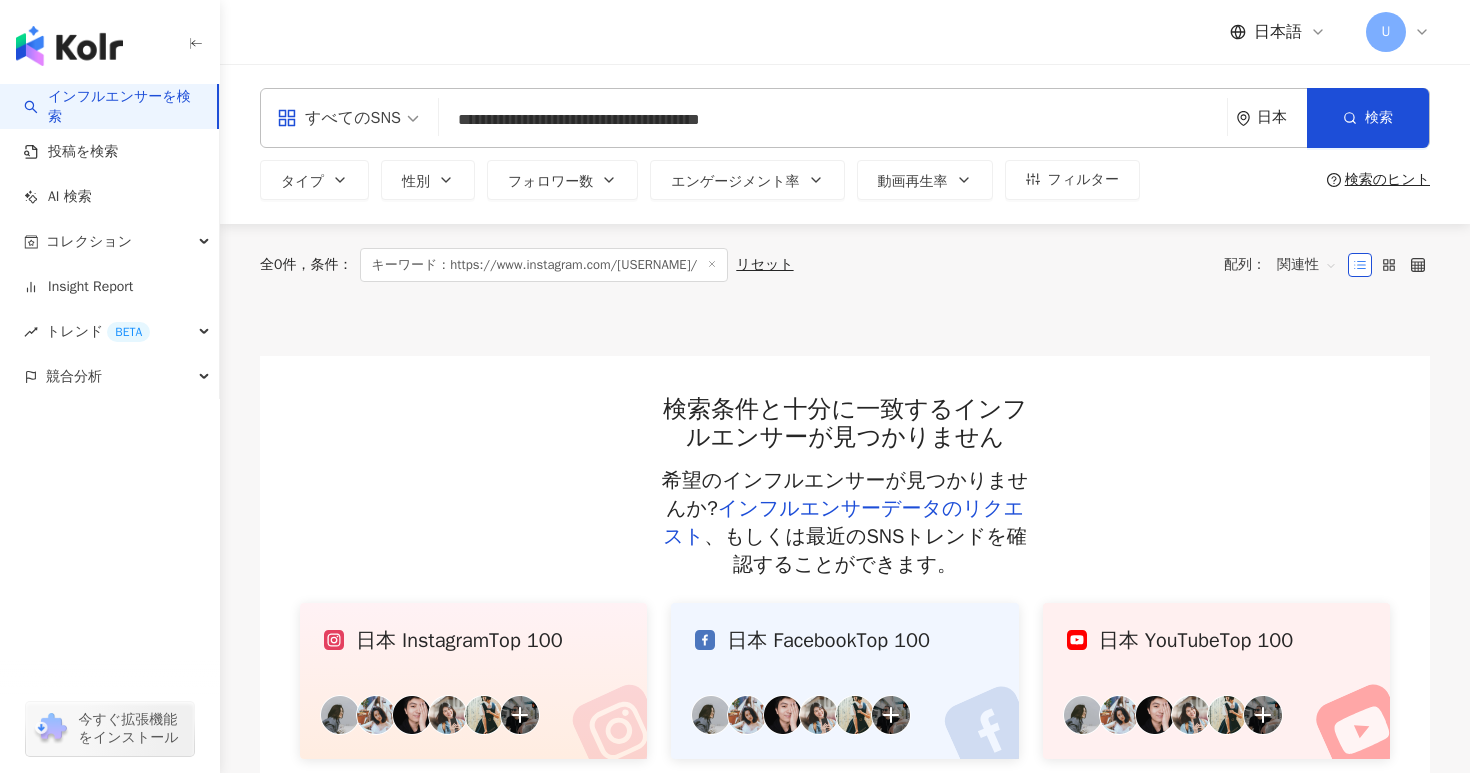 type on "**********" 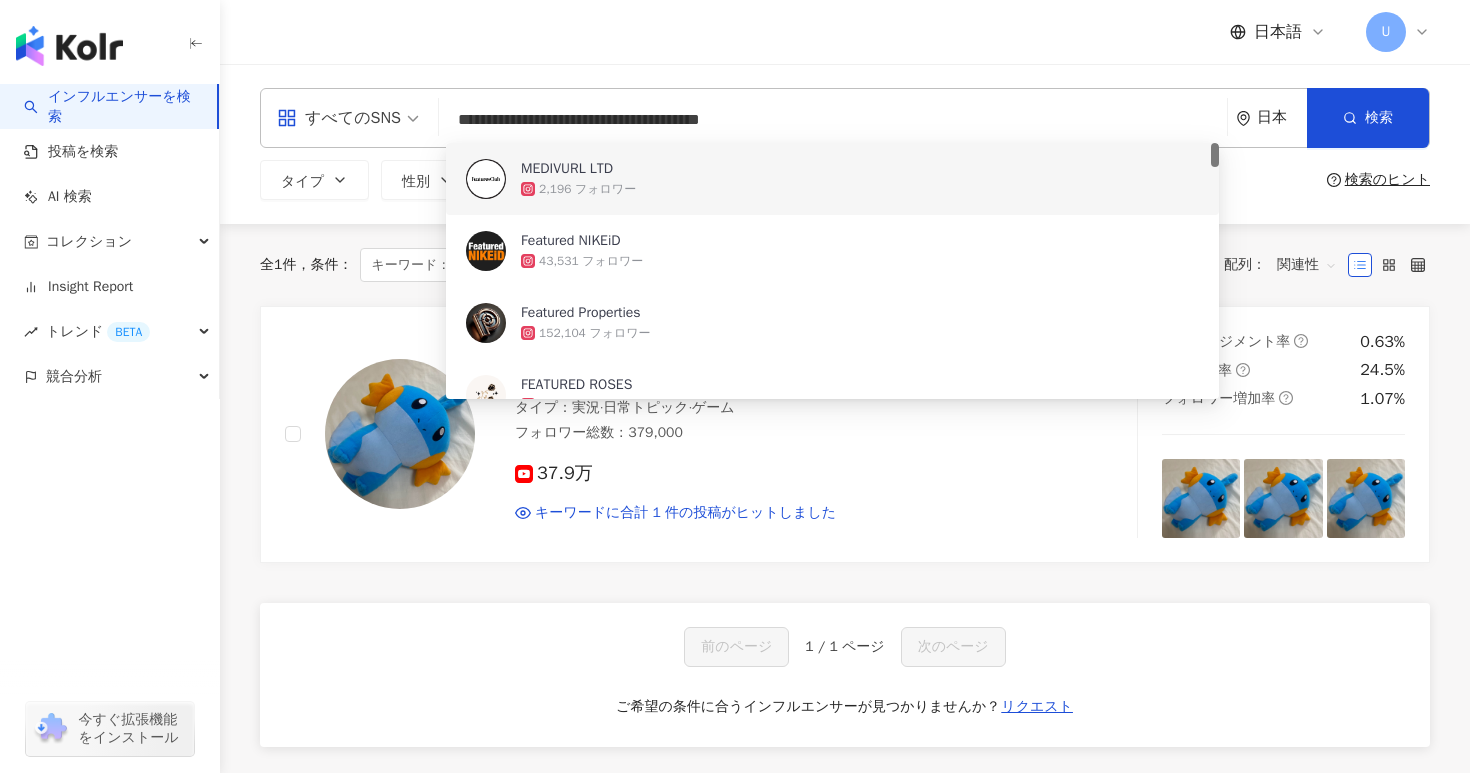 click on "**********" at bounding box center (833, 120) 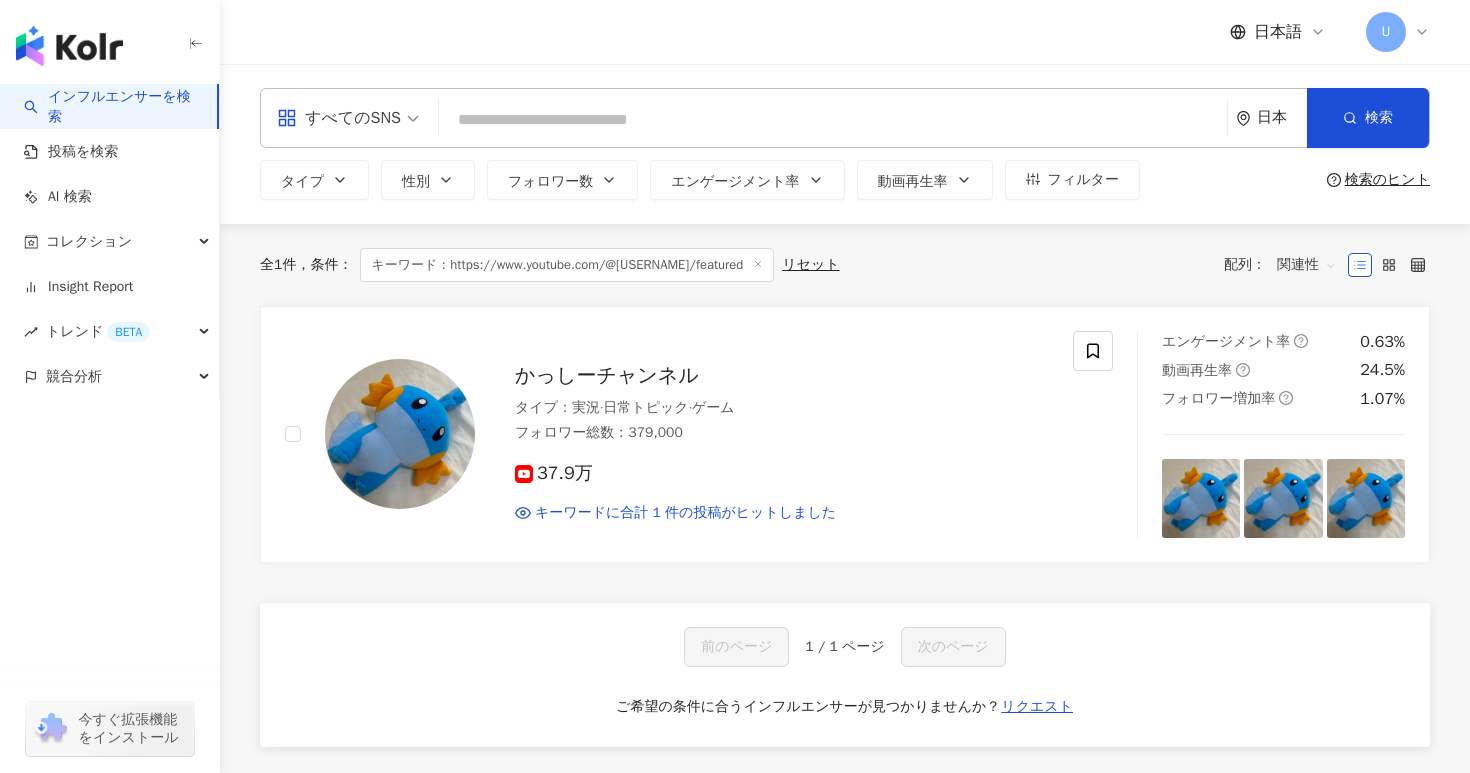 paste on "**********" 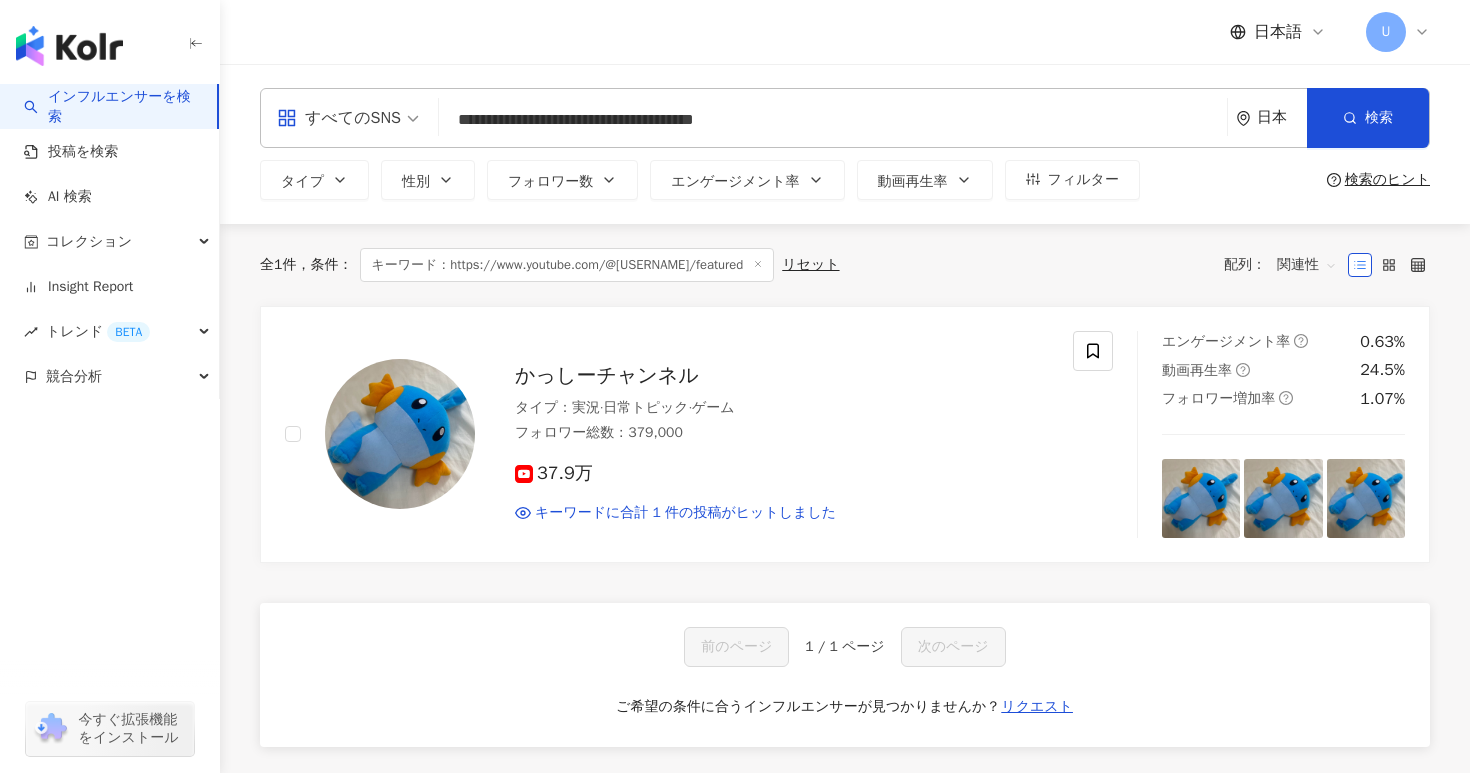 type on "**********" 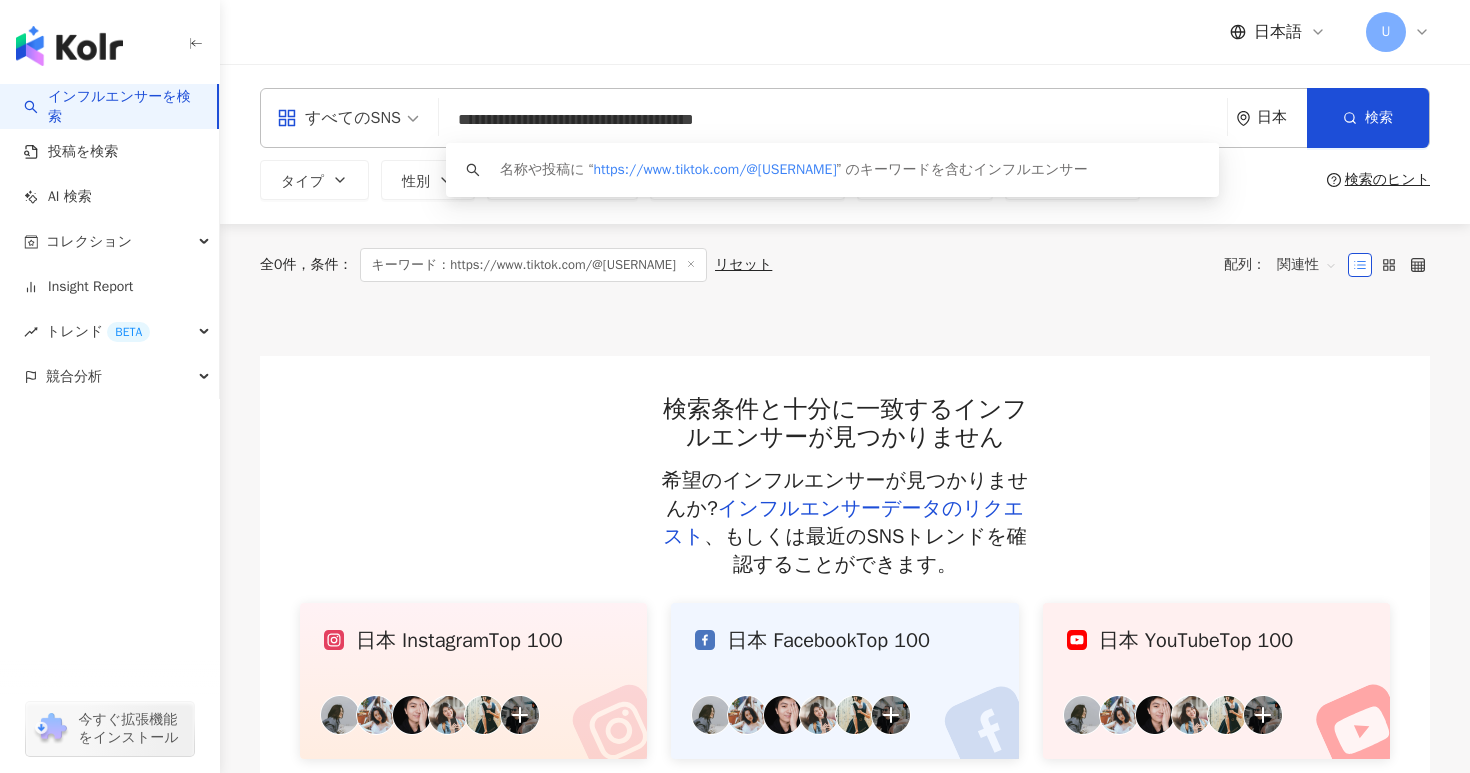 click on "**********" at bounding box center (833, 120) 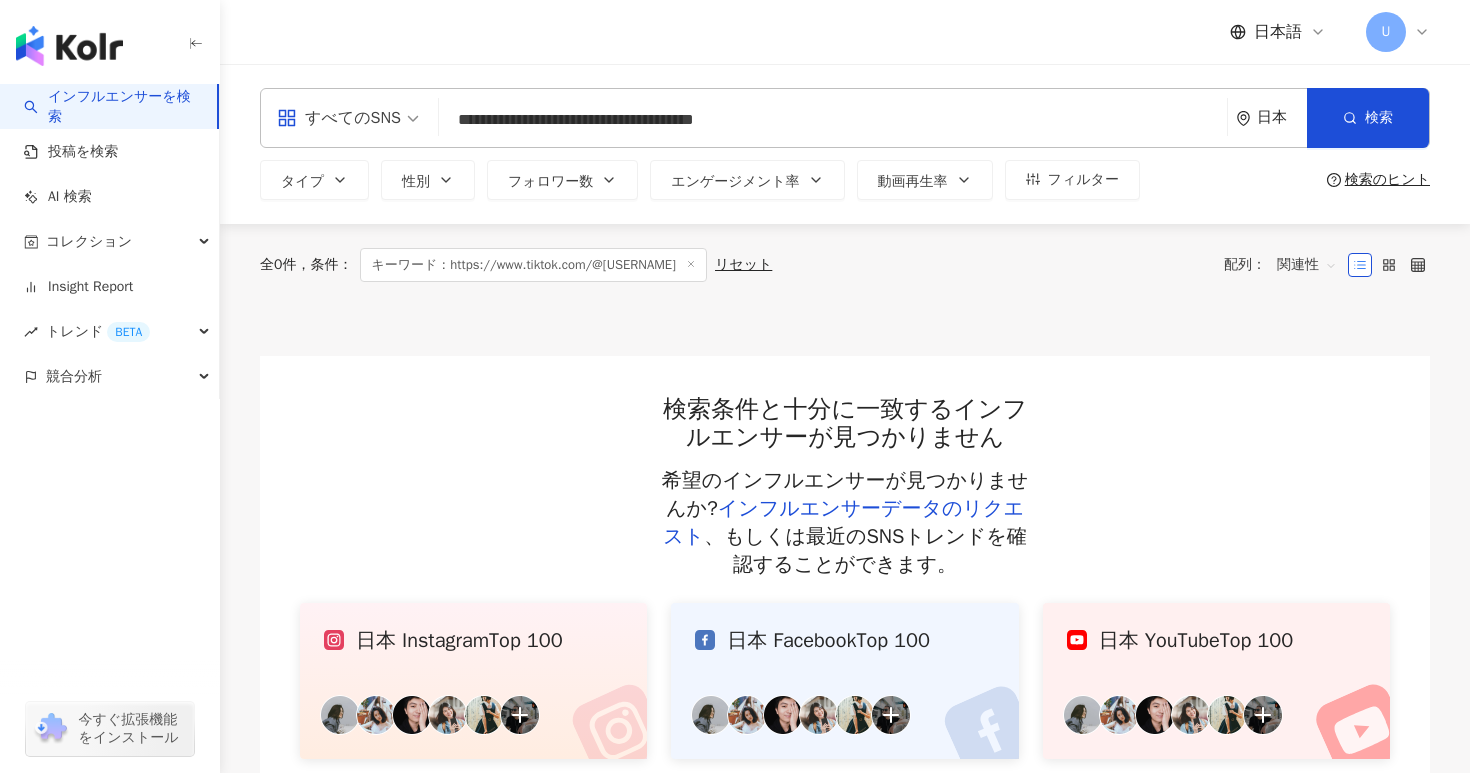 click on "**********" at bounding box center [833, 120] 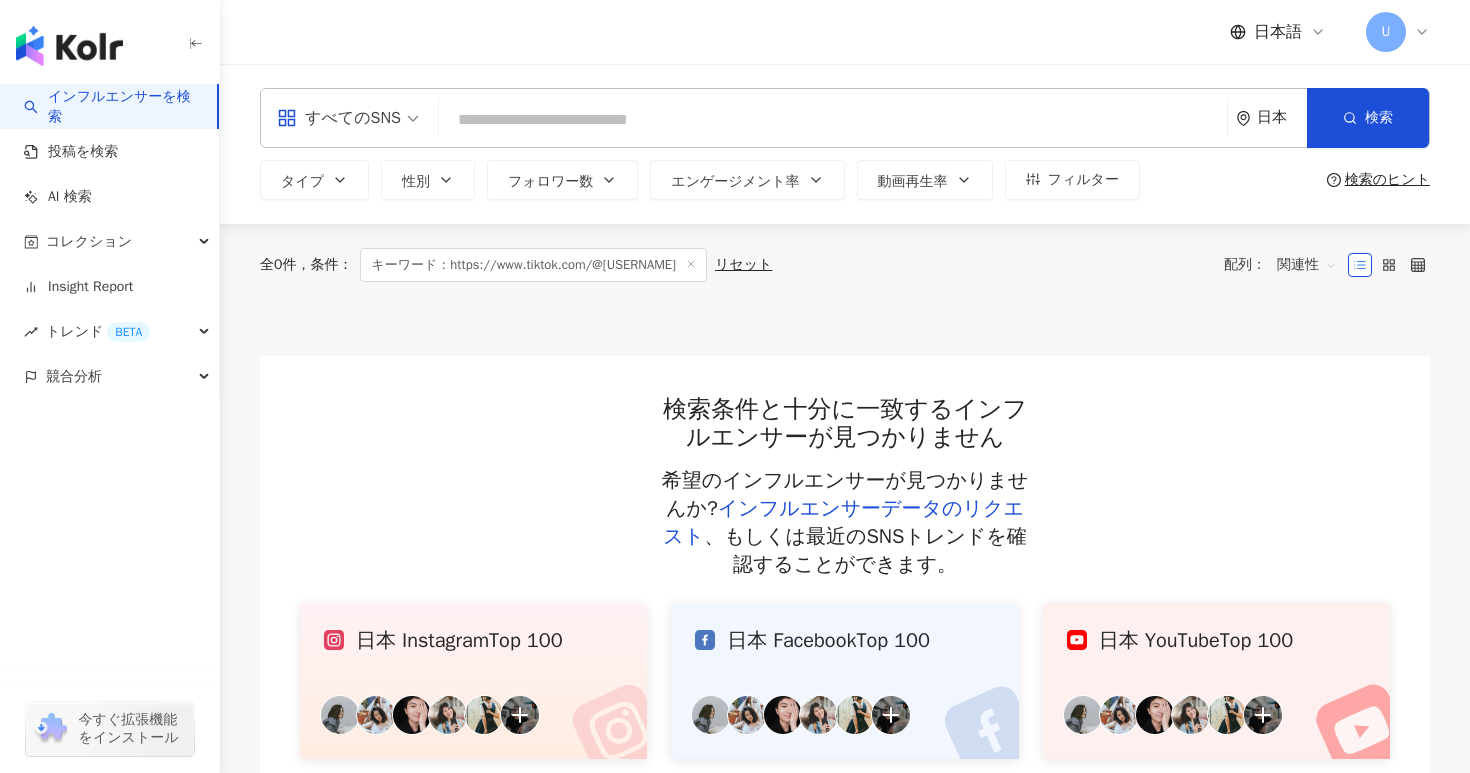 paste on "**********" 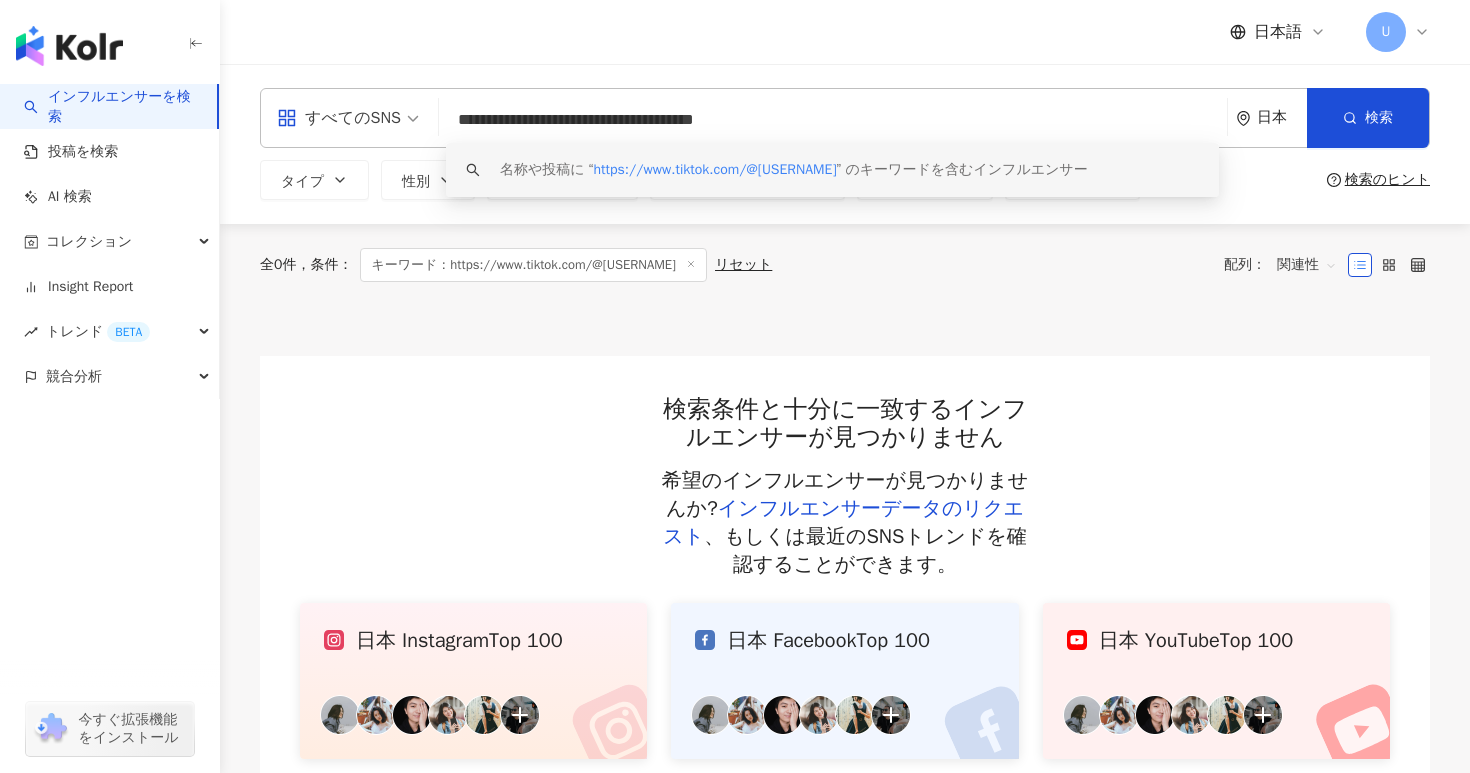 click on "**********" at bounding box center [833, 120] 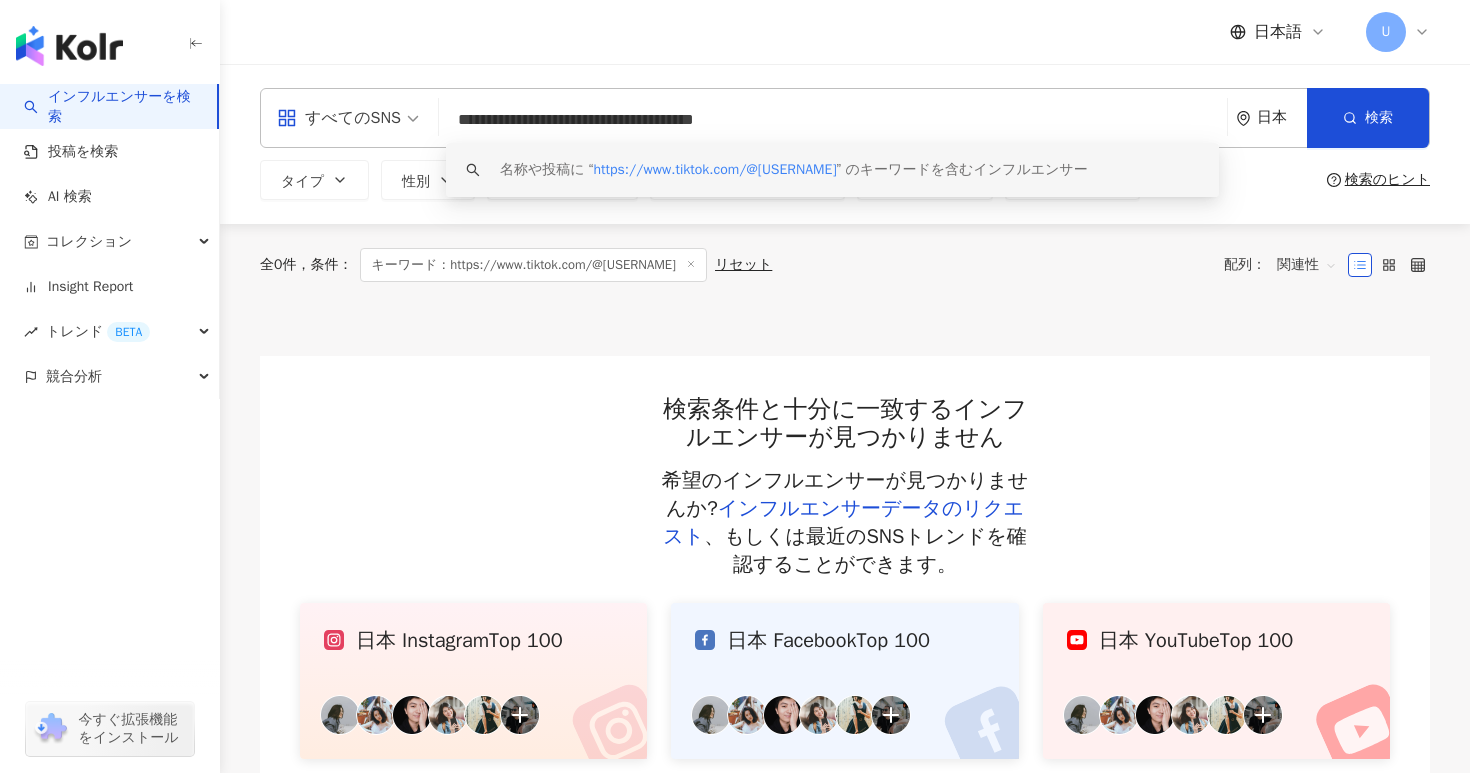 click on "**********" at bounding box center (833, 120) 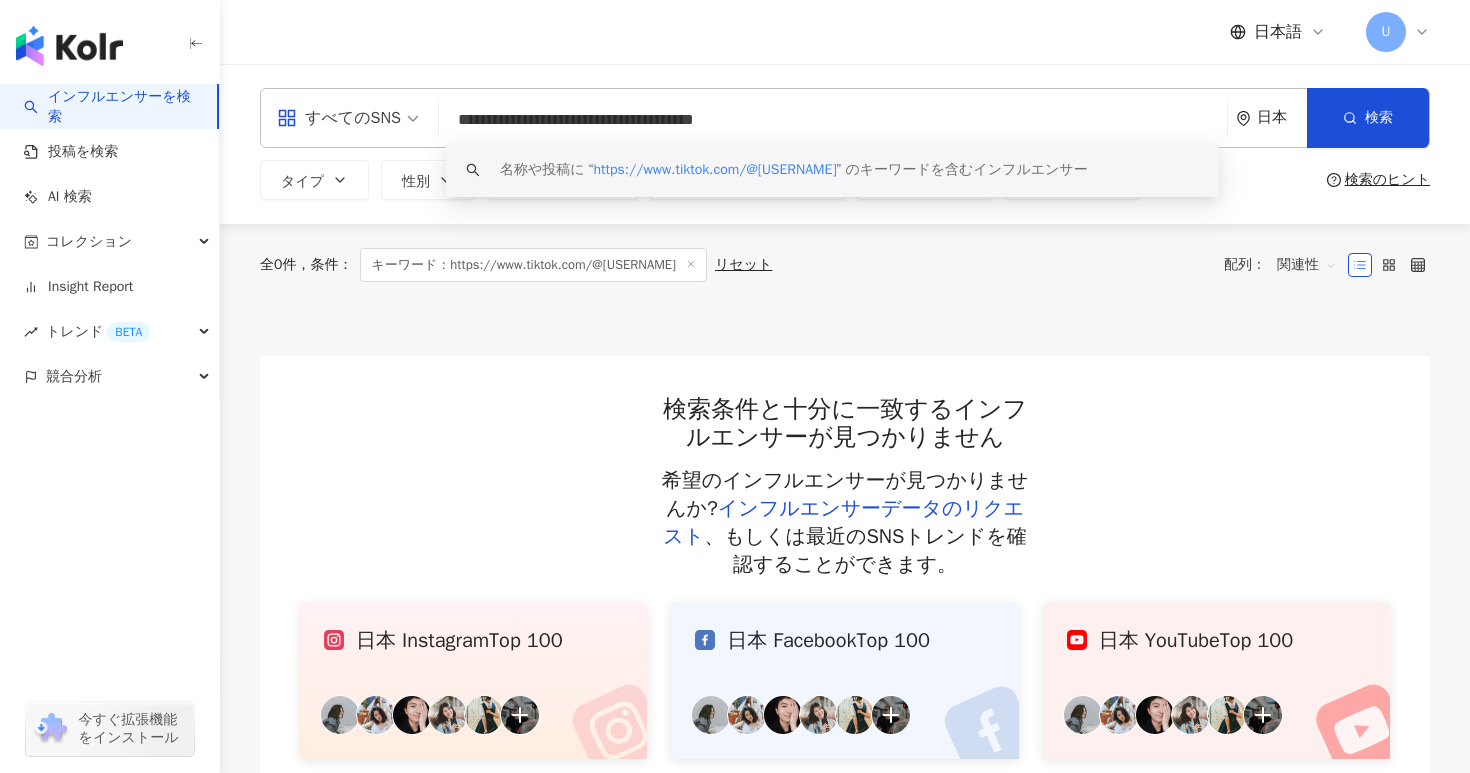 click on "**********" at bounding box center (833, 120) 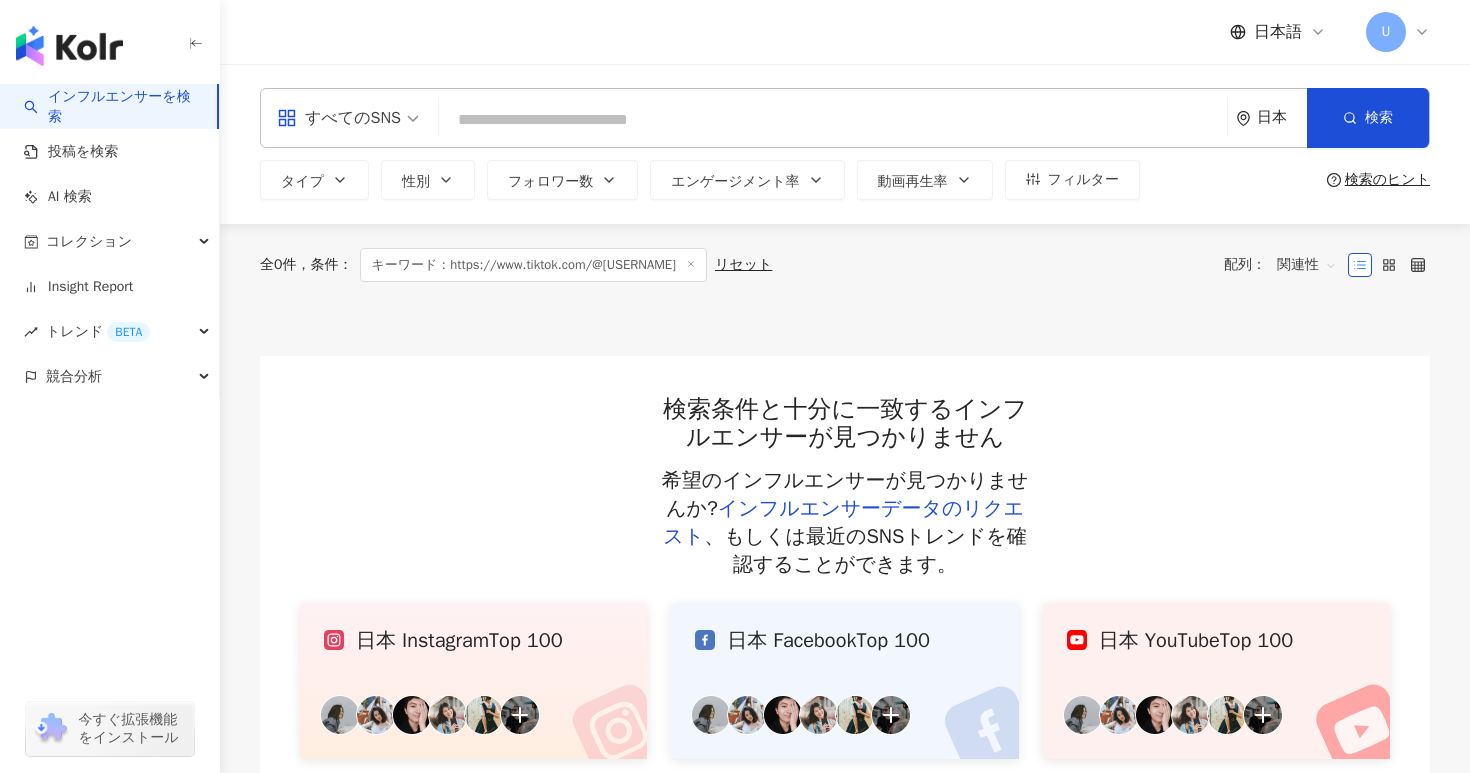 paste on "**********" 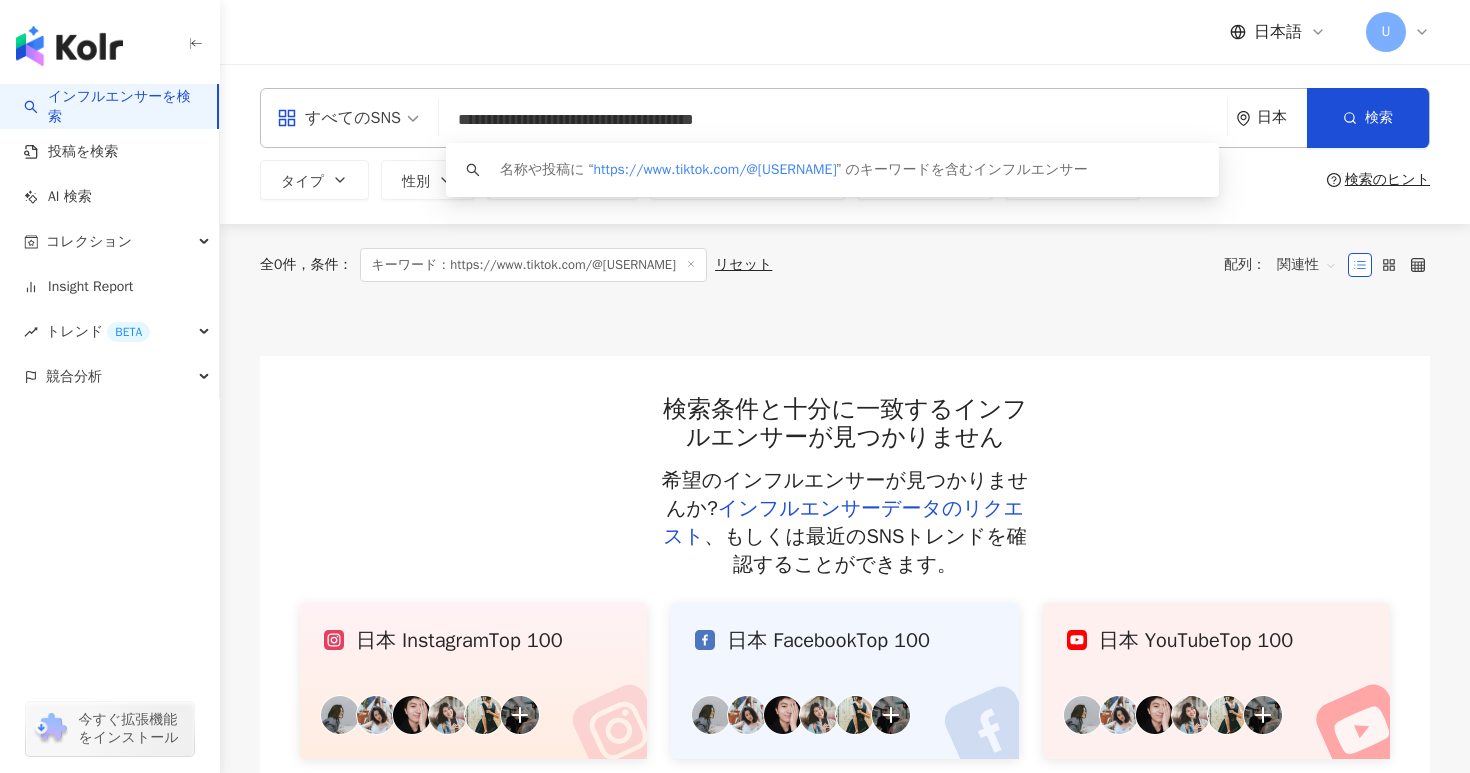 click on "**********" at bounding box center (833, 120) 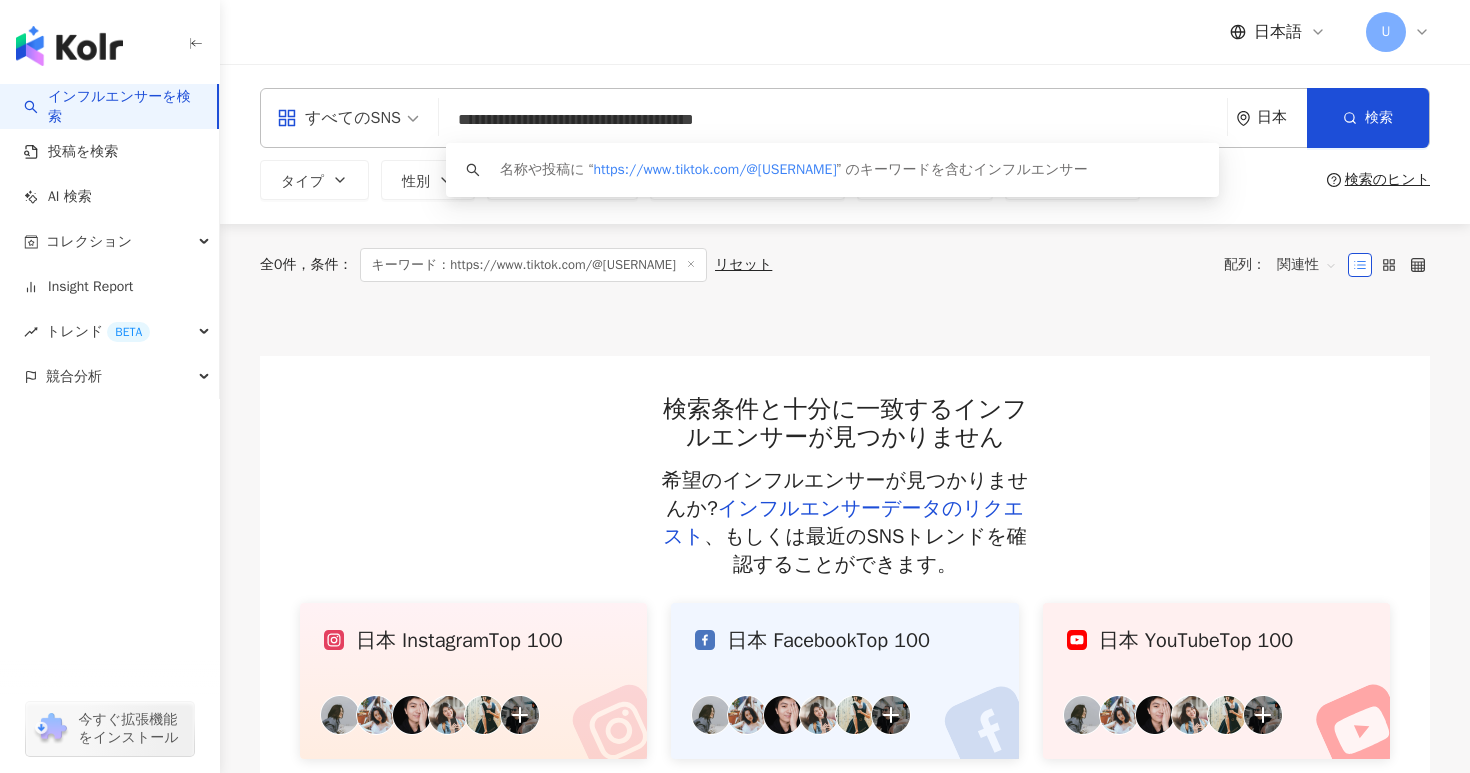 click on "**********" at bounding box center (833, 120) 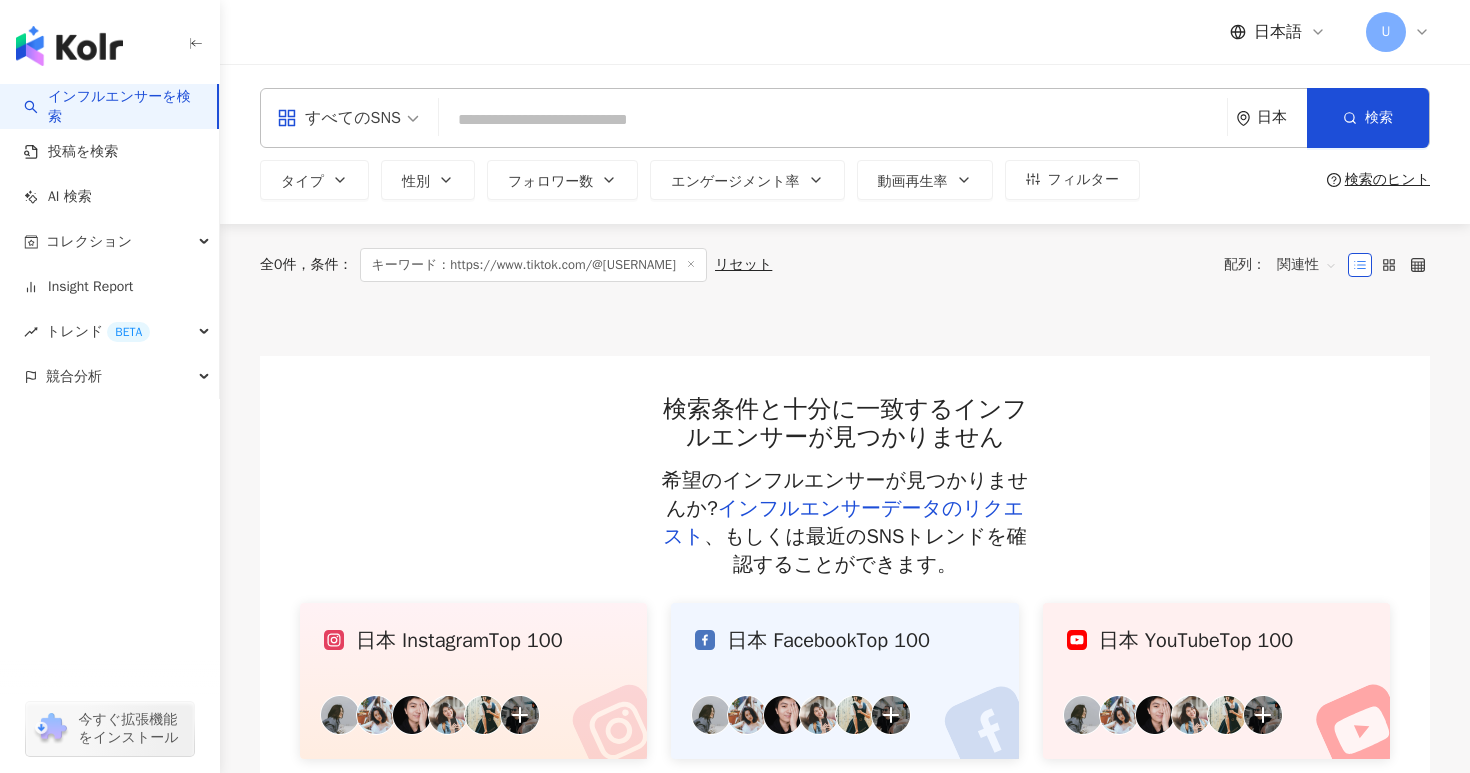 paste on "**********" 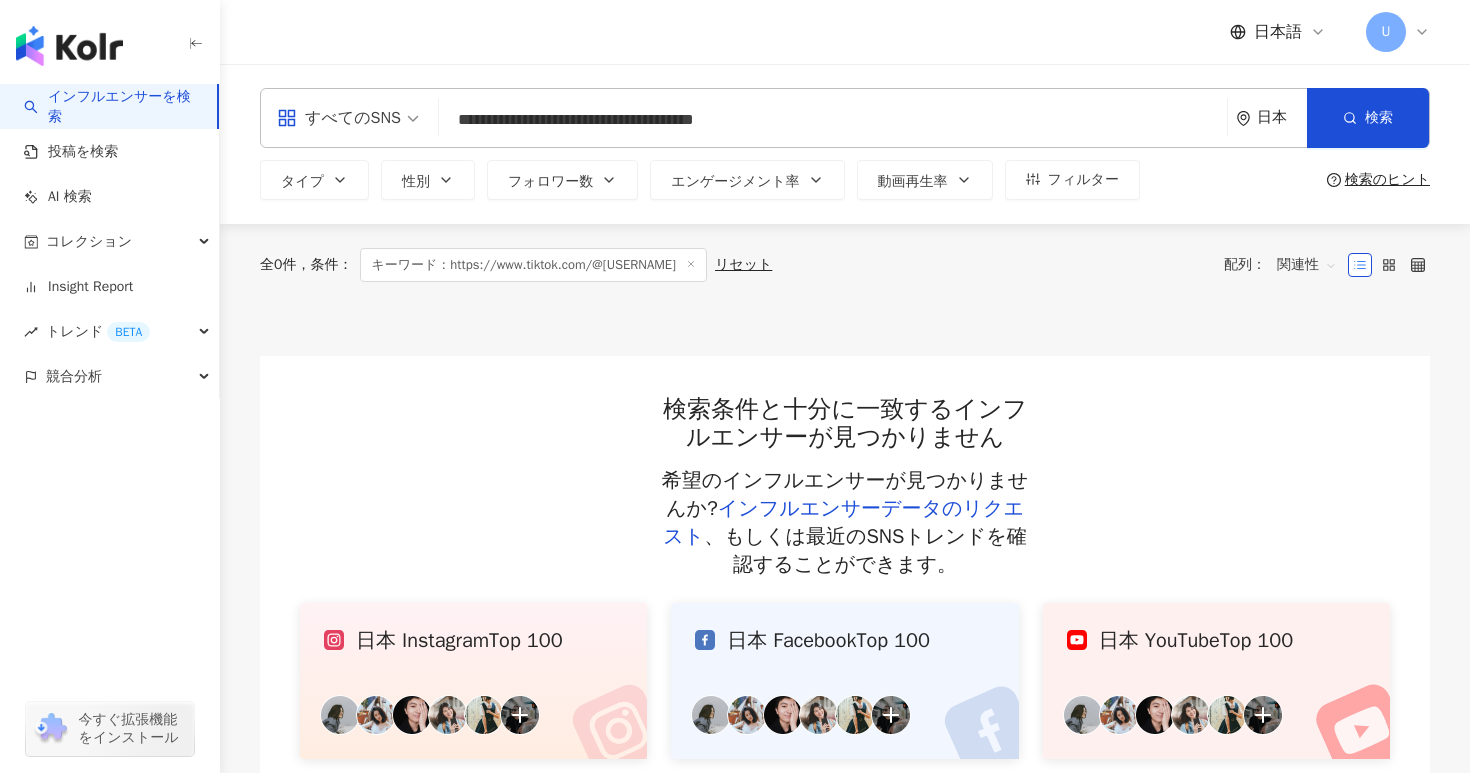 click on "**********" at bounding box center (833, 120) 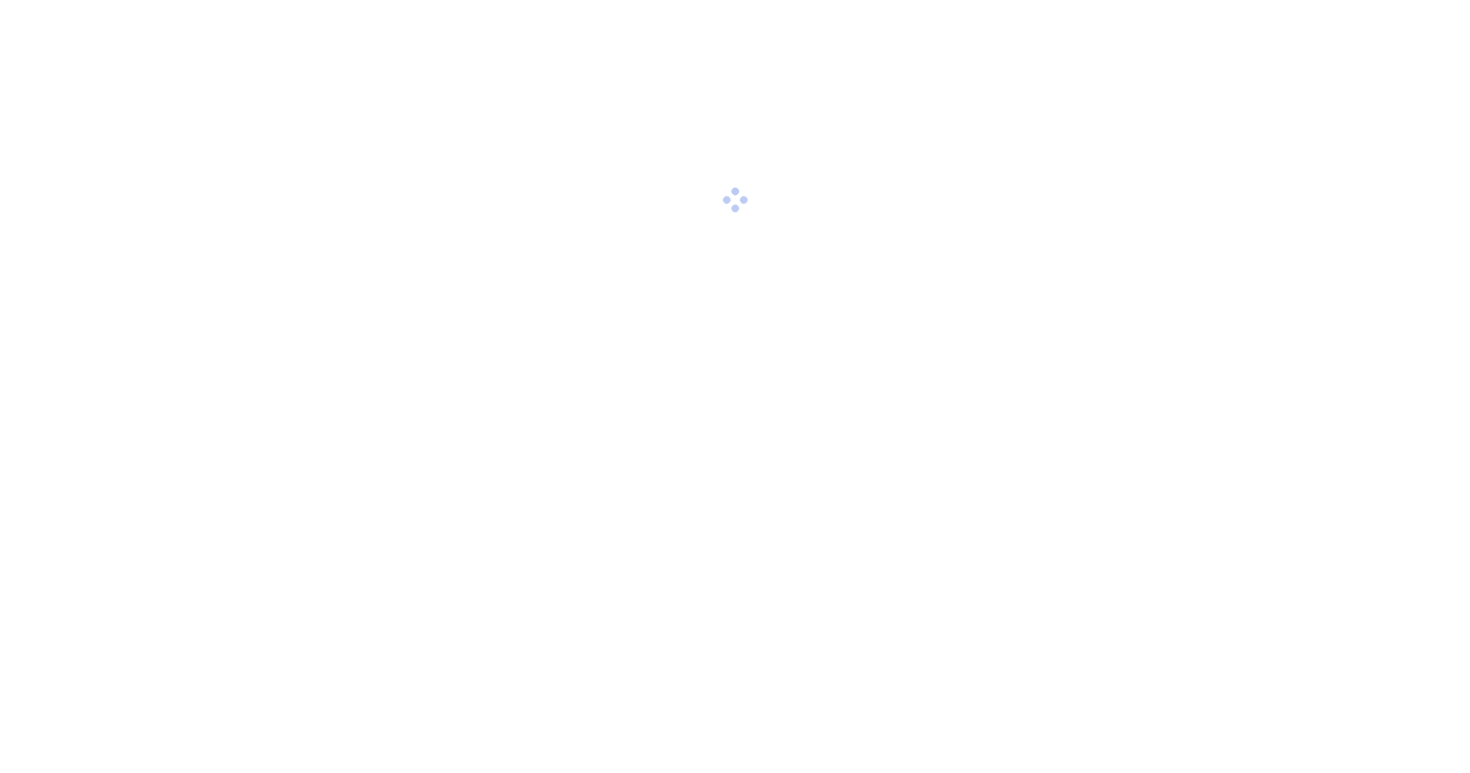 scroll, scrollTop: 0, scrollLeft: 0, axis: both 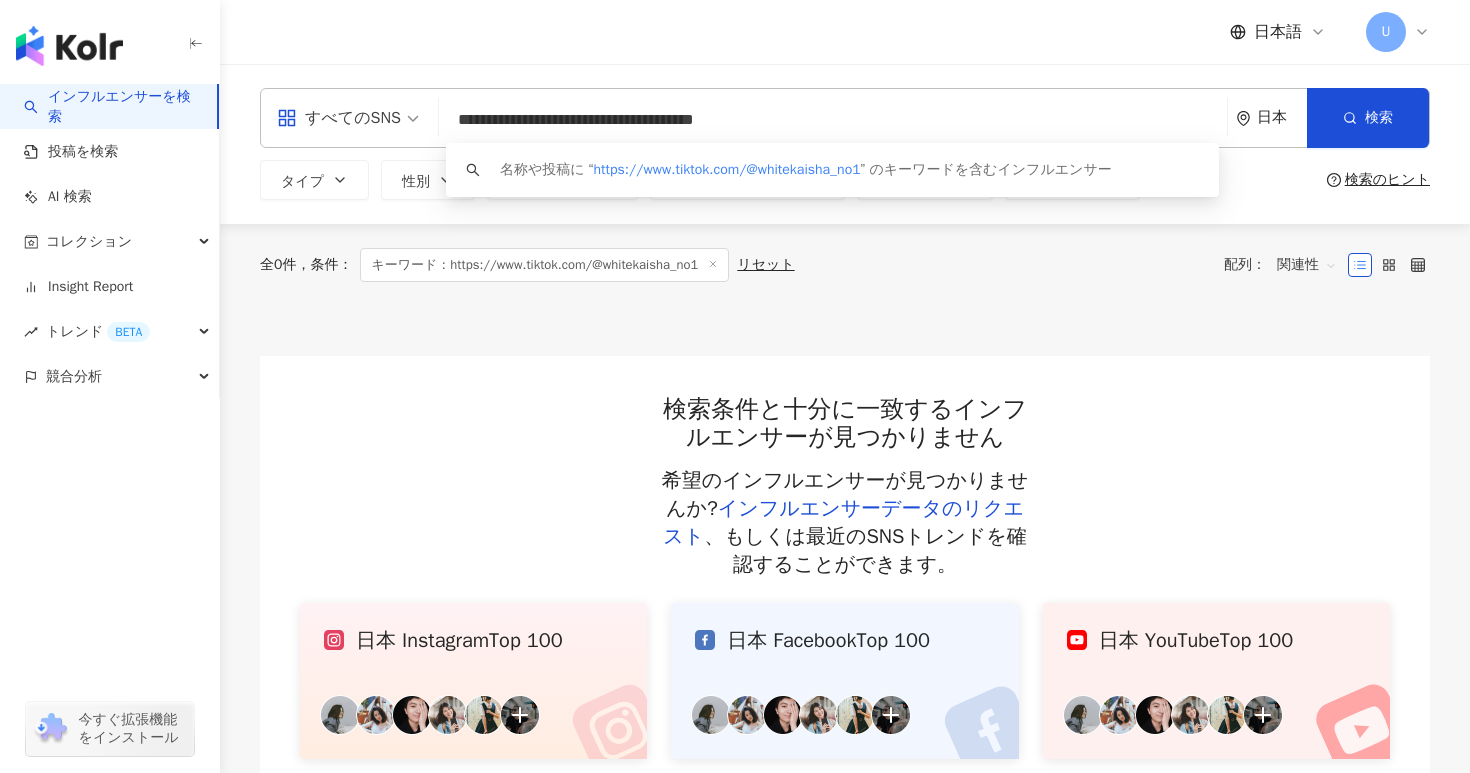click on "**********" at bounding box center (833, 120) 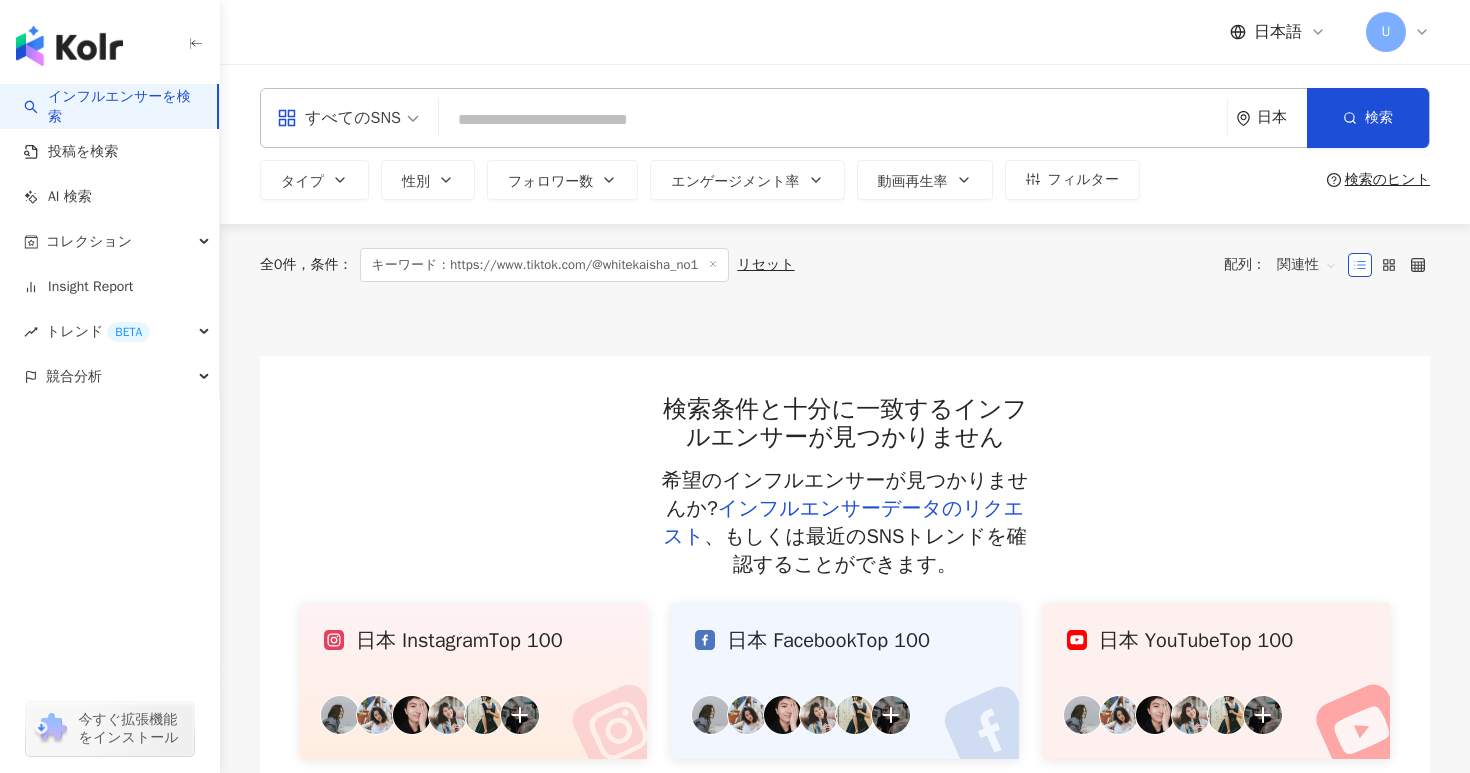 type on "**********" 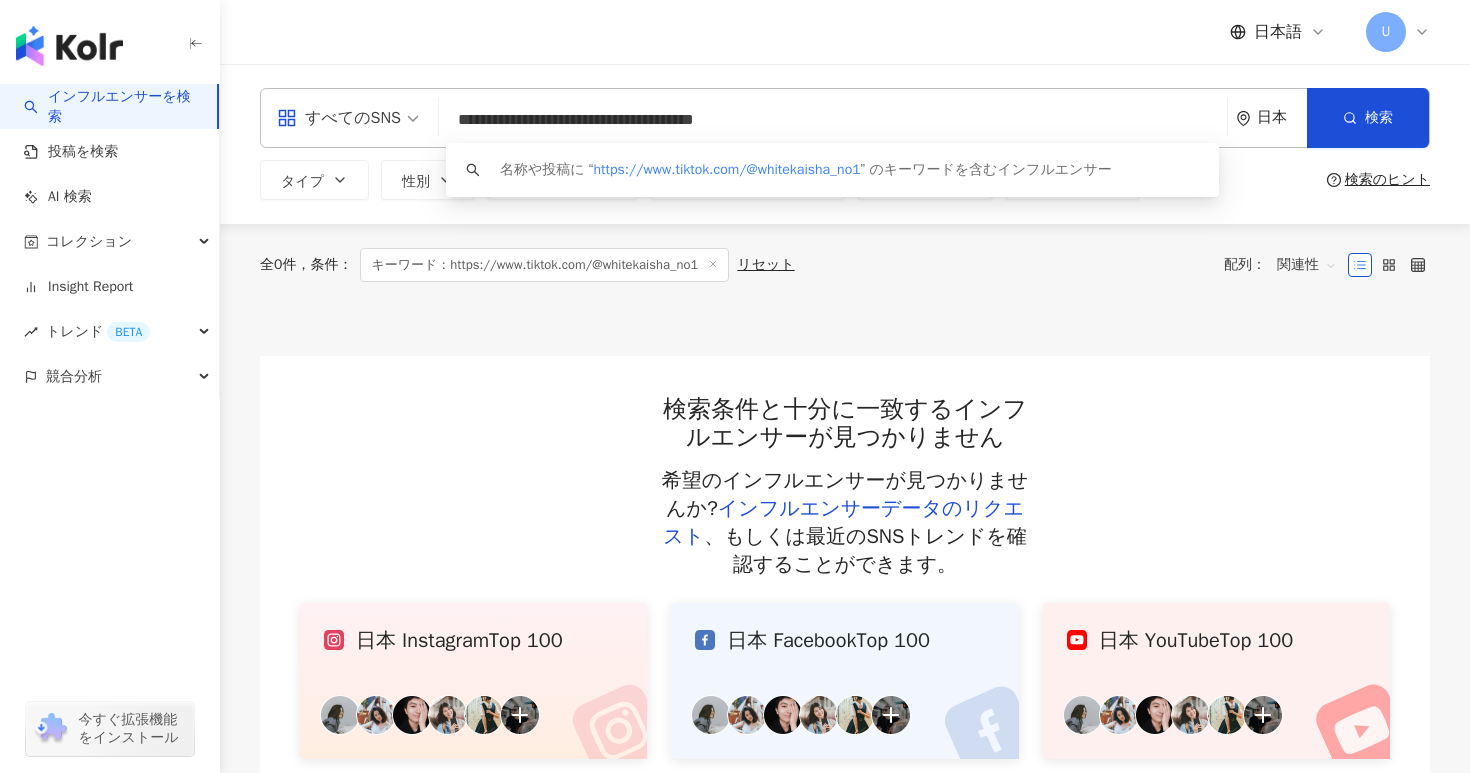 click on "**********" at bounding box center [833, 120] 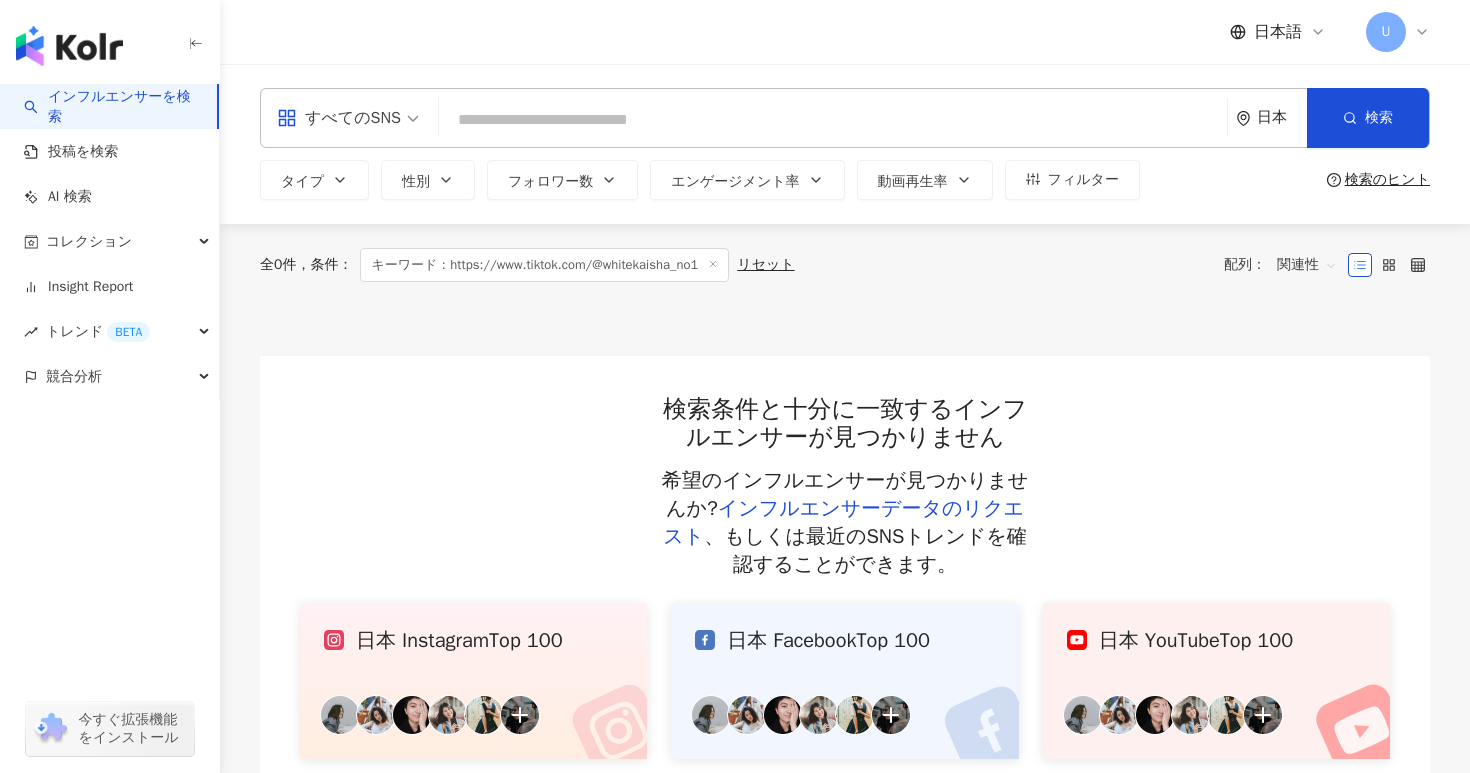 paste on "**********" 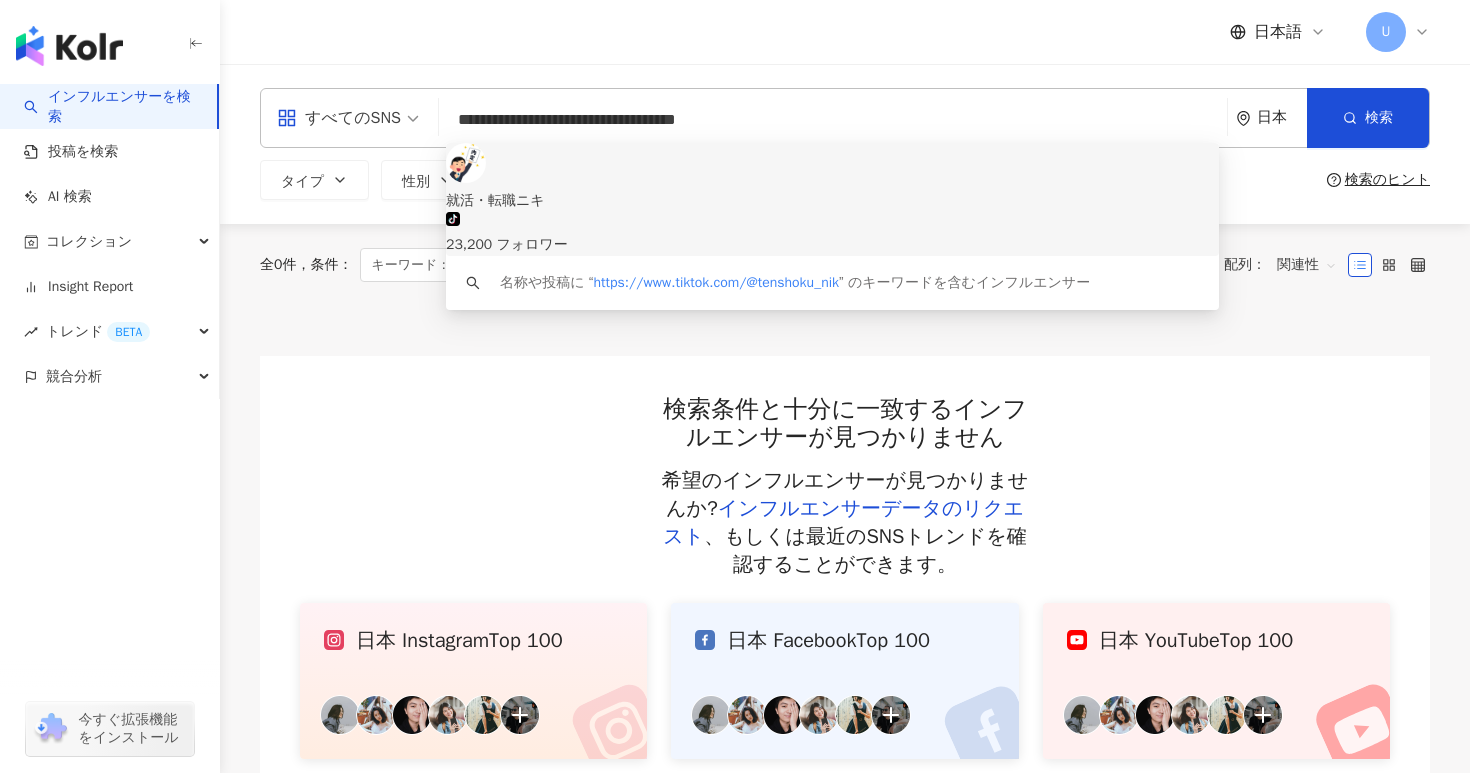 click on "就活・転職ニキ" at bounding box center (832, 201) 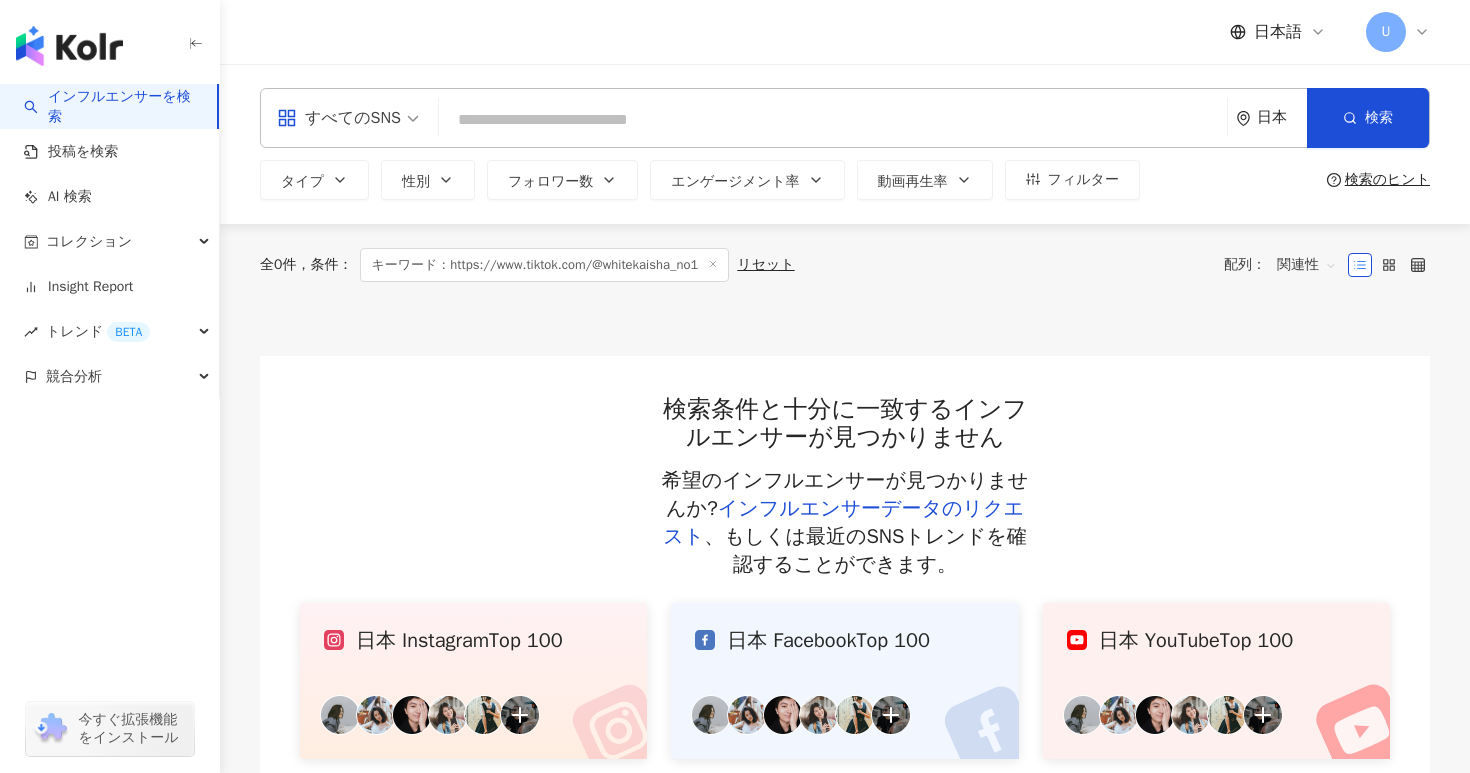 click at bounding box center (833, 120) 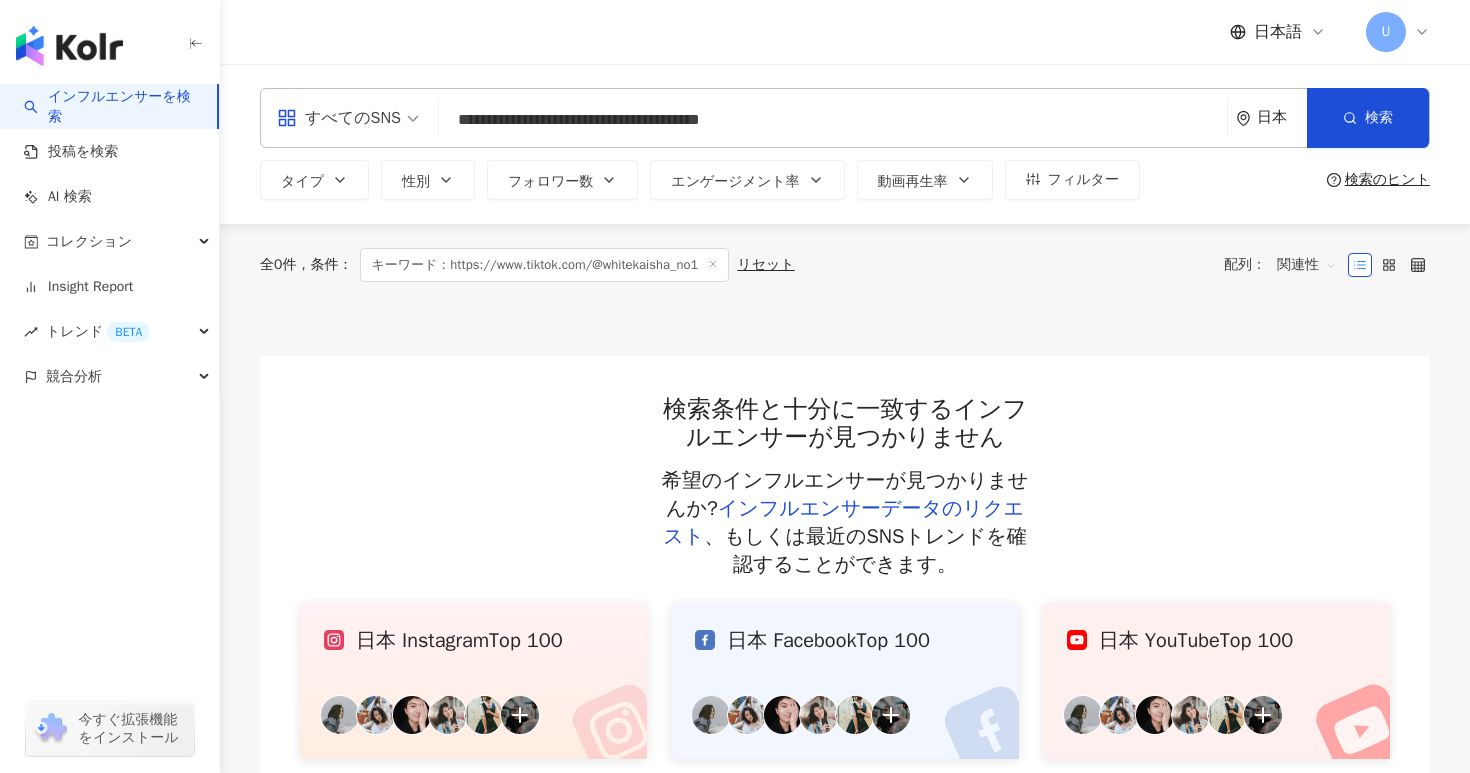 type on "**********" 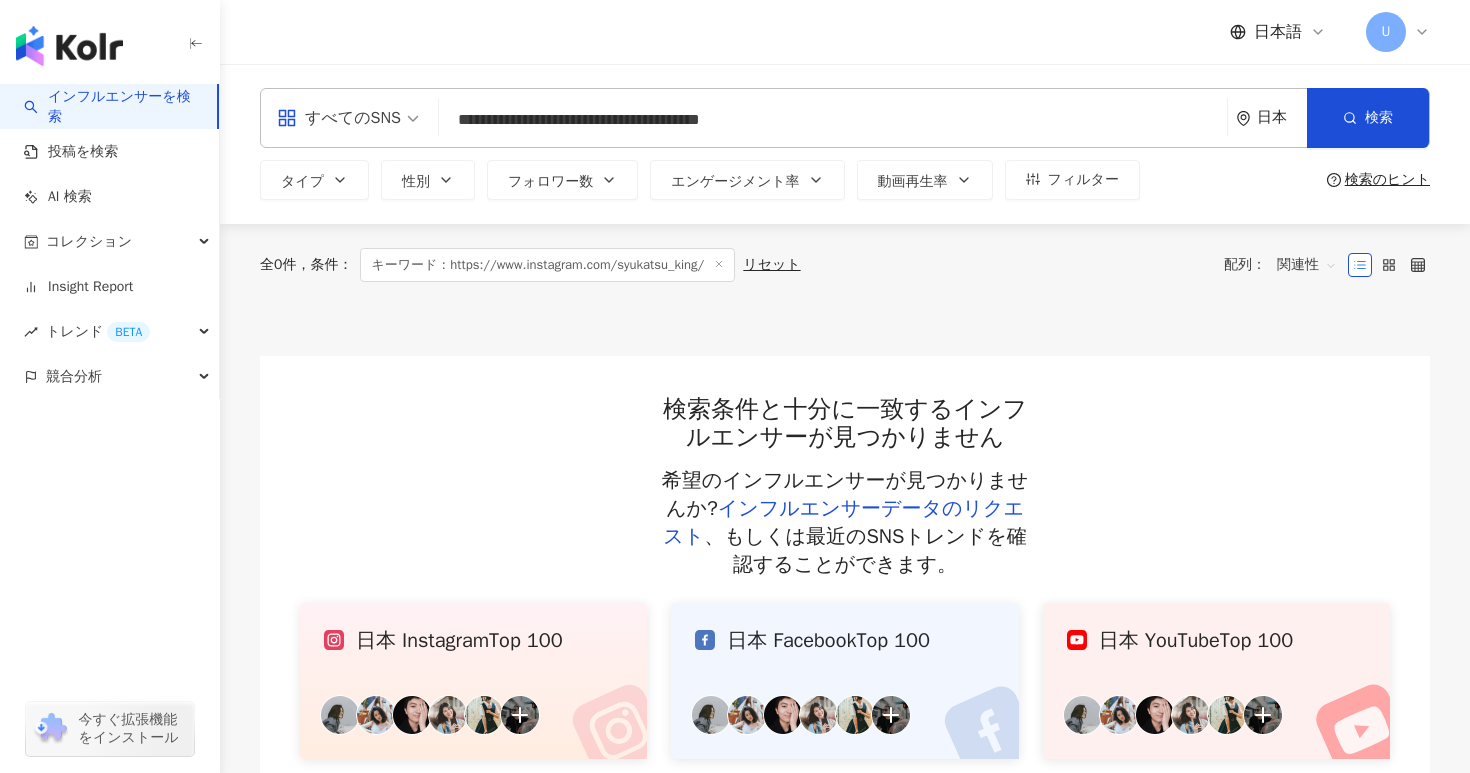 click on "**********" at bounding box center [833, 120] 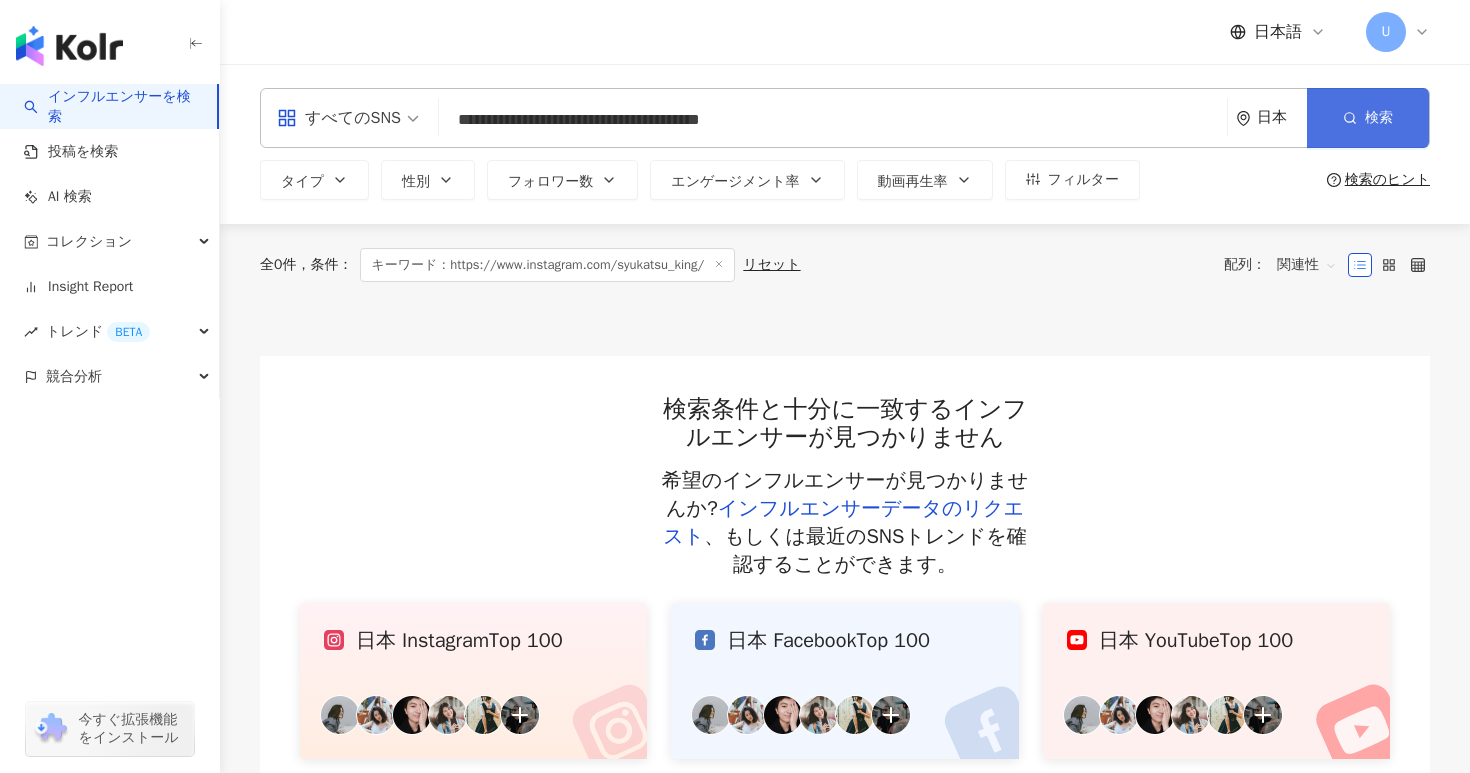 click 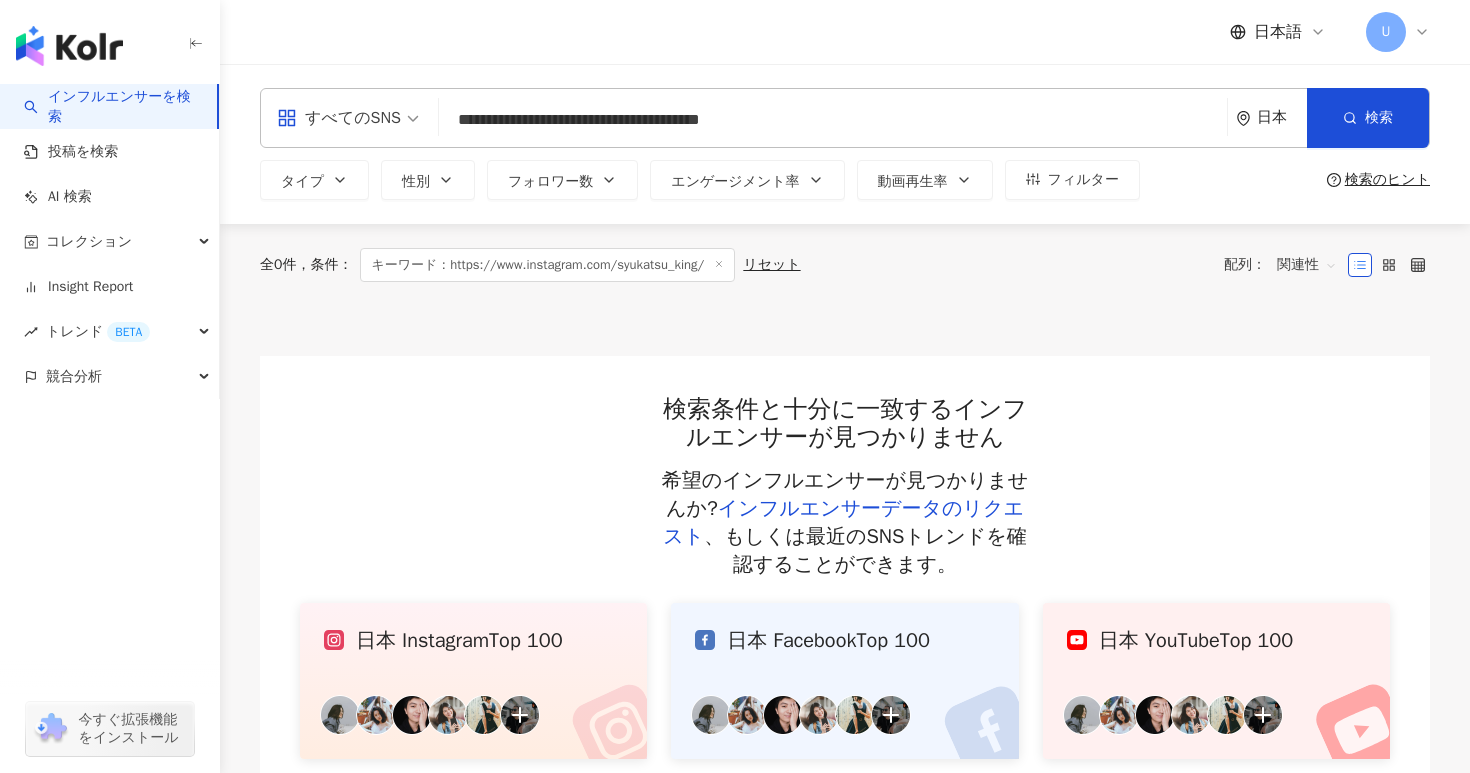 click on "**********" at bounding box center (833, 120) 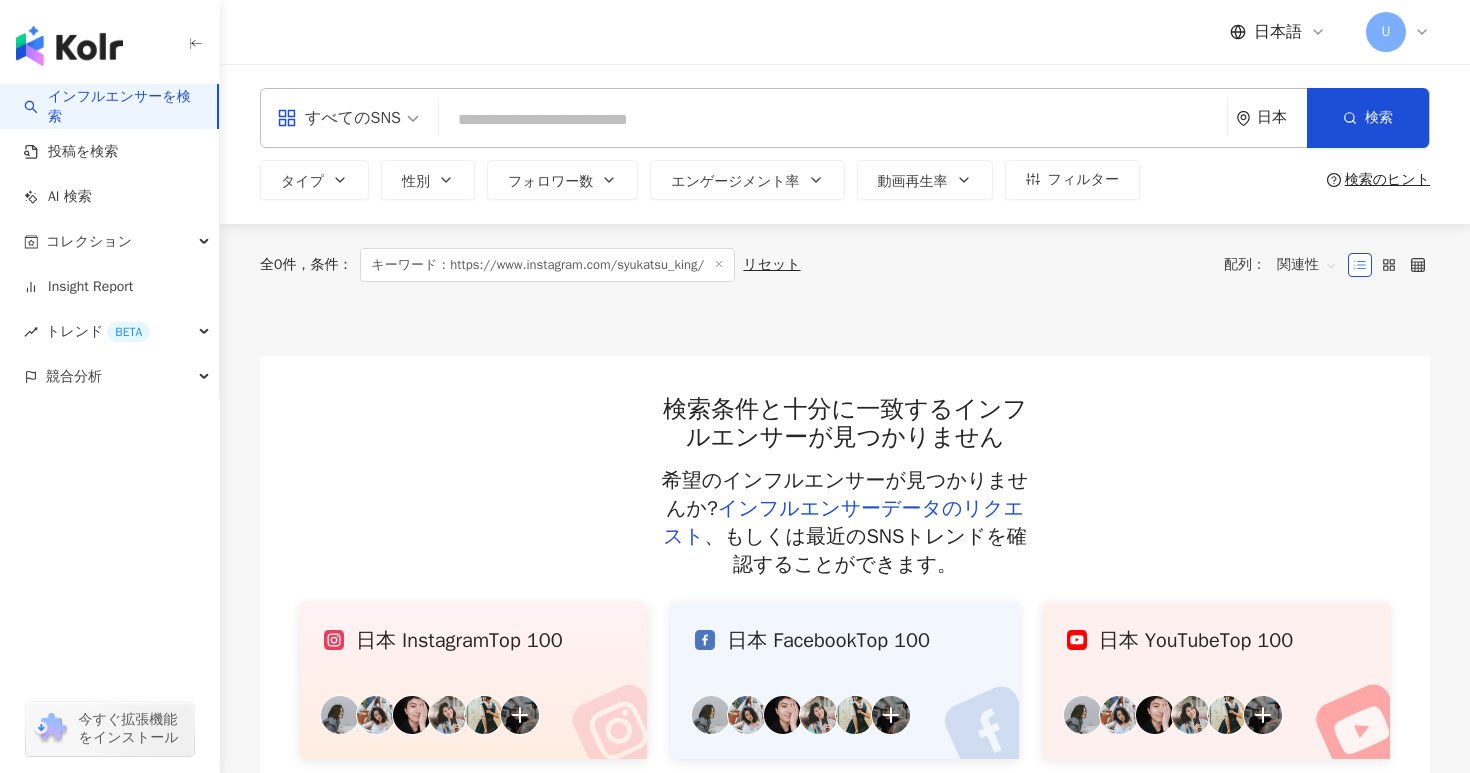 paste on "**********" 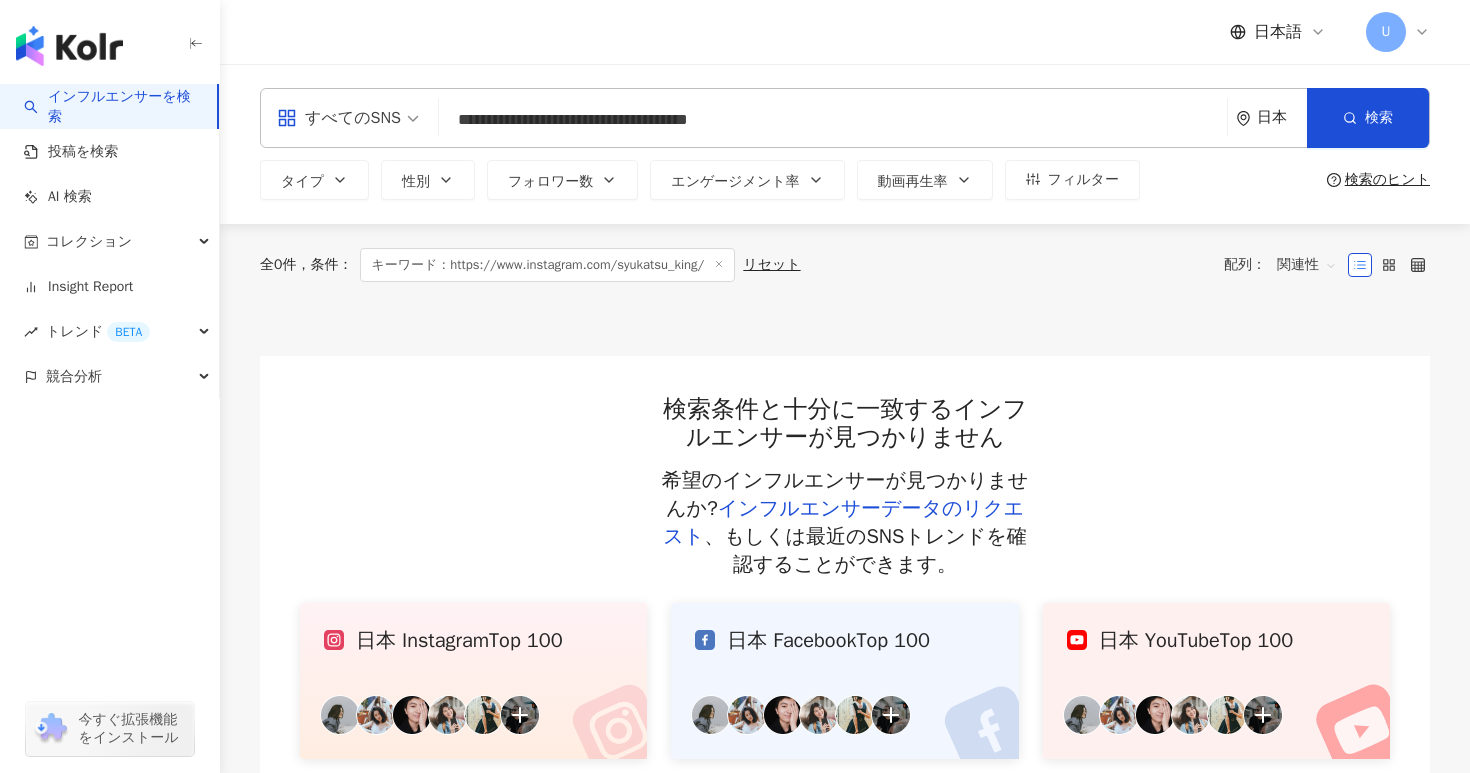 type on "**********" 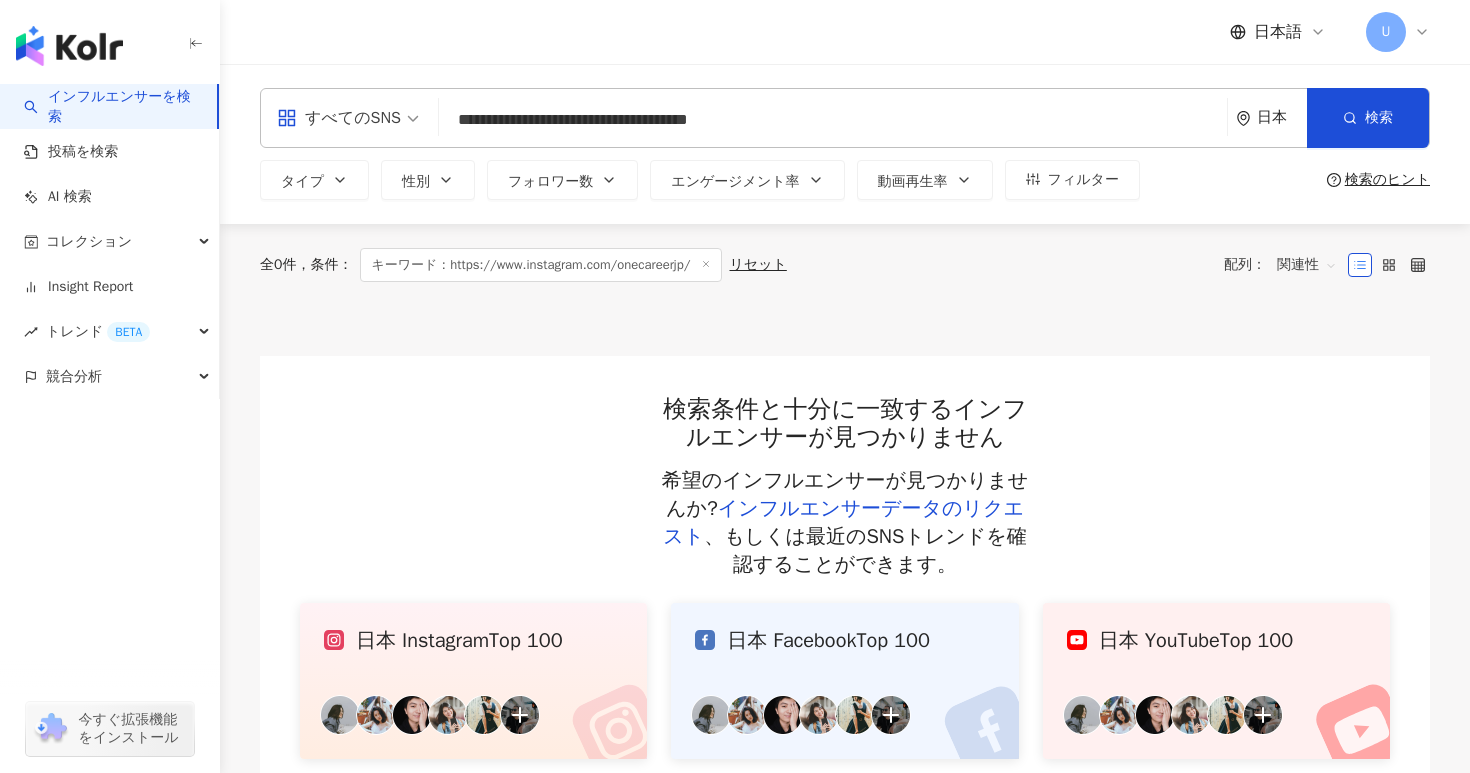 click on "**********" at bounding box center (833, 120) 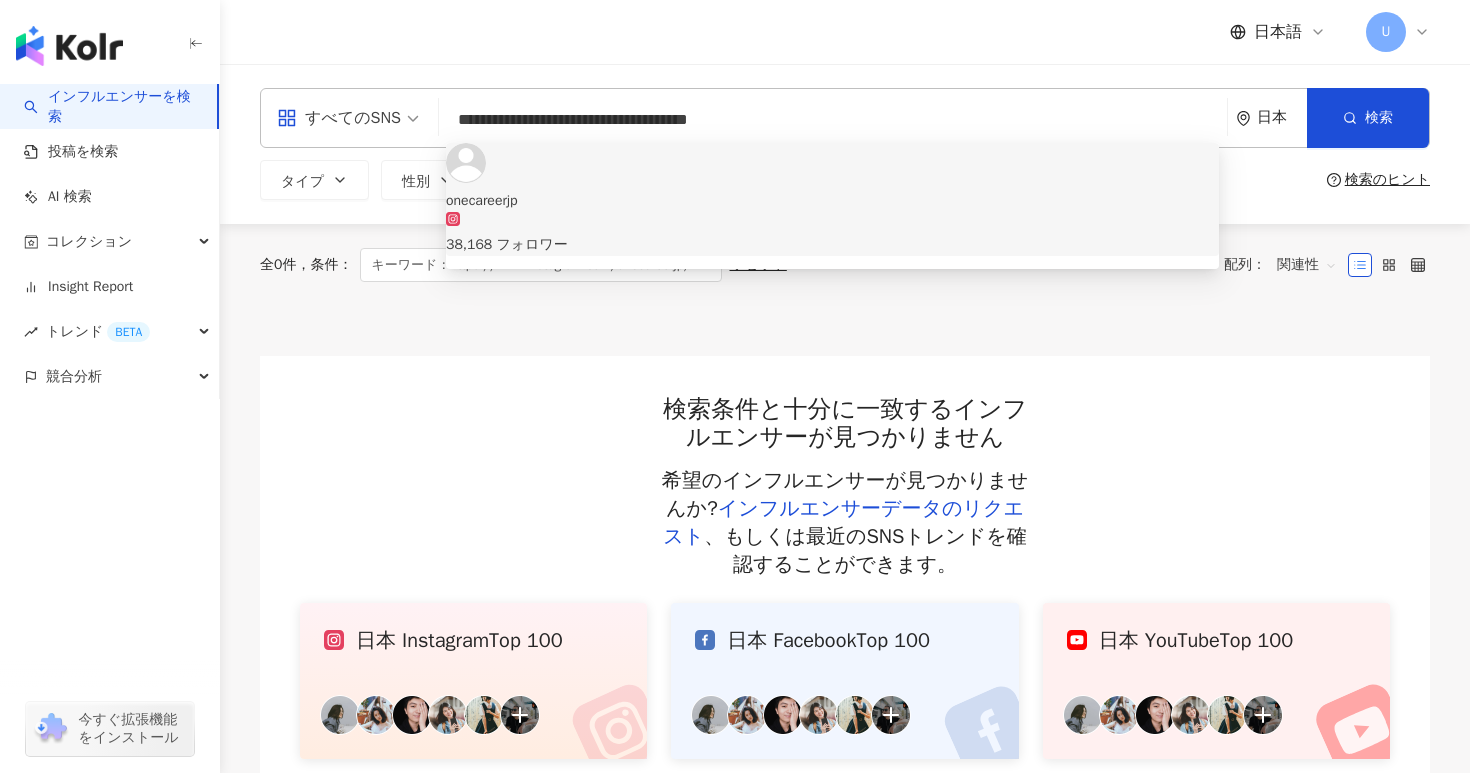 click on "38,168   フォロワー" at bounding box center (832, 234) 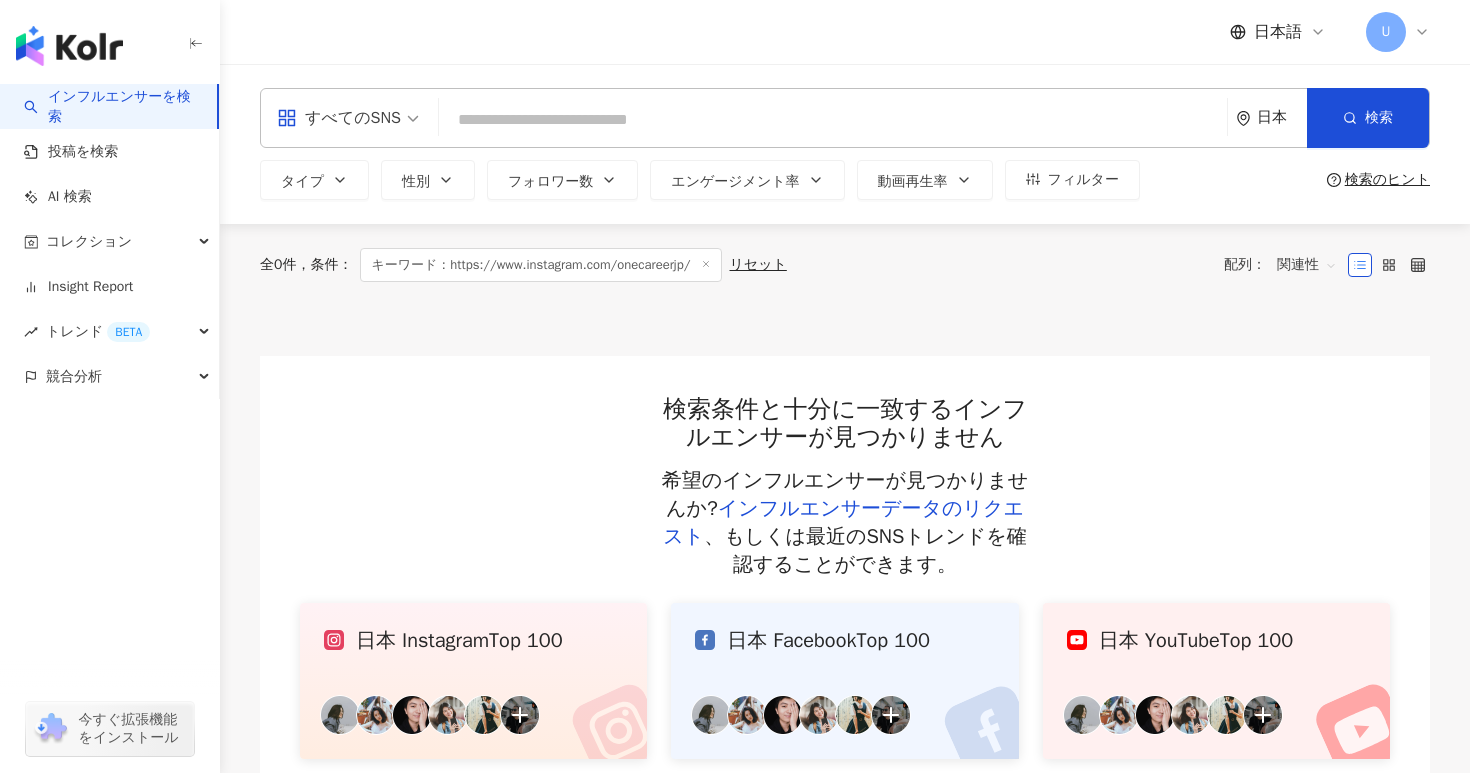 paste on "**********" 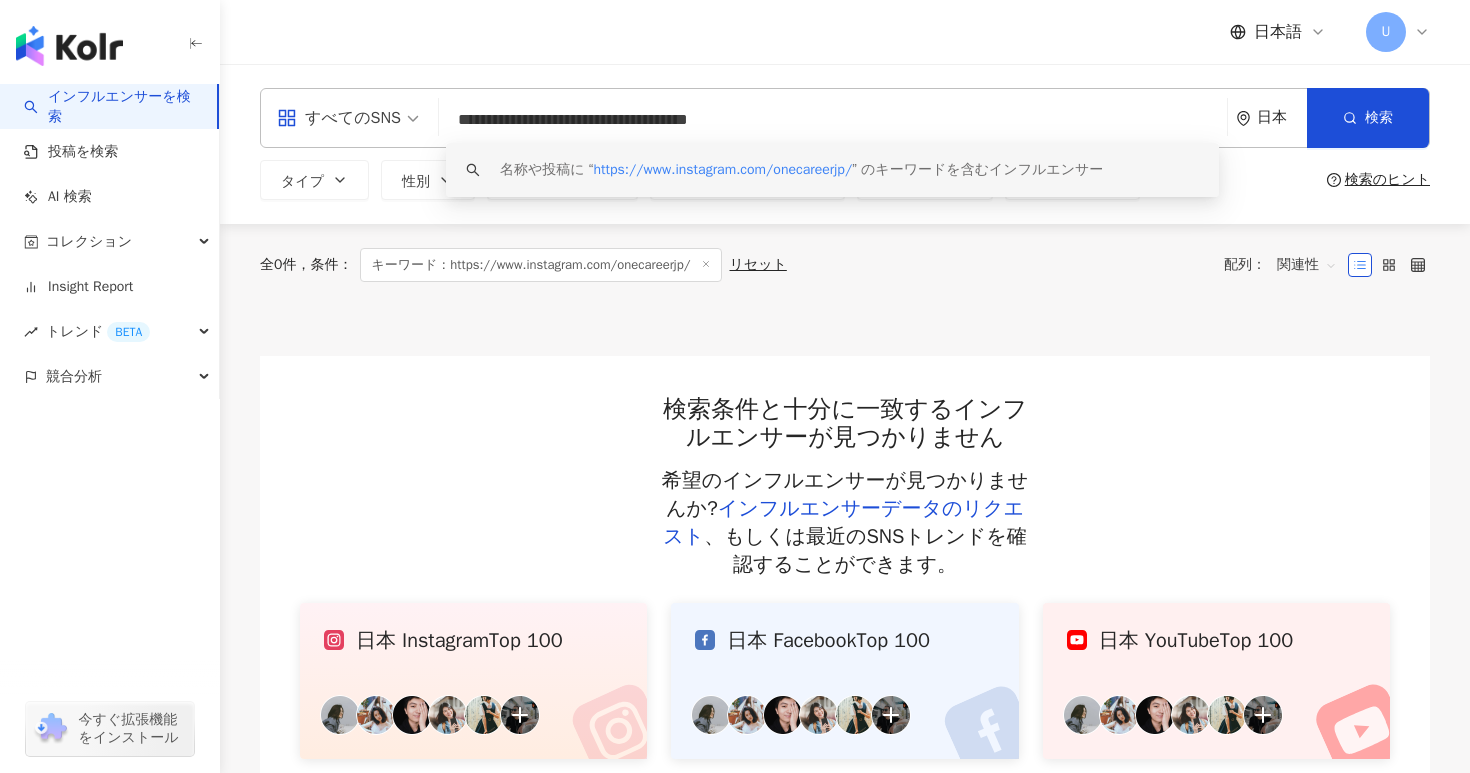 click on "https://www.instagram.com/onecareerjp/" at bounding box center (723, 169) 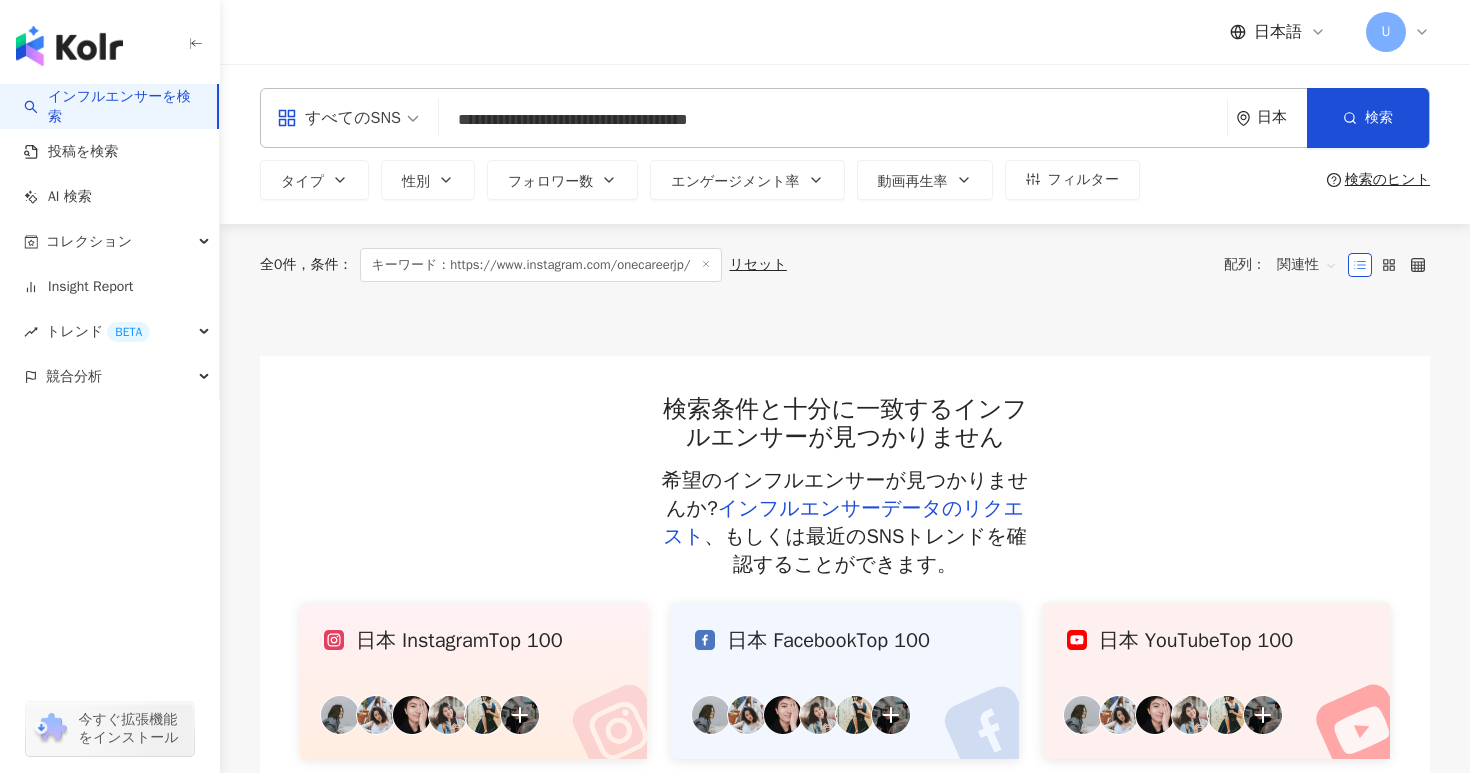 click on "**********" at bounding box center [833, 120] 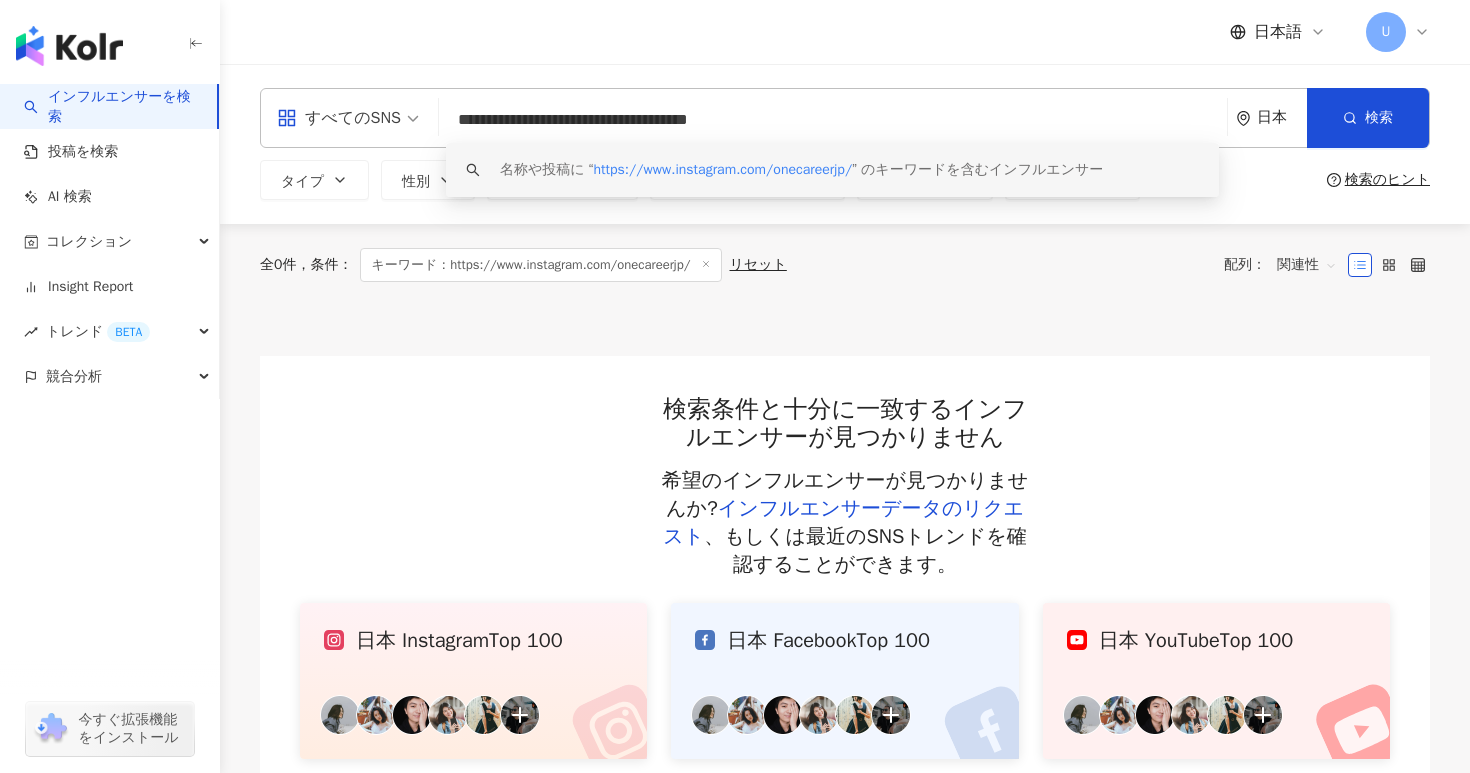 click on "**********" at bounding box center (833, 120) 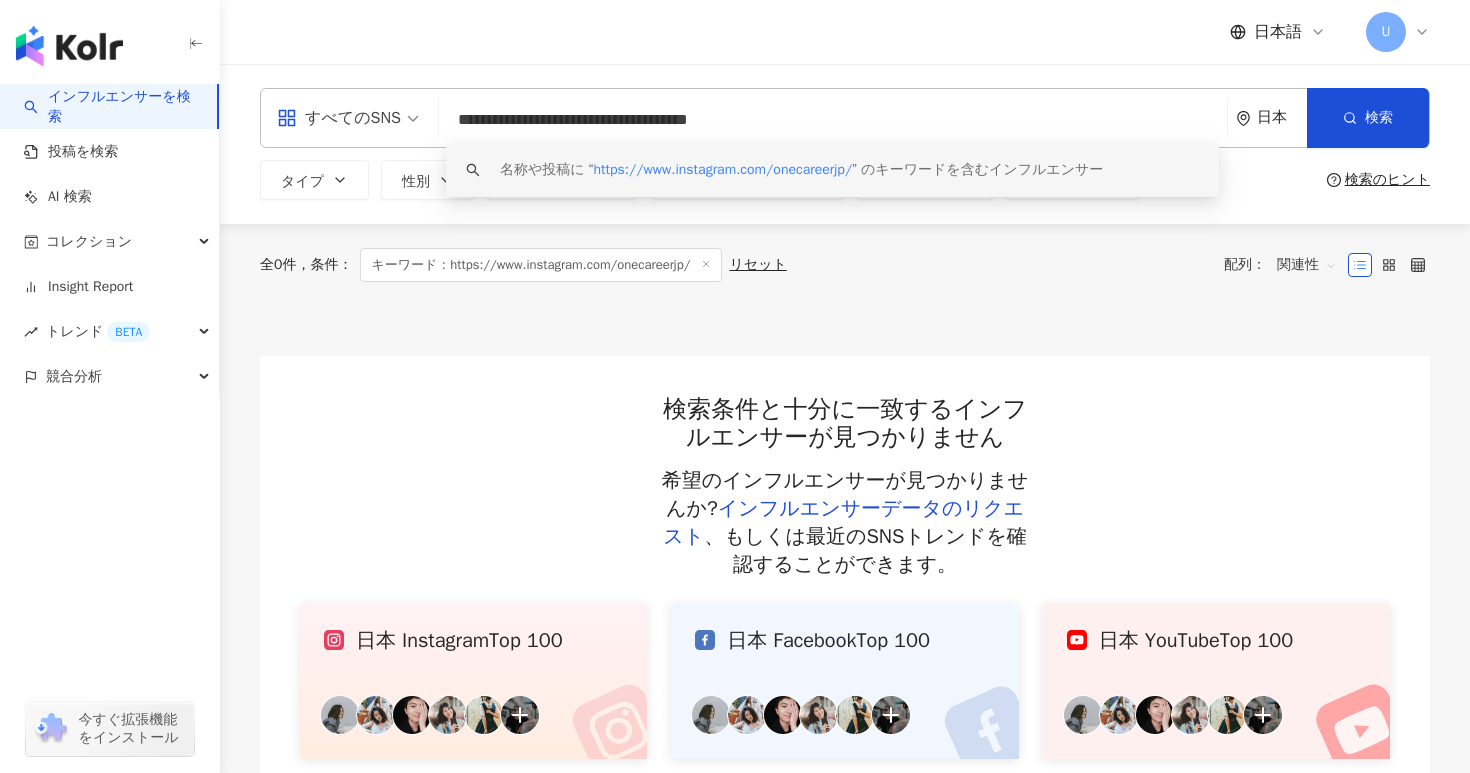 click on "**********" at bounding box center [833, 120] 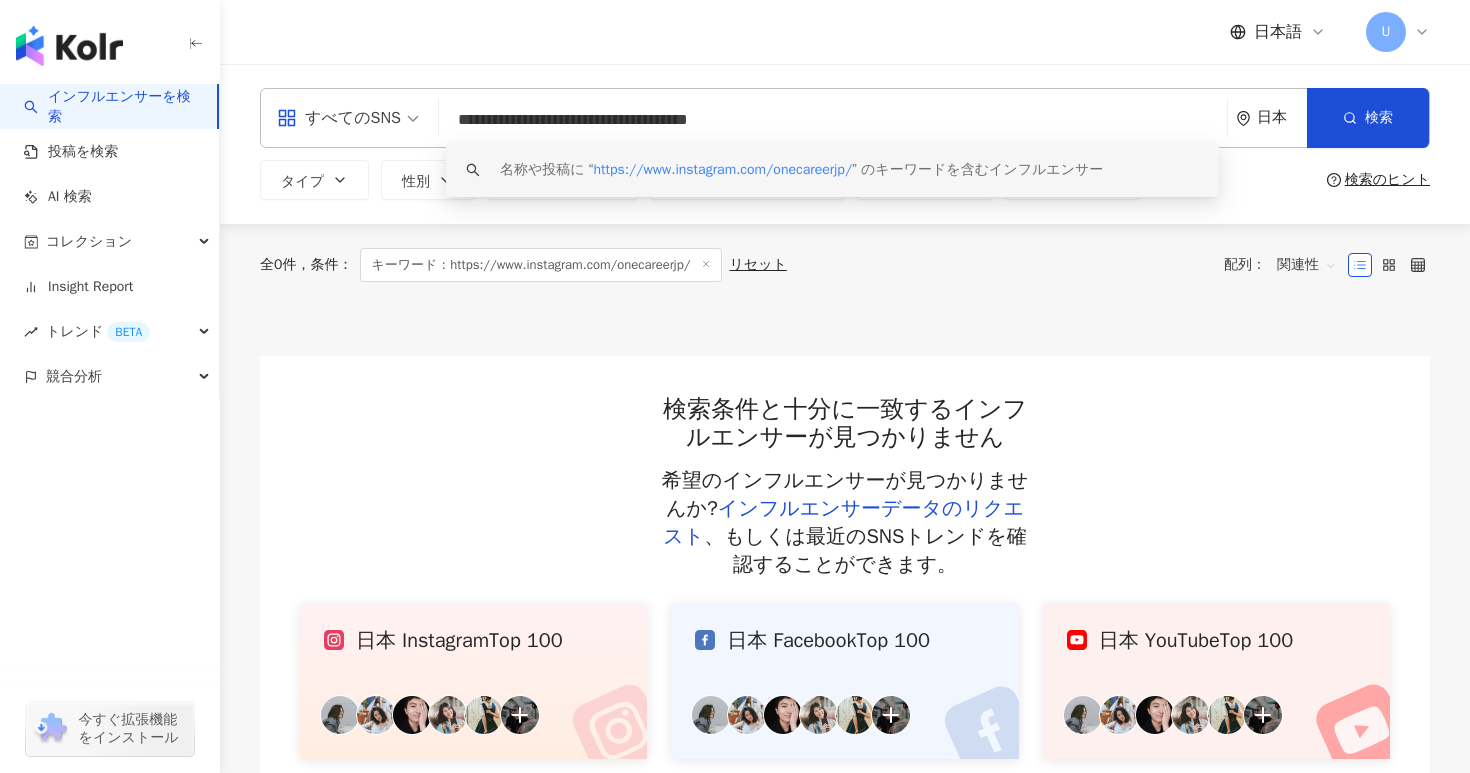 click on "**********" at bounding box center (833, 120) 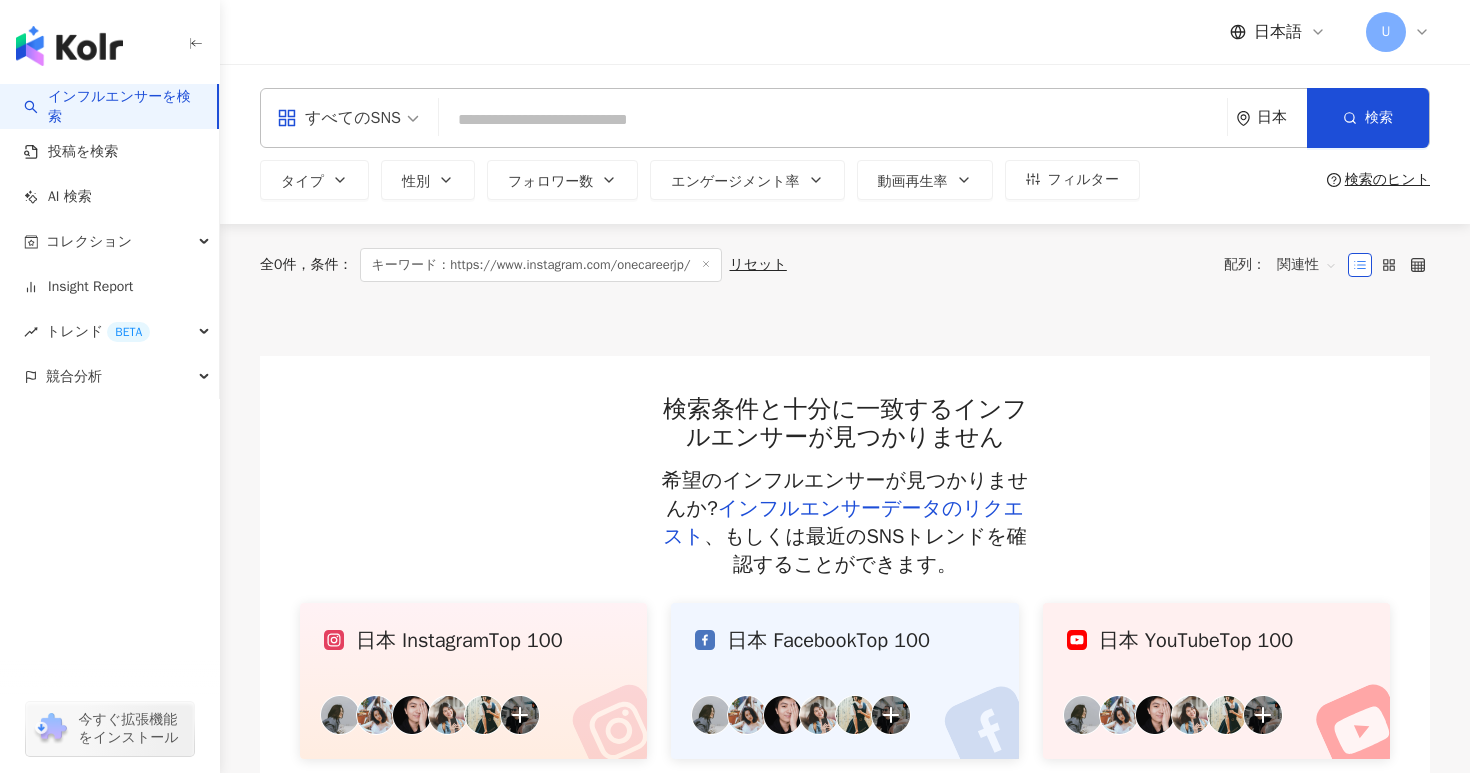 paste on "**********" 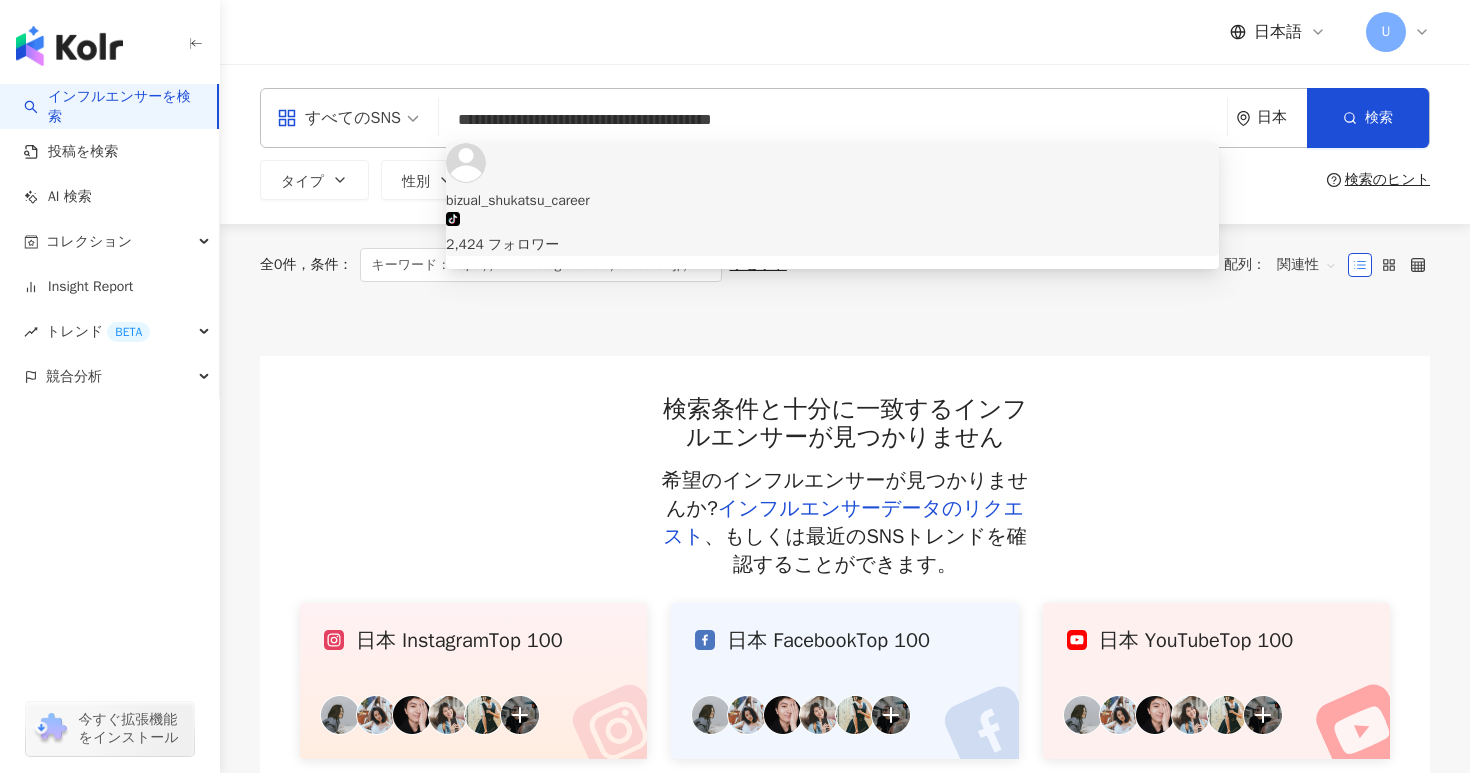 drag, startPoint x: 767, startPoint y: 186, endPoint x: 822, endPoint y: 116, distance: 89.02247 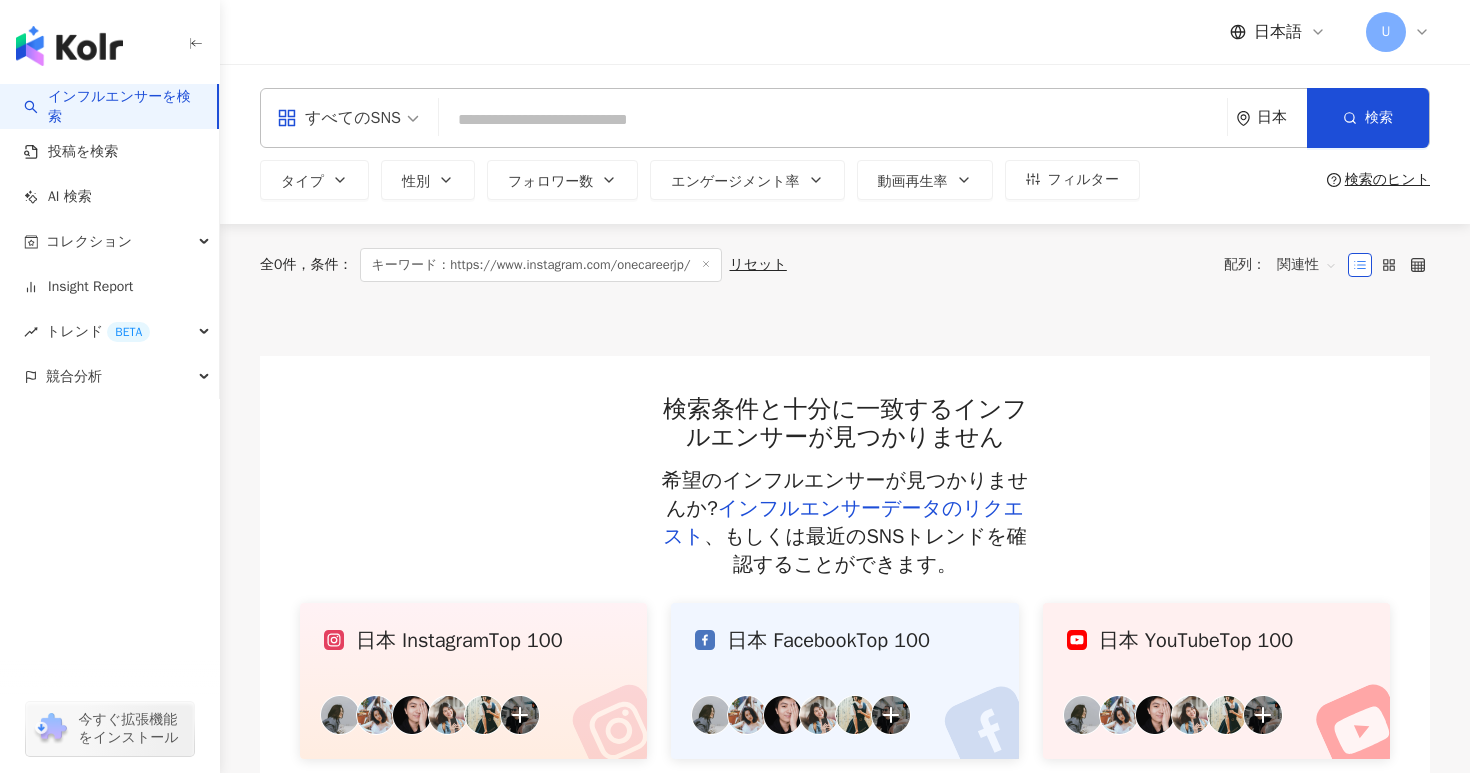 paste on "**********" 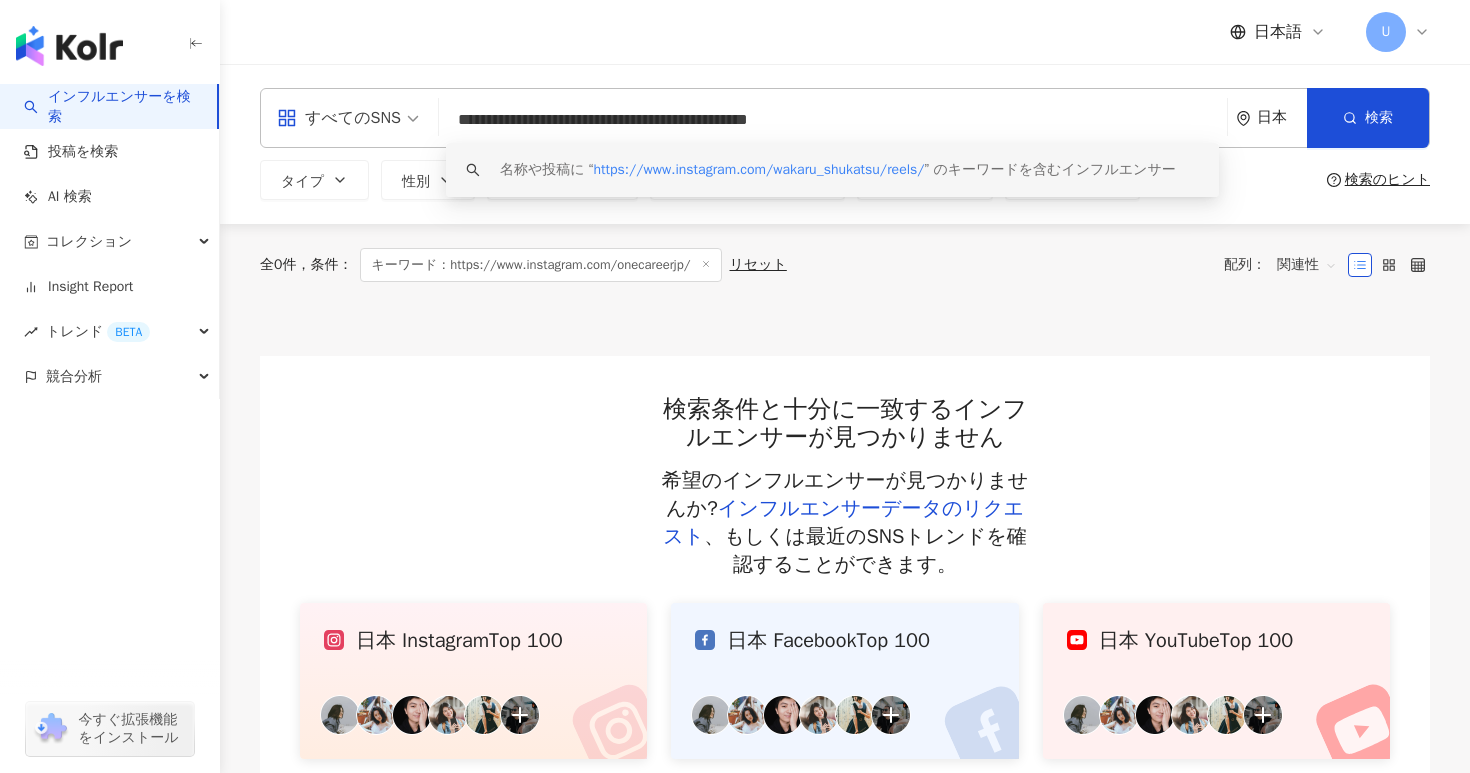 click on "**********" at bounding box center [833, 120] 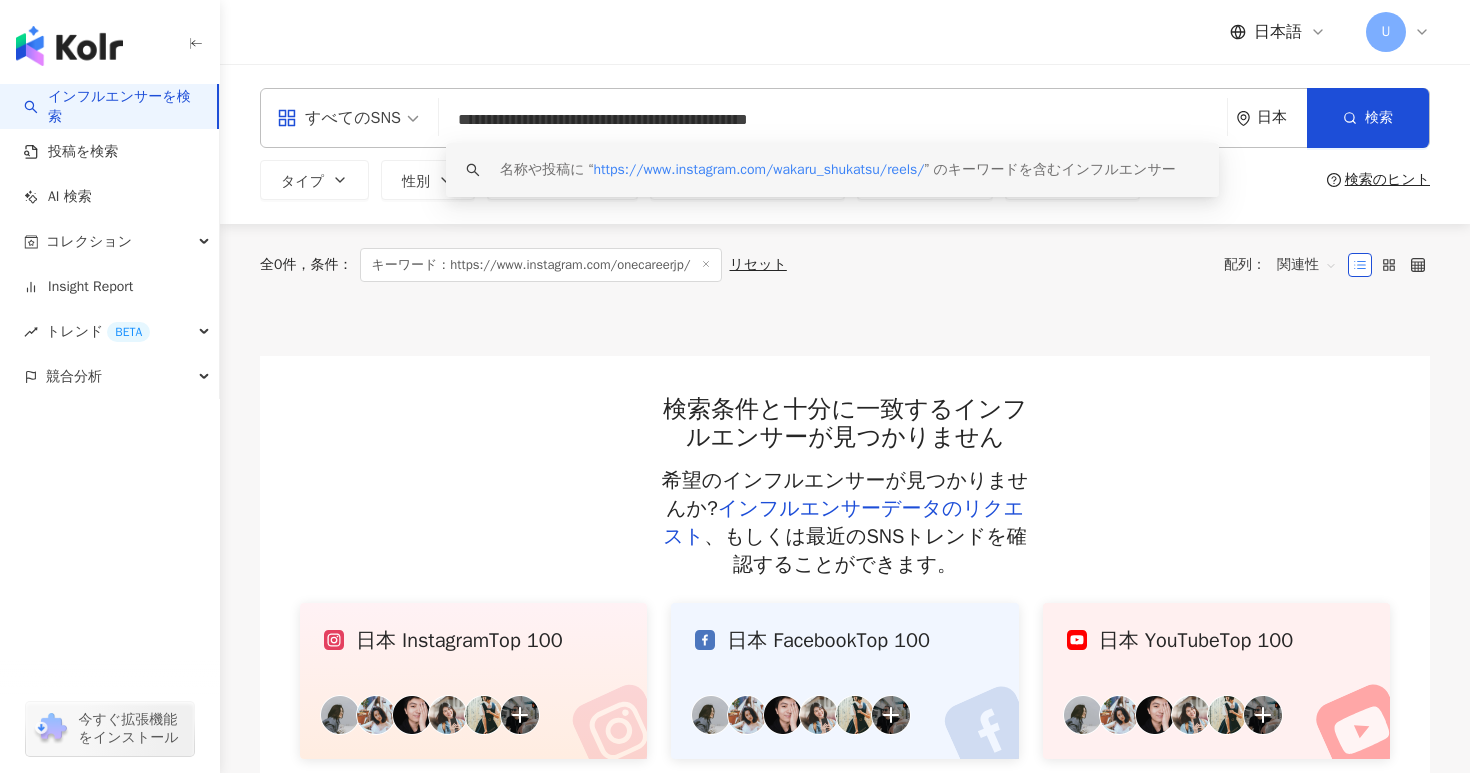 click on "**********" at bounding box center [833, 120] 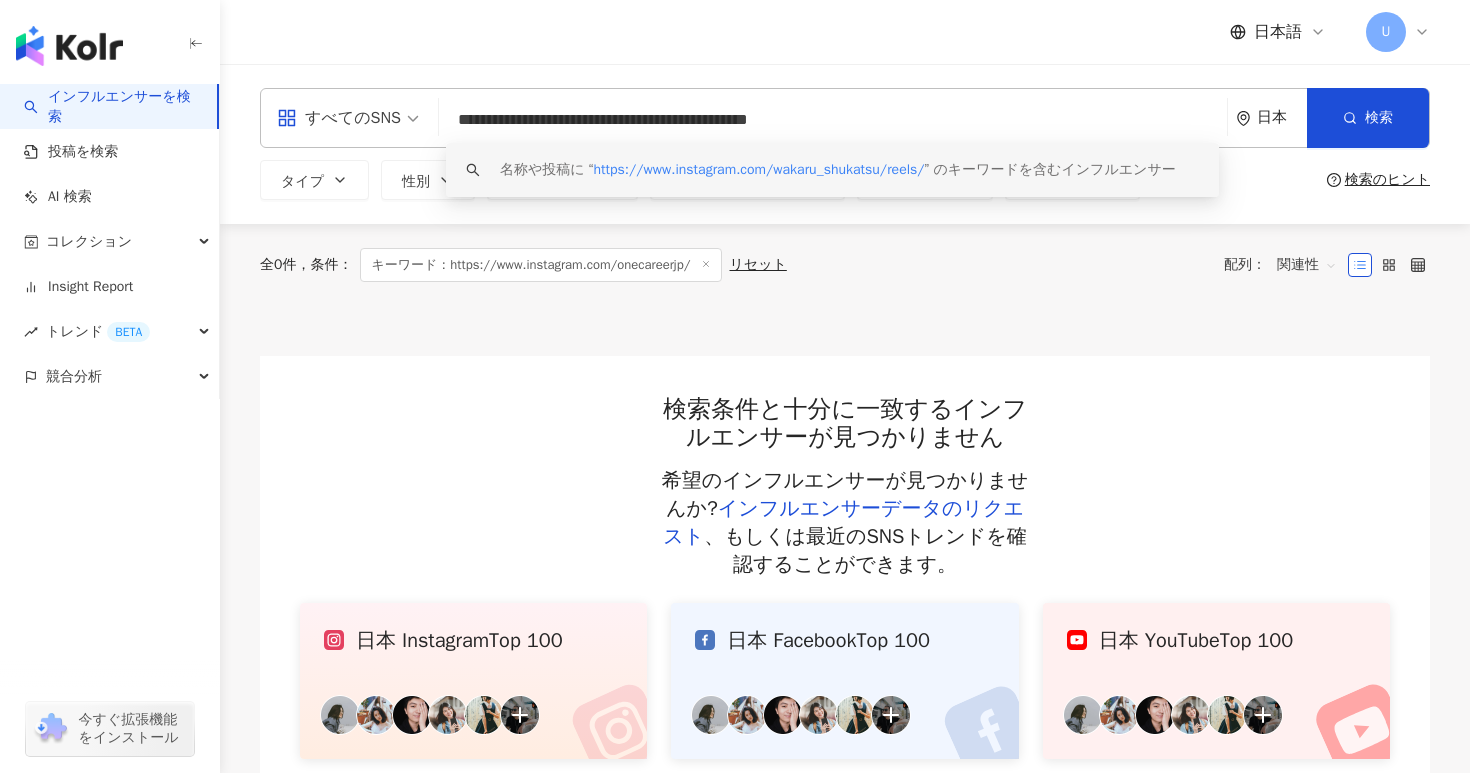 click on "**********" at bounding box center (833, 120) 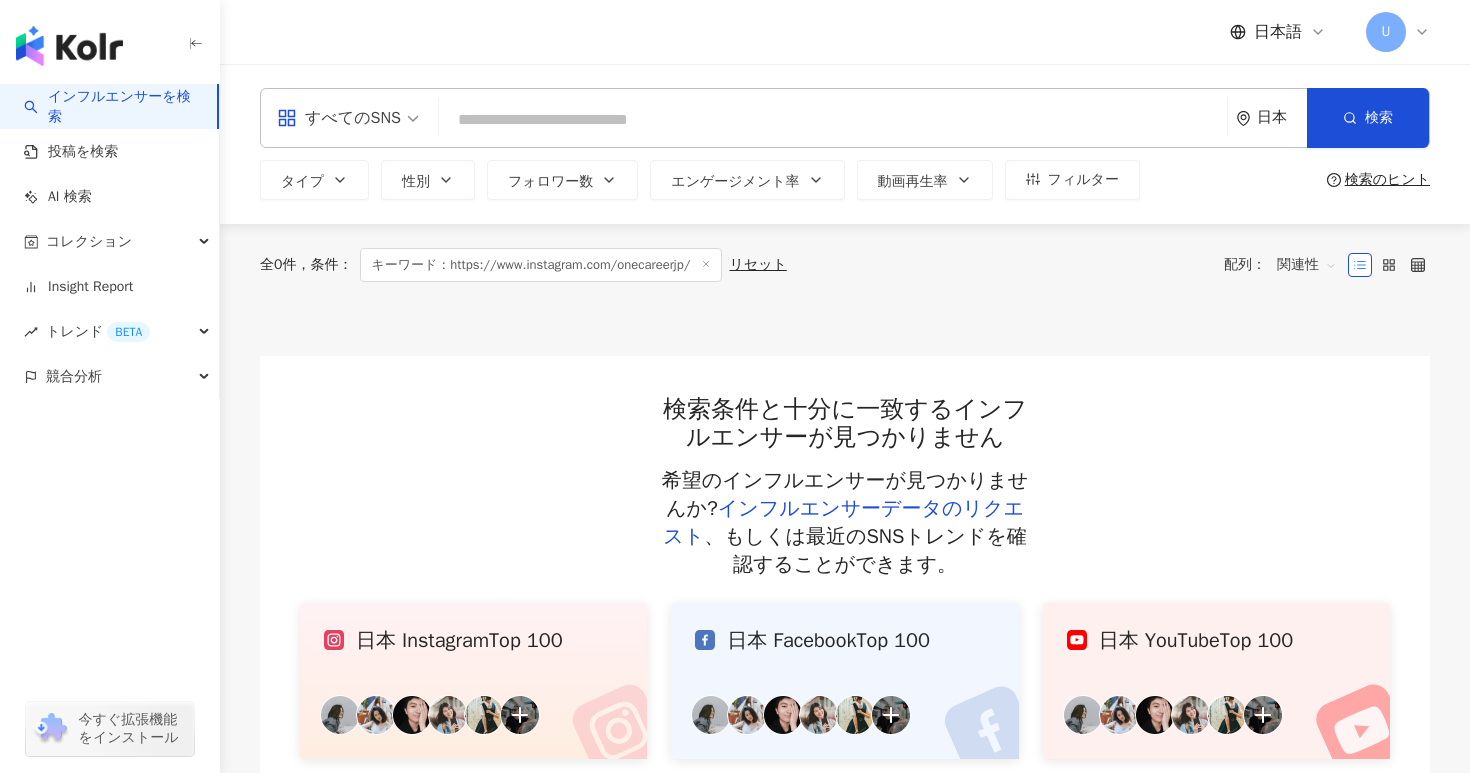 paste on "**********" 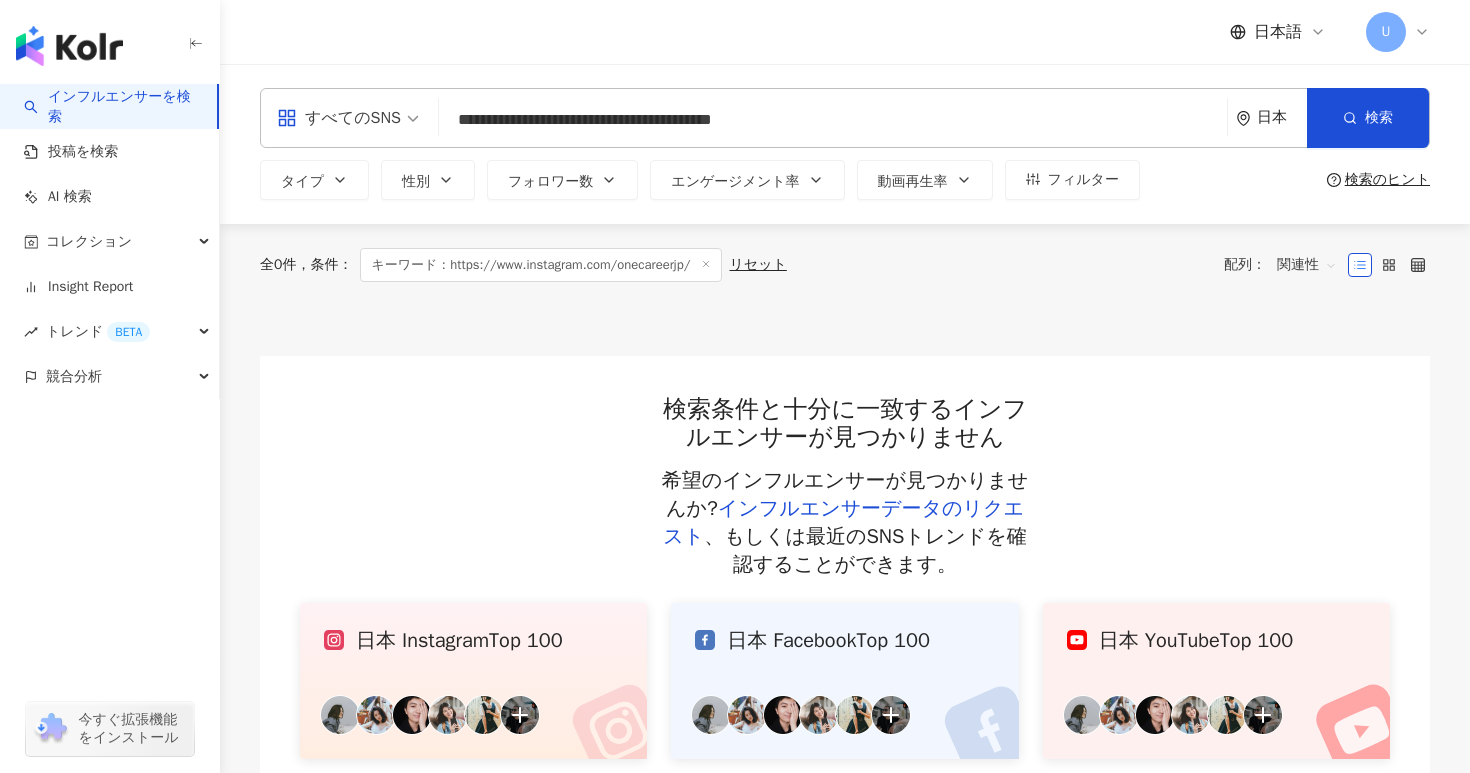 type on "**********" 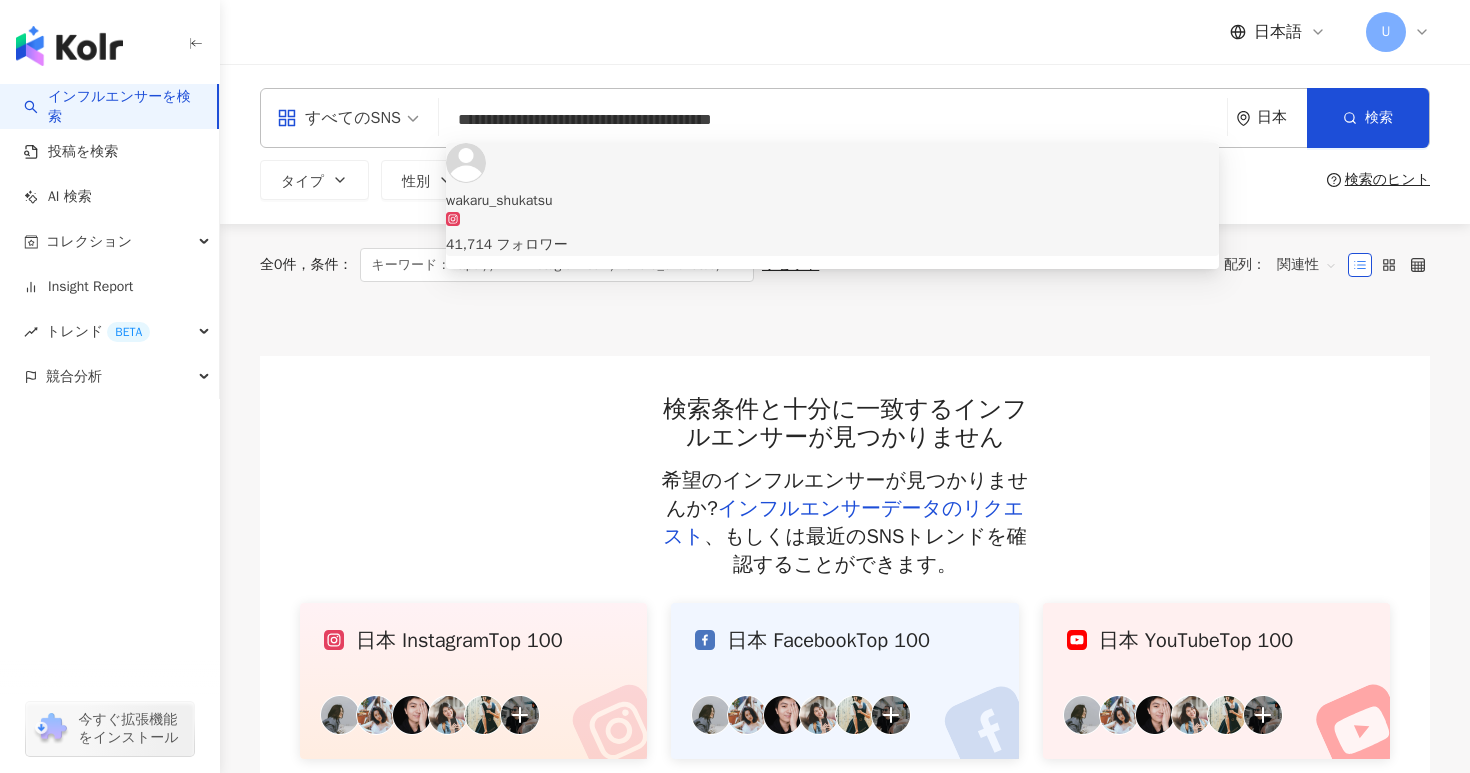click on "wakaru_shukatsu 41,714   フォロワー" at bounding box center [832, 199] 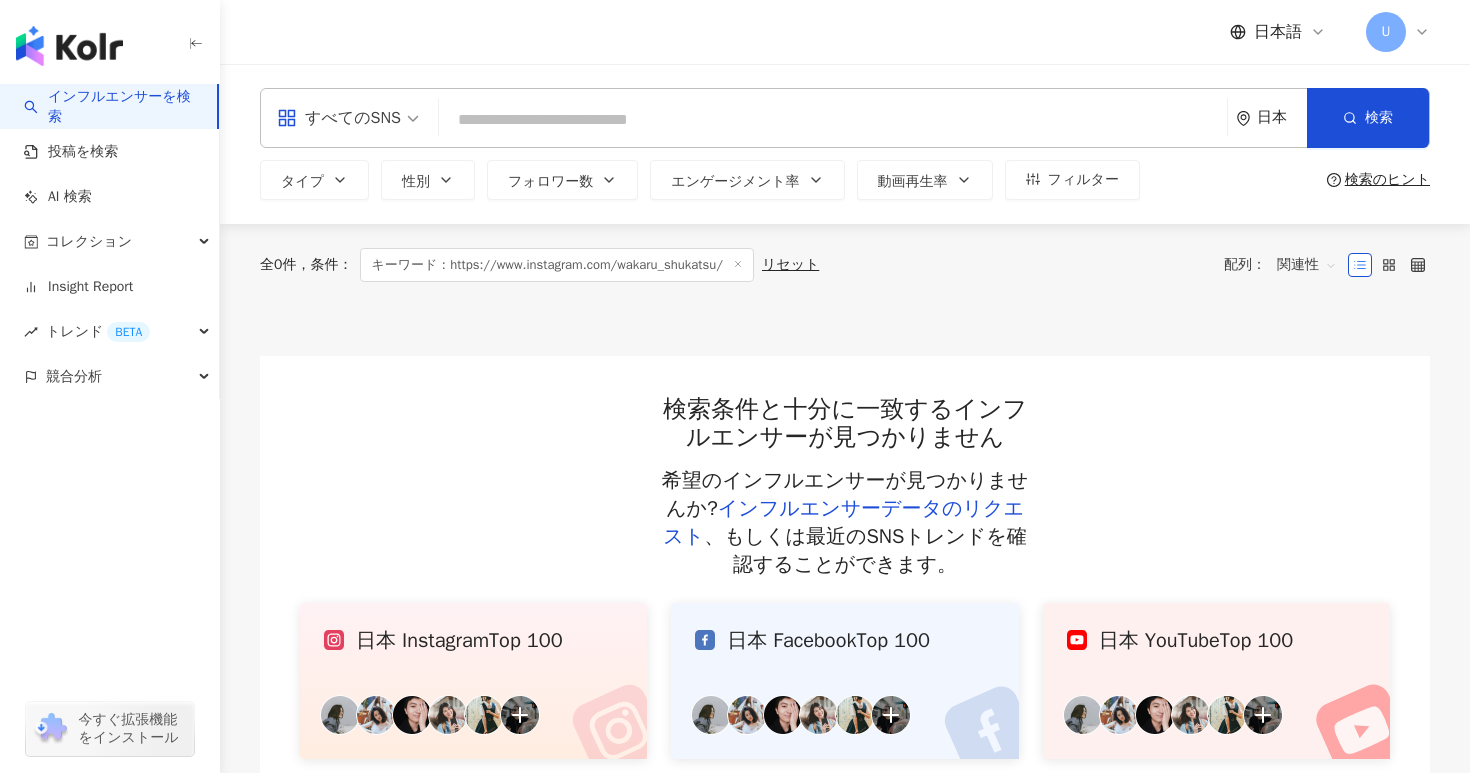 click at bounding box center [833, 120] 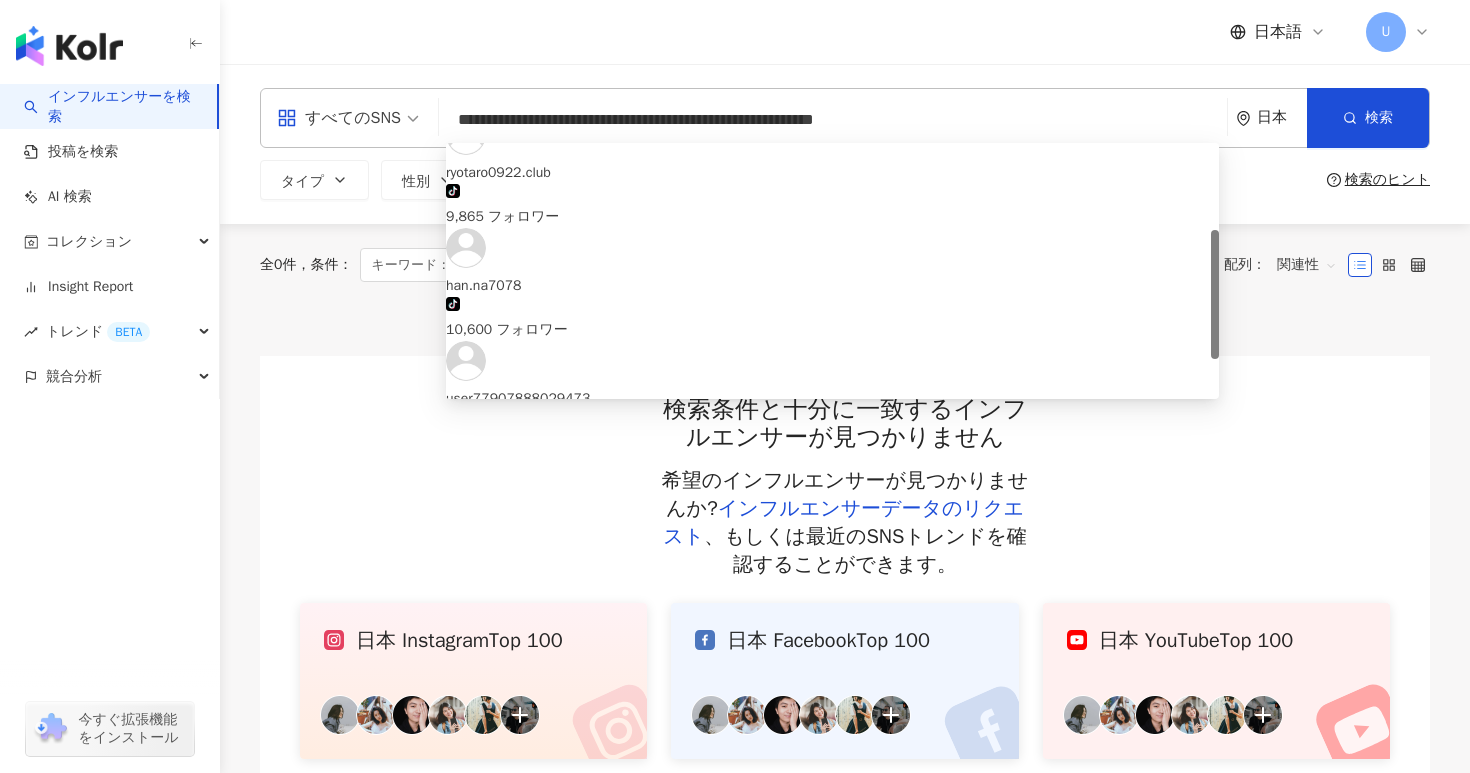 scroll, scrollTop: 0, scrollLeft: 0, axis: both 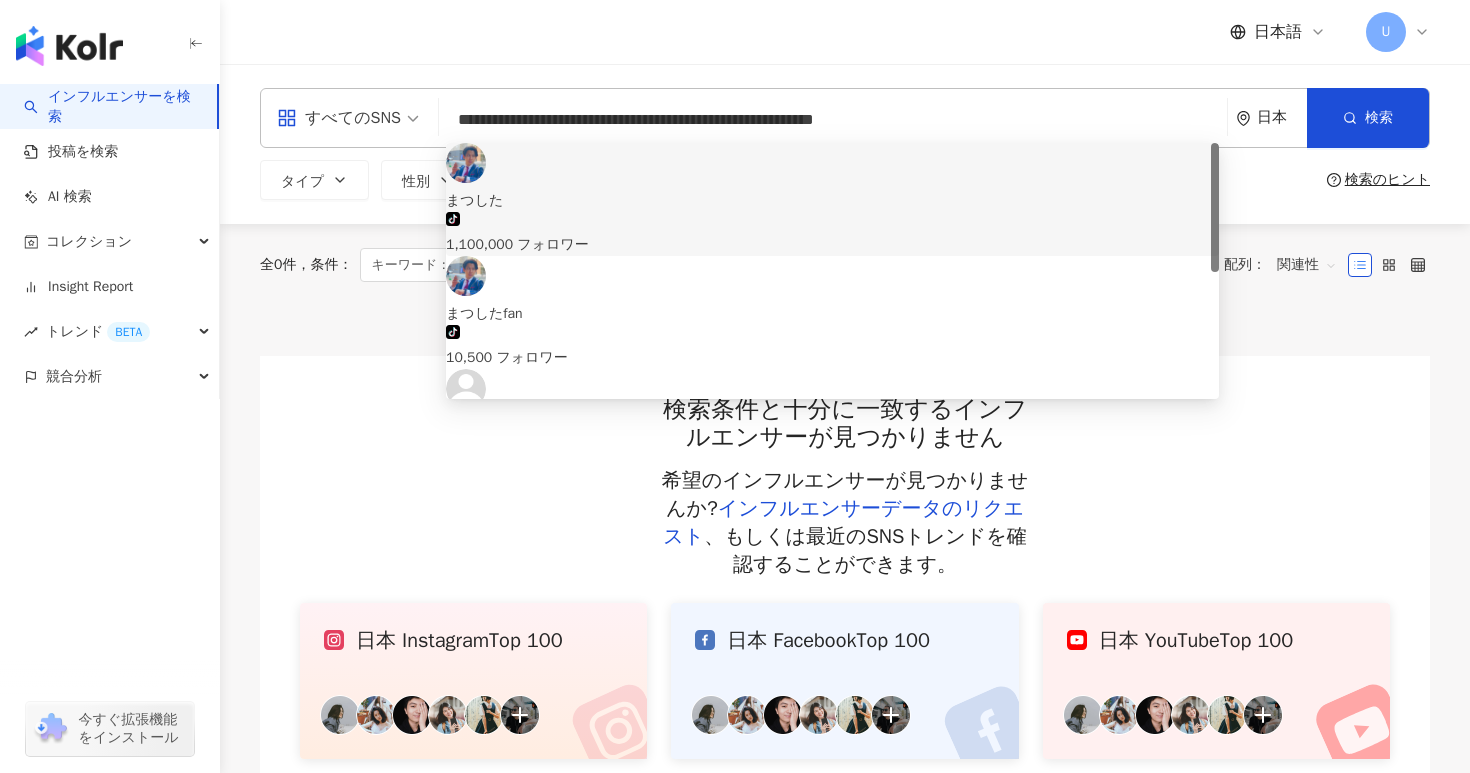 click on "1,100,000   フォロワー" at bounding box center (832, 245) 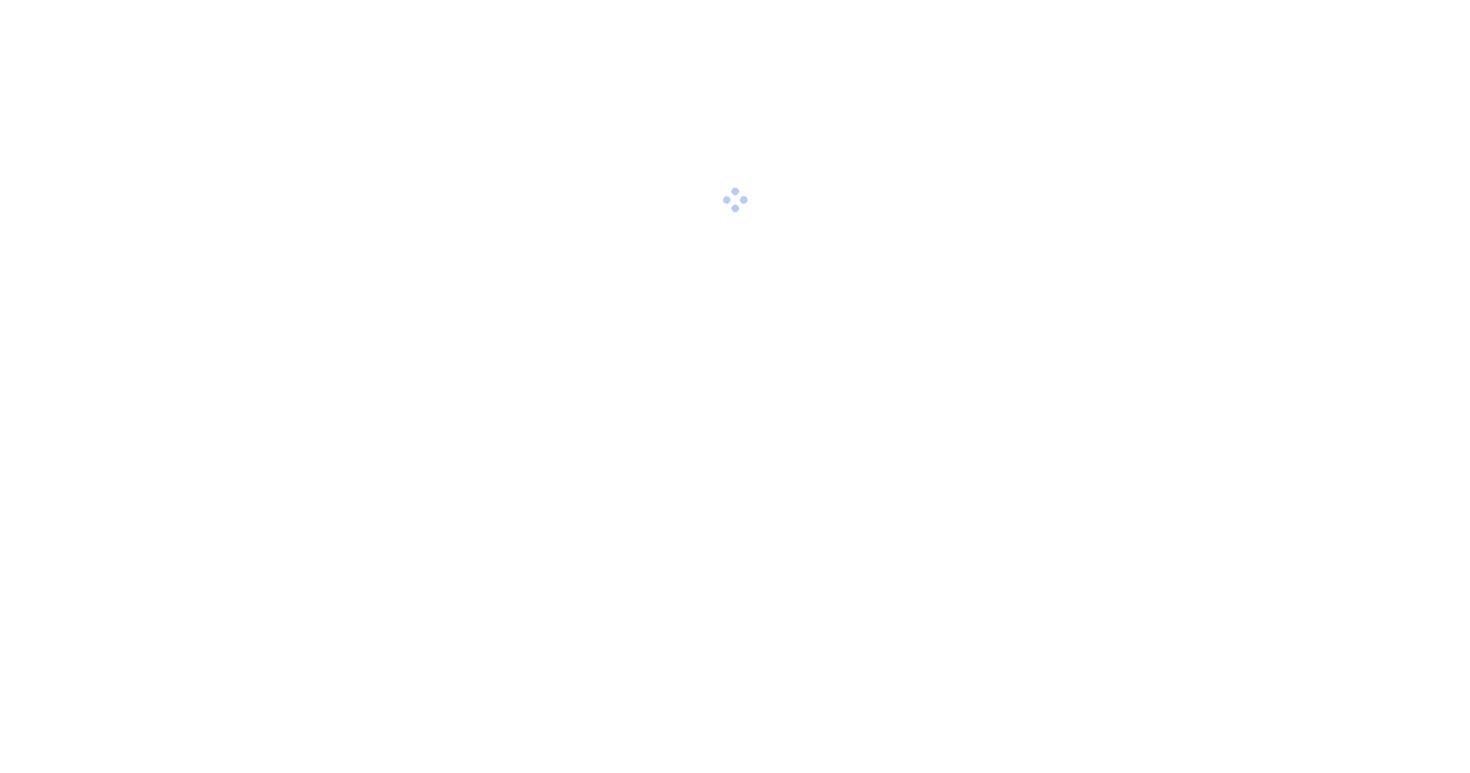 scroll, scrollTop: 0, scrollLeft: 0, axis: both 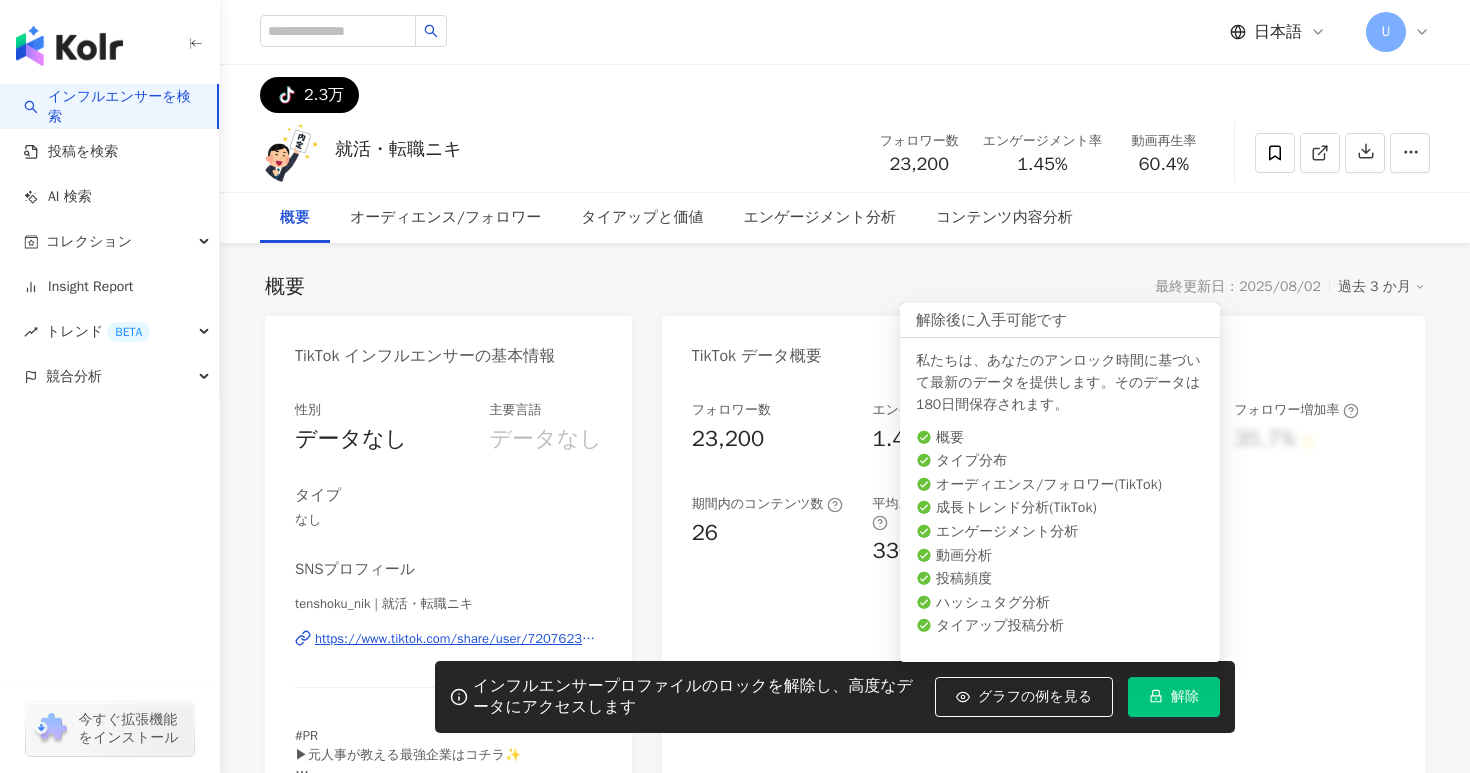 click on "解除" at bounding box center (1174, 697) 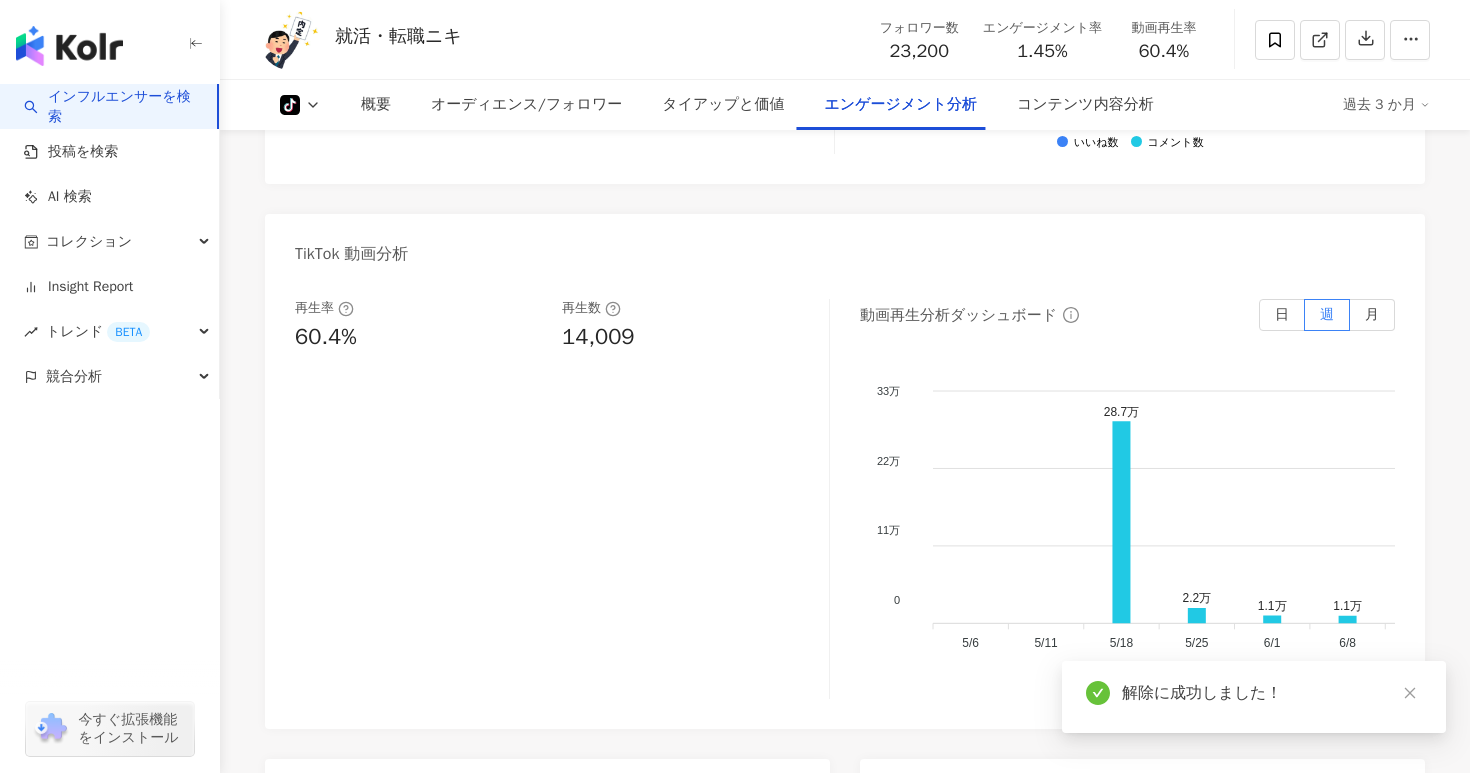scroll, scrollTop: 2636, scrollLeft: 0, axis: vertical 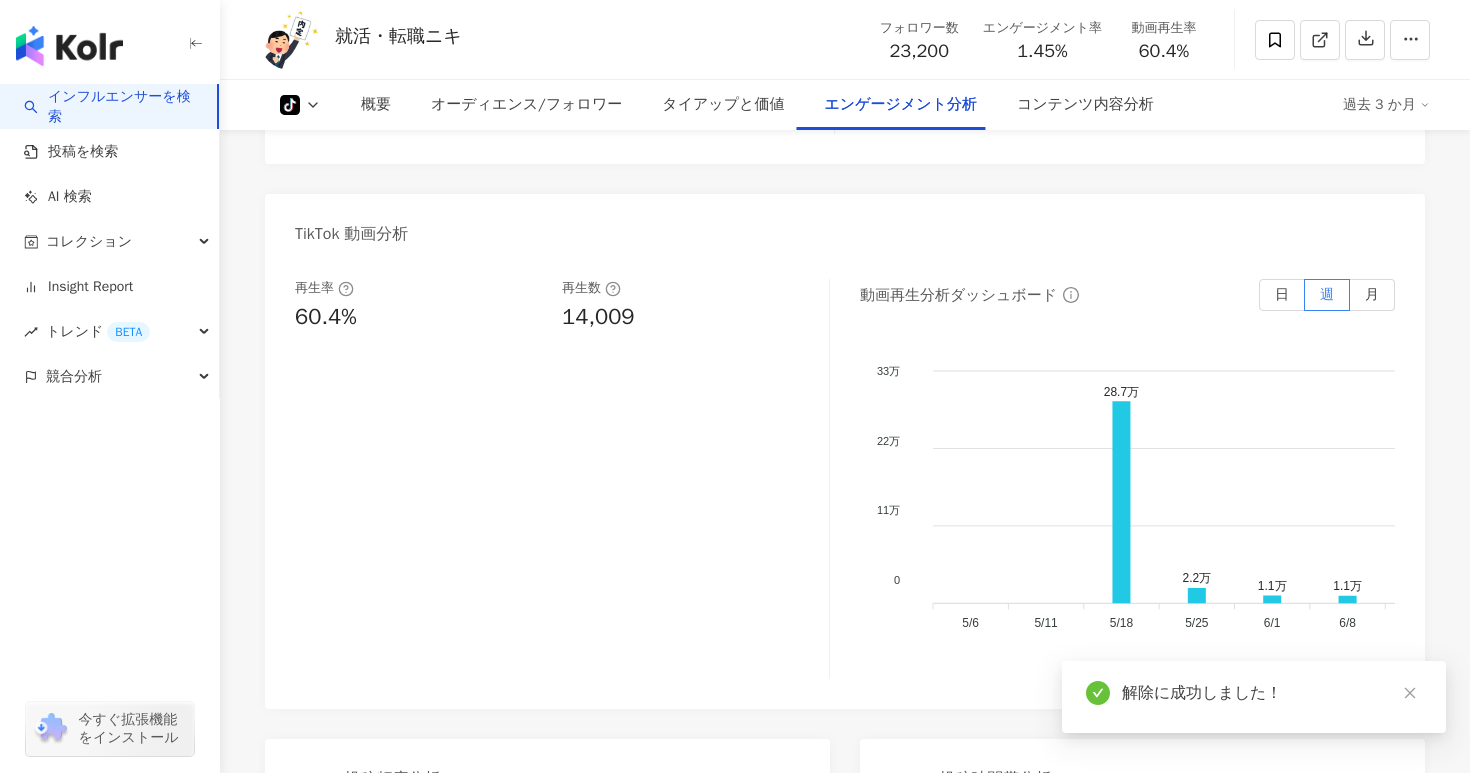 click on "再生数" at bounding box center (591, 288) 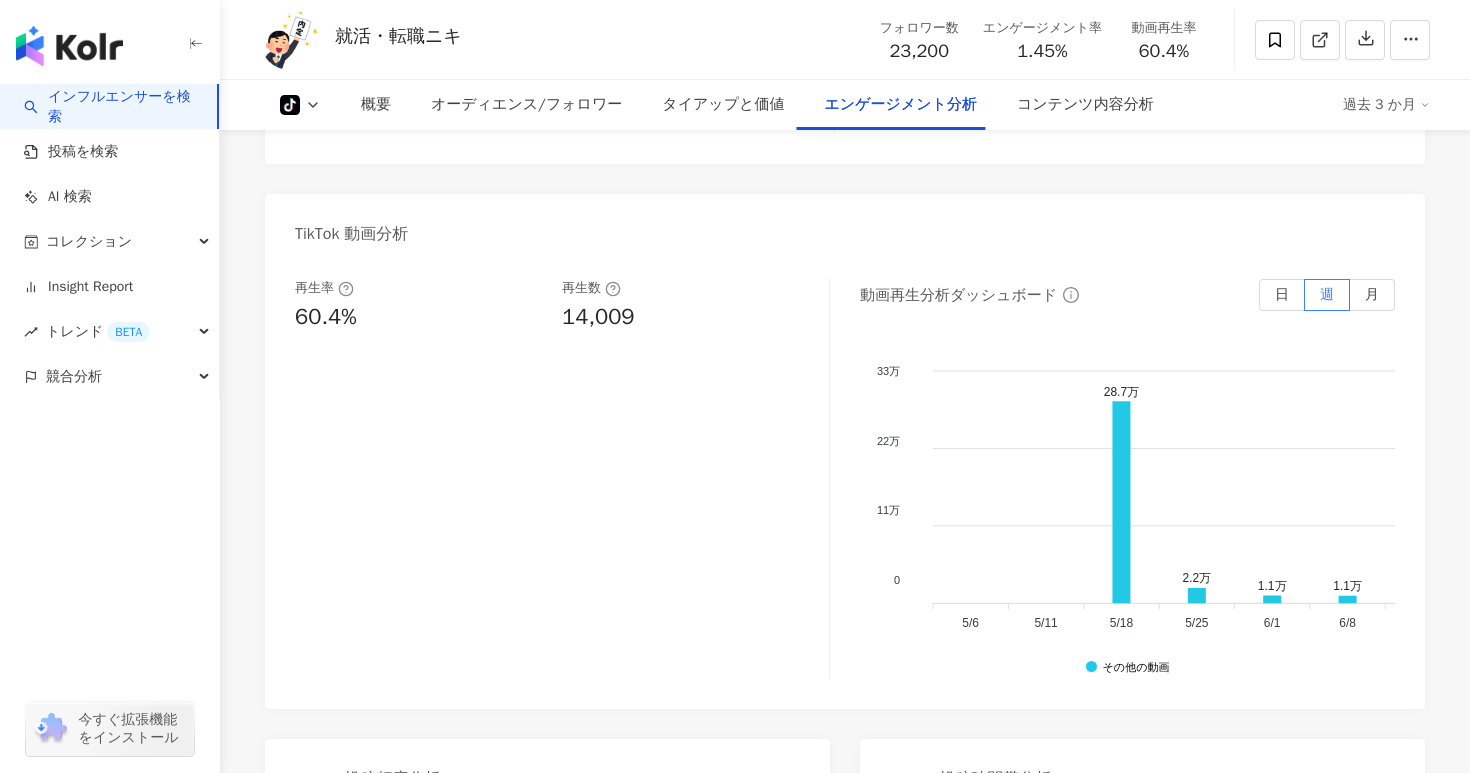click 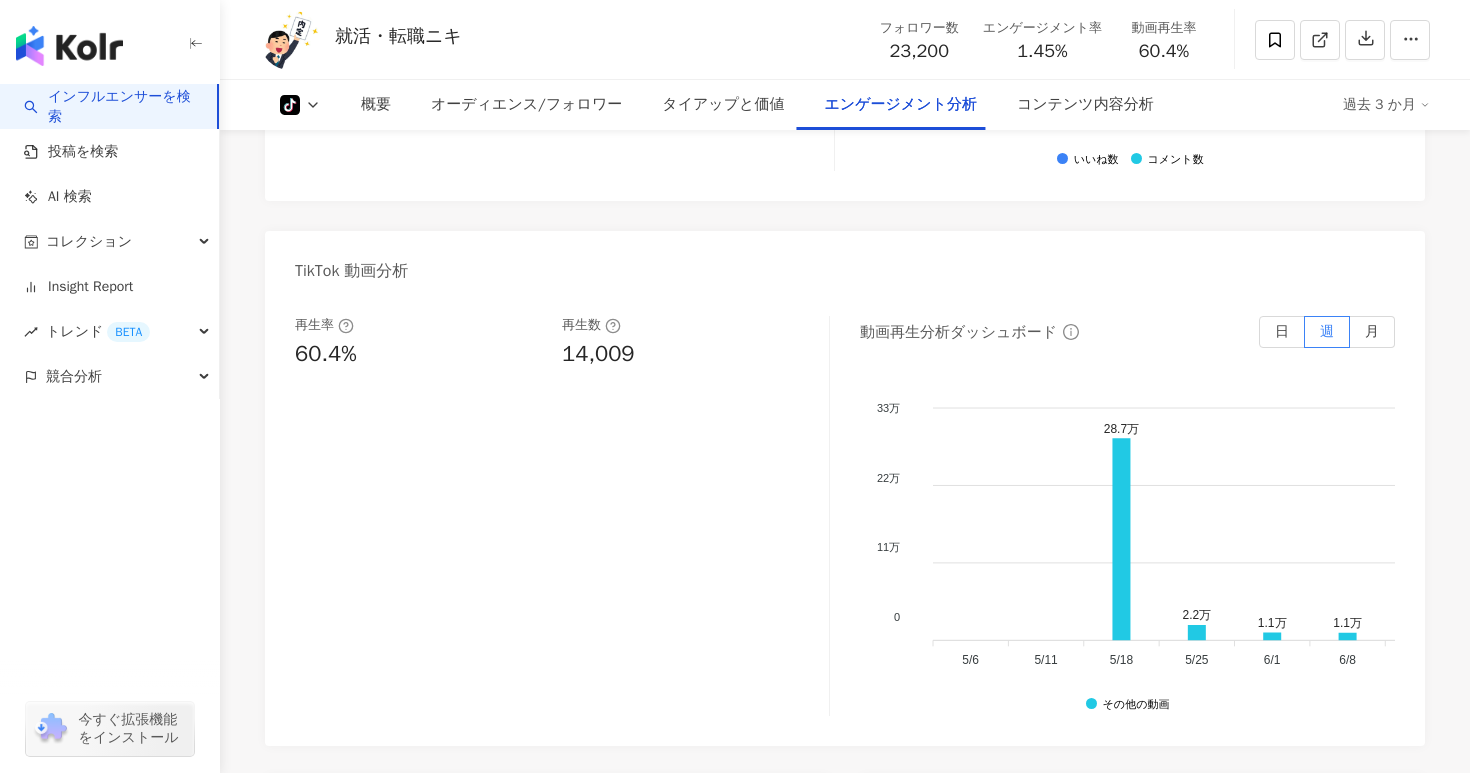 scroll, scrollTop: 2532, scrollLeft: 0, axis: vertical 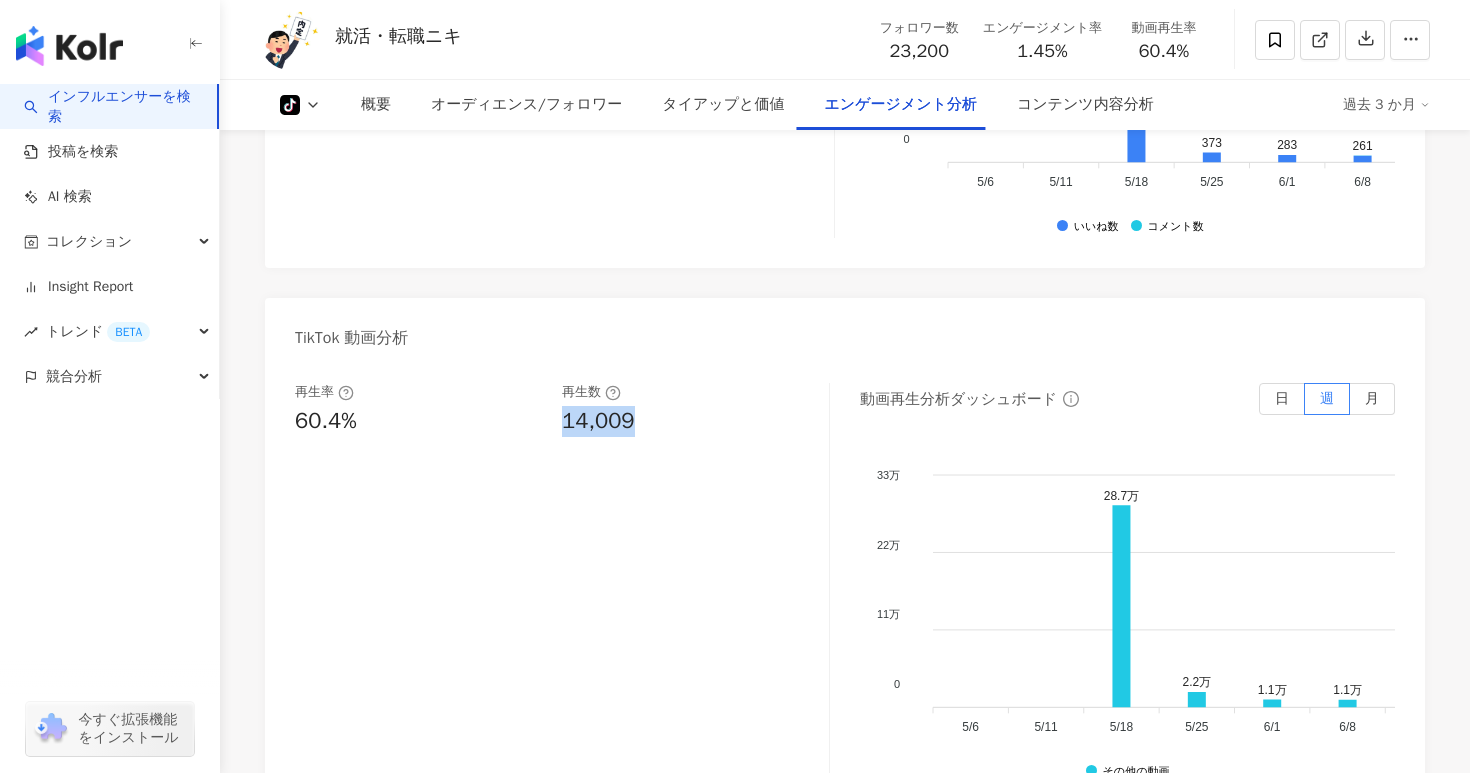 drag, startPoint x: 552, startPoint y: 414, endPoint x: 673, endPoint y: 414, distance: 121 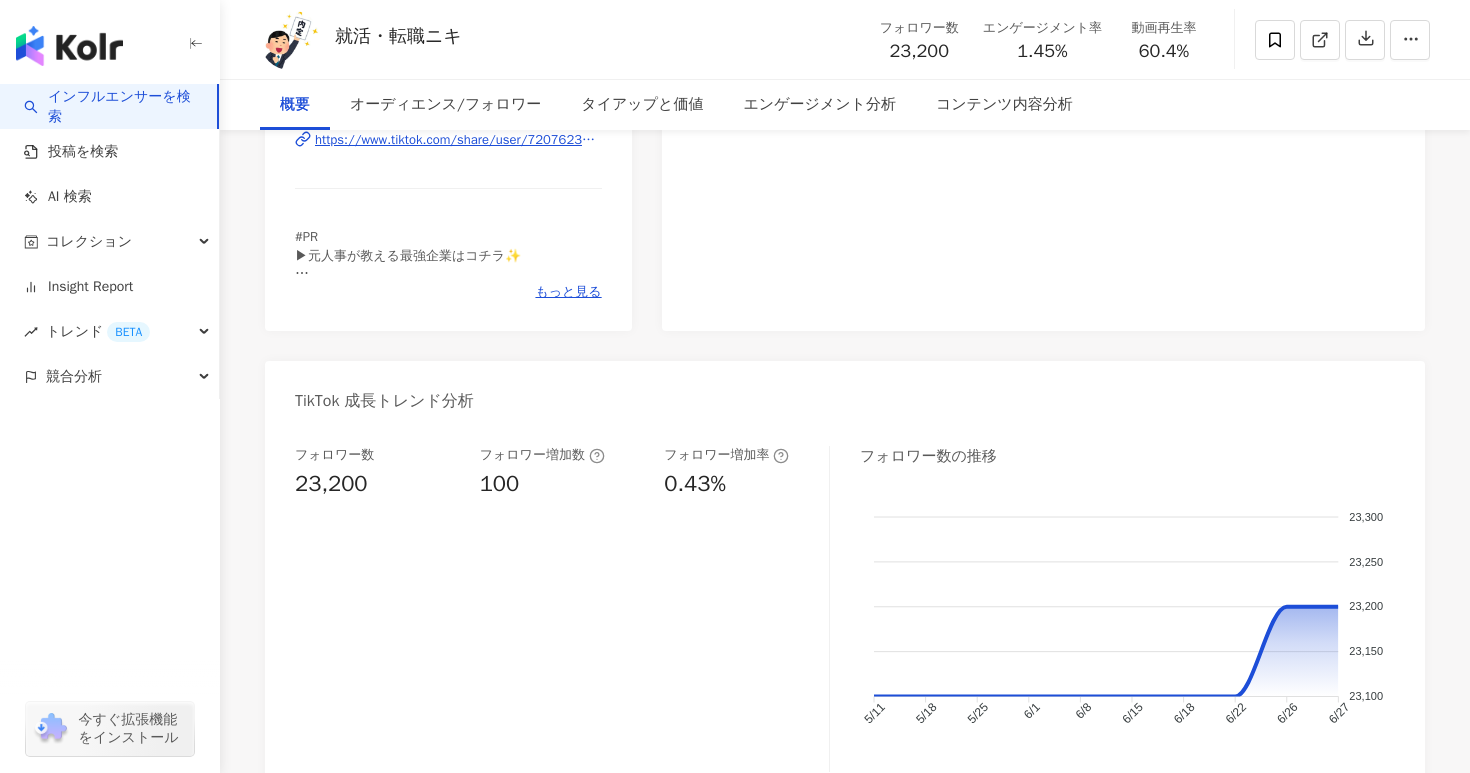 scroll, scrollTop: 0, scrollLeft: 0, axis: both 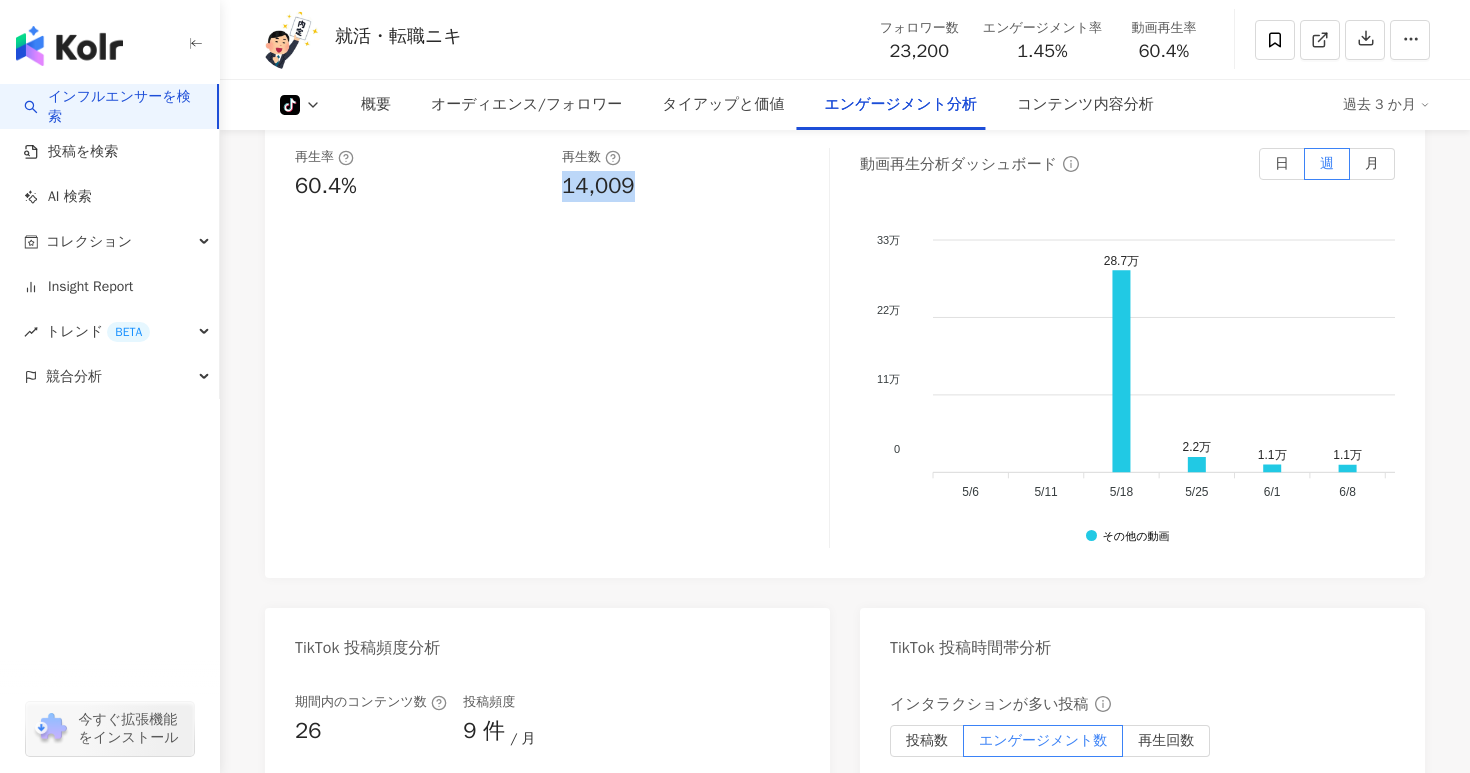 copy on "14,009" 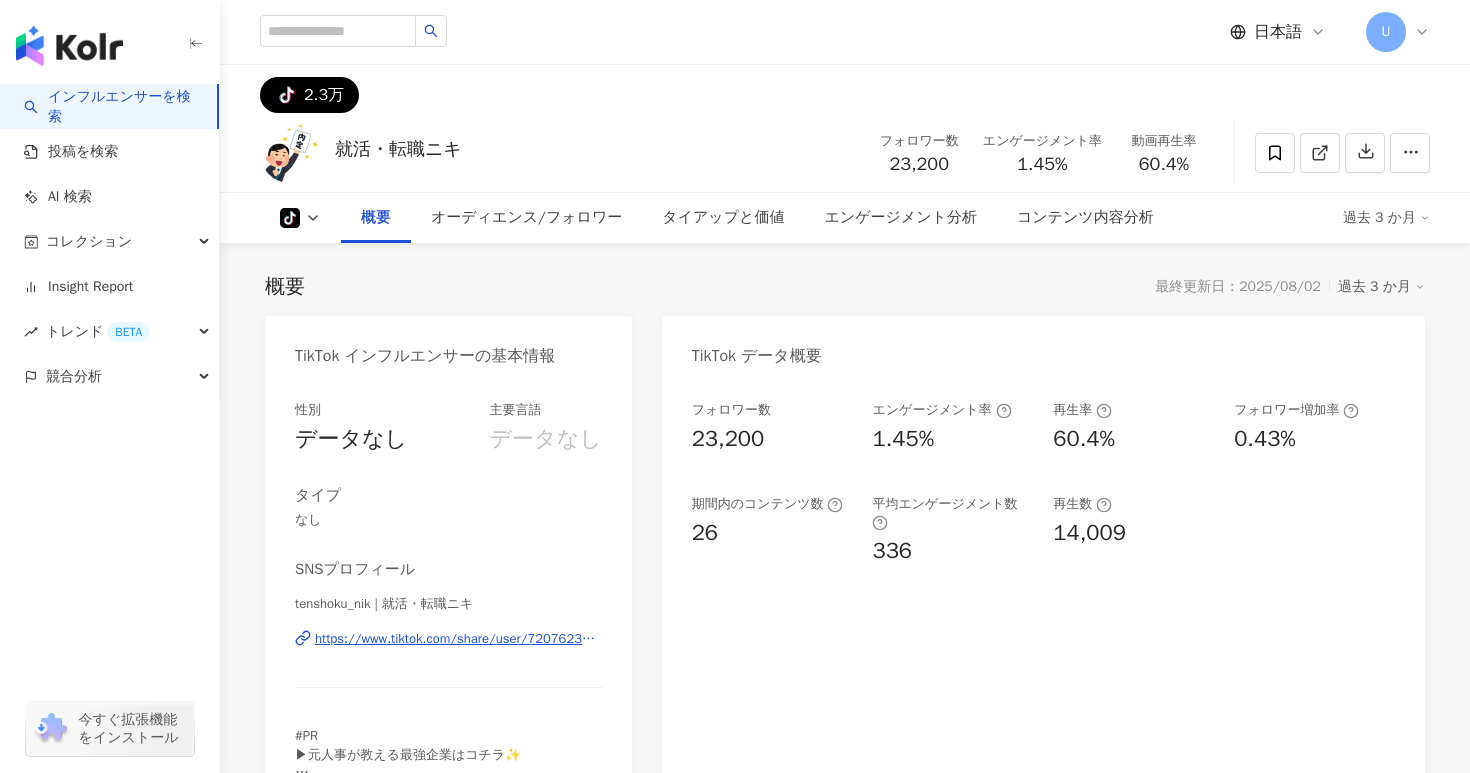 scroll, scrollTop: 294, scrollLeft: 0, axis: vertical 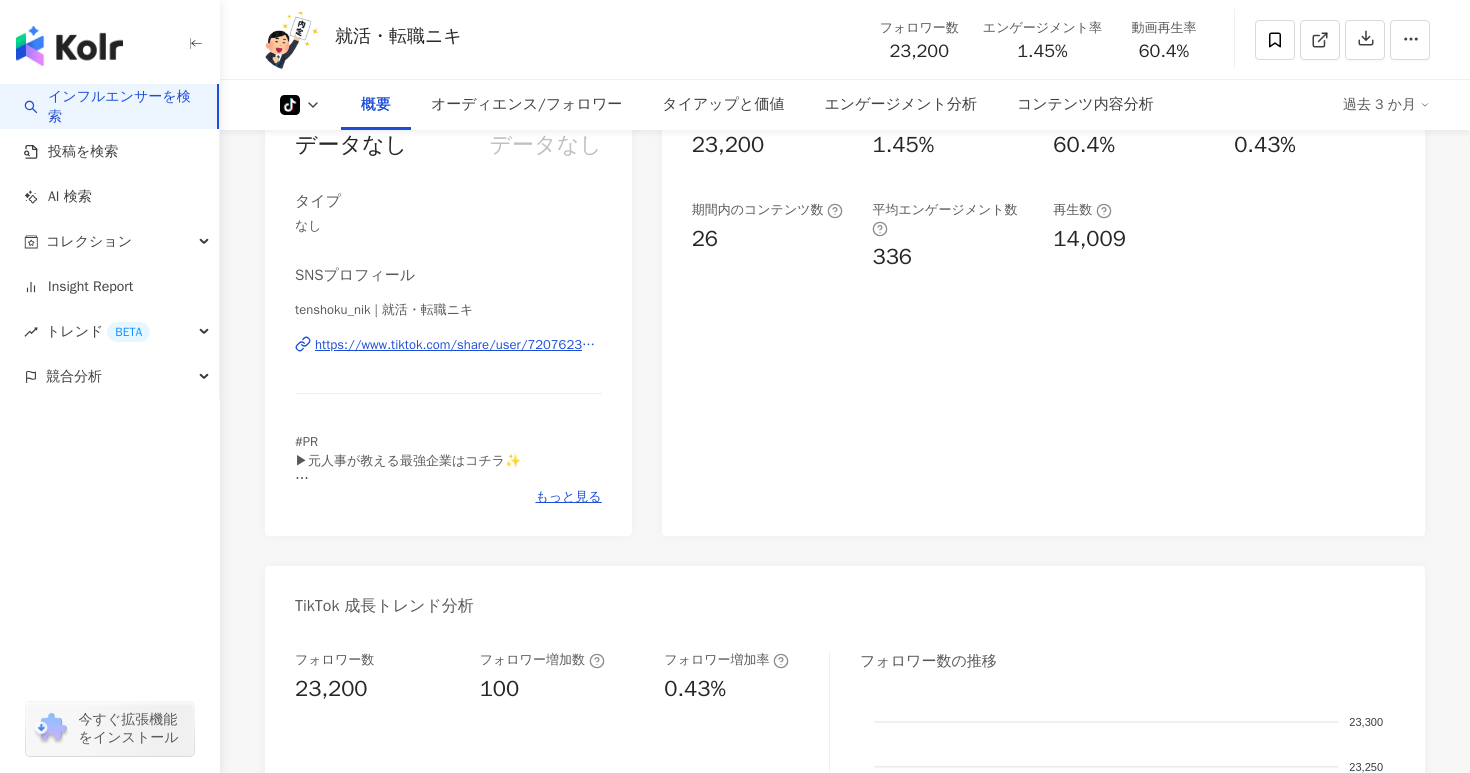 click on "https://www.tiktok.com/share/user/7207623542249767938" at bounding box center (458, 345) 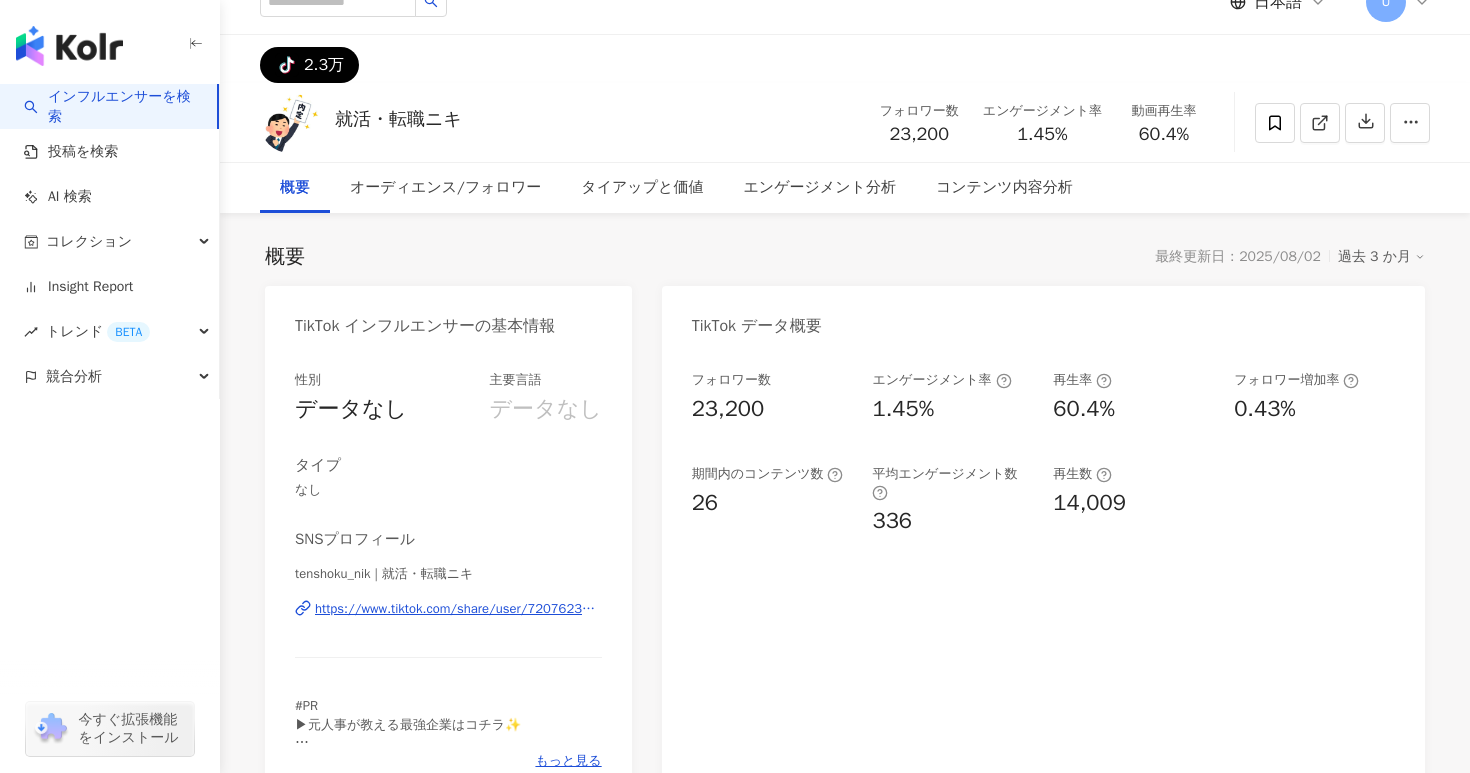scroll, scrollTop: 0, scrollLeft: 0, axis: both 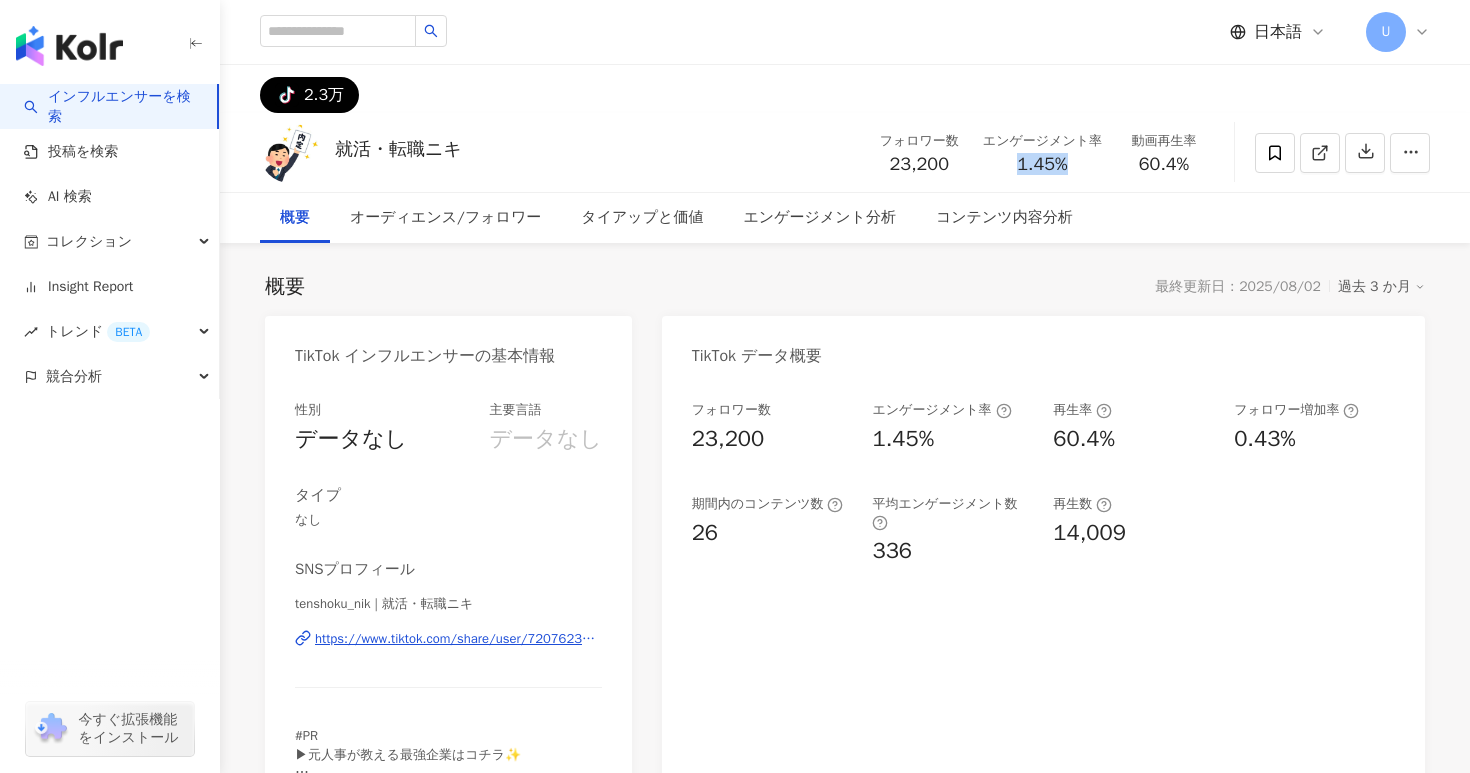 drag, startPoint x: 1017, startPoint y: 165, endPoint x: 1081, endPoint y: 166, distance: 64.00781 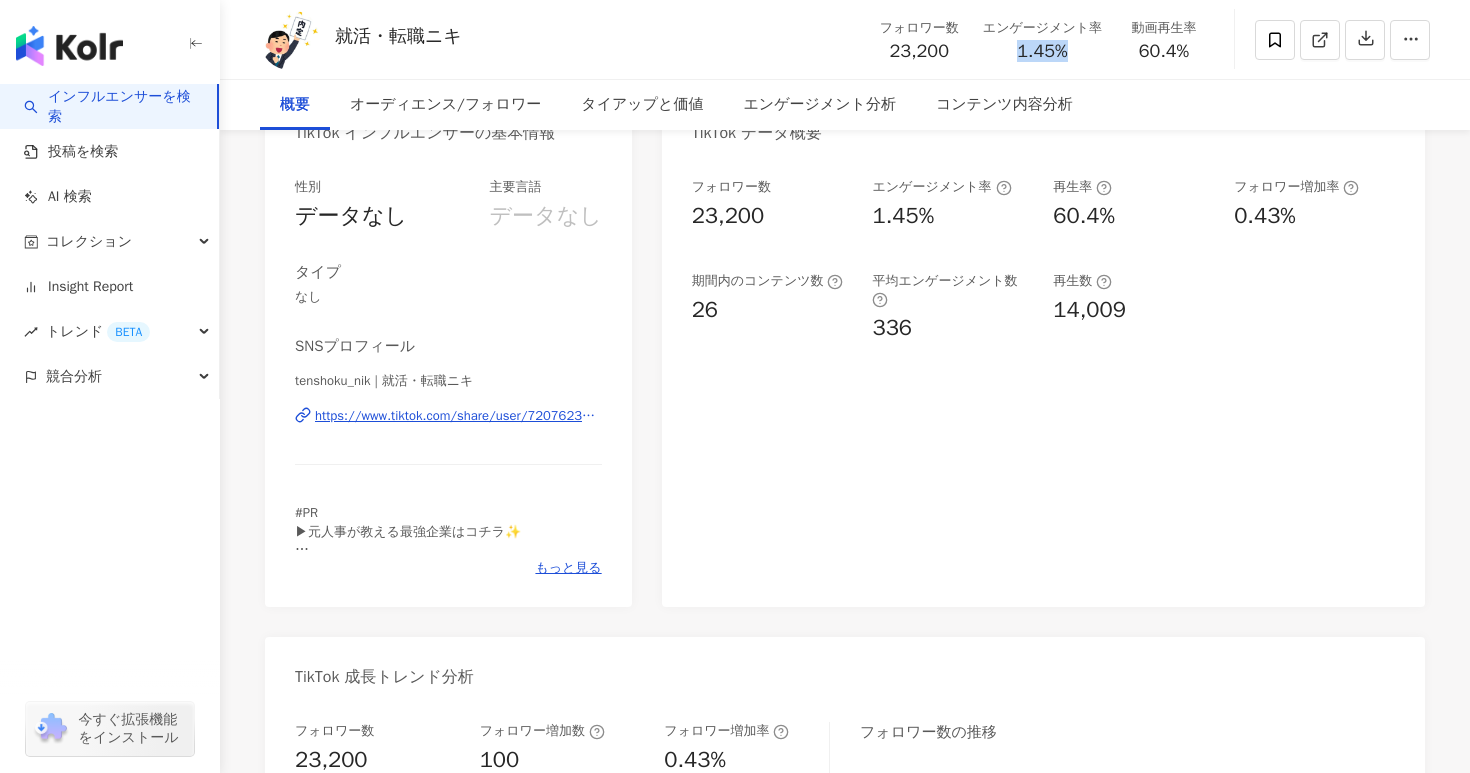 scroll, scrollTop: 0, scrollLeft: 0, axis: both 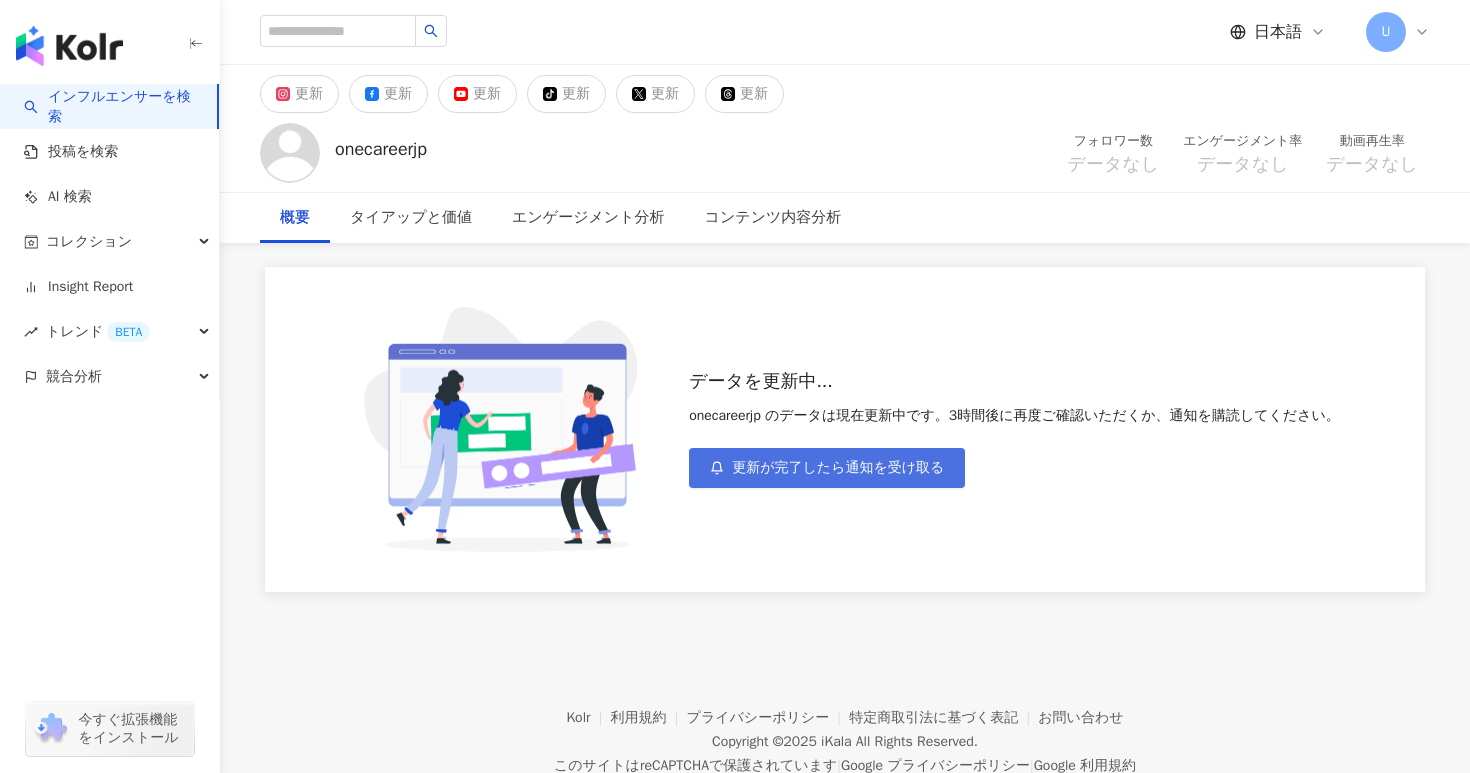 click on "更新が完了したら通知を受け取る" at bounding box center [838, 468] 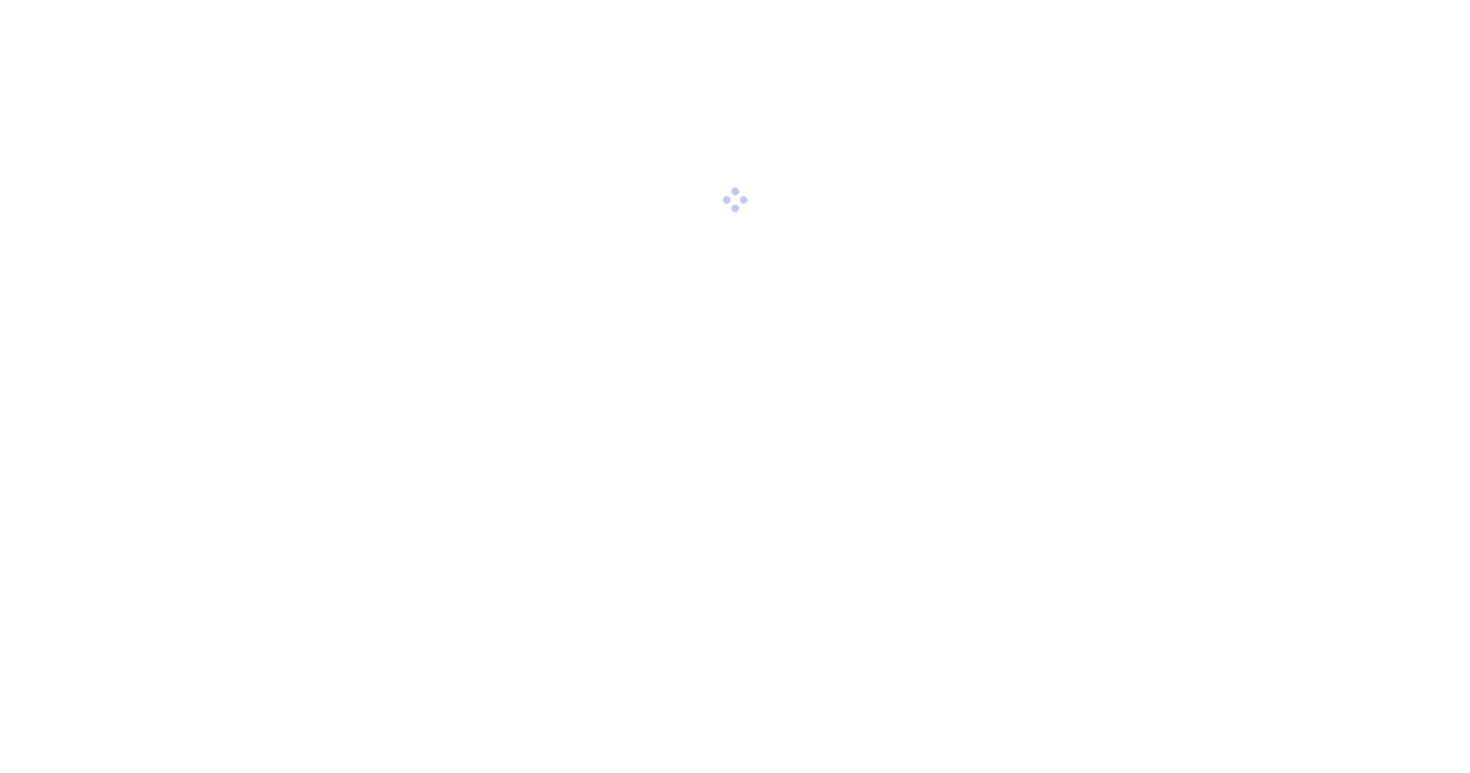 scroll, scrollTop: 0, scrollLeft: 0, axis: both 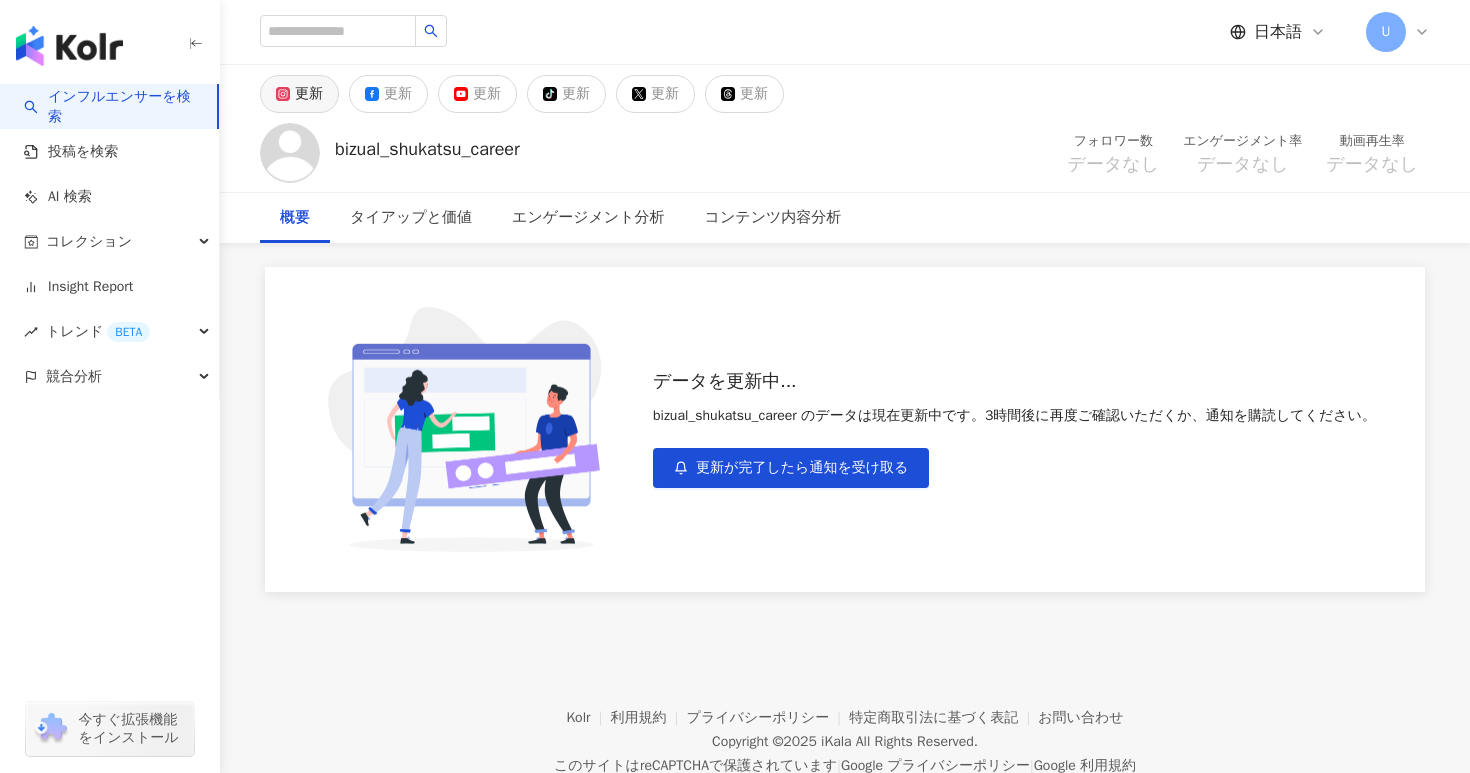 click on "更新" at bounding box center [309, 94] 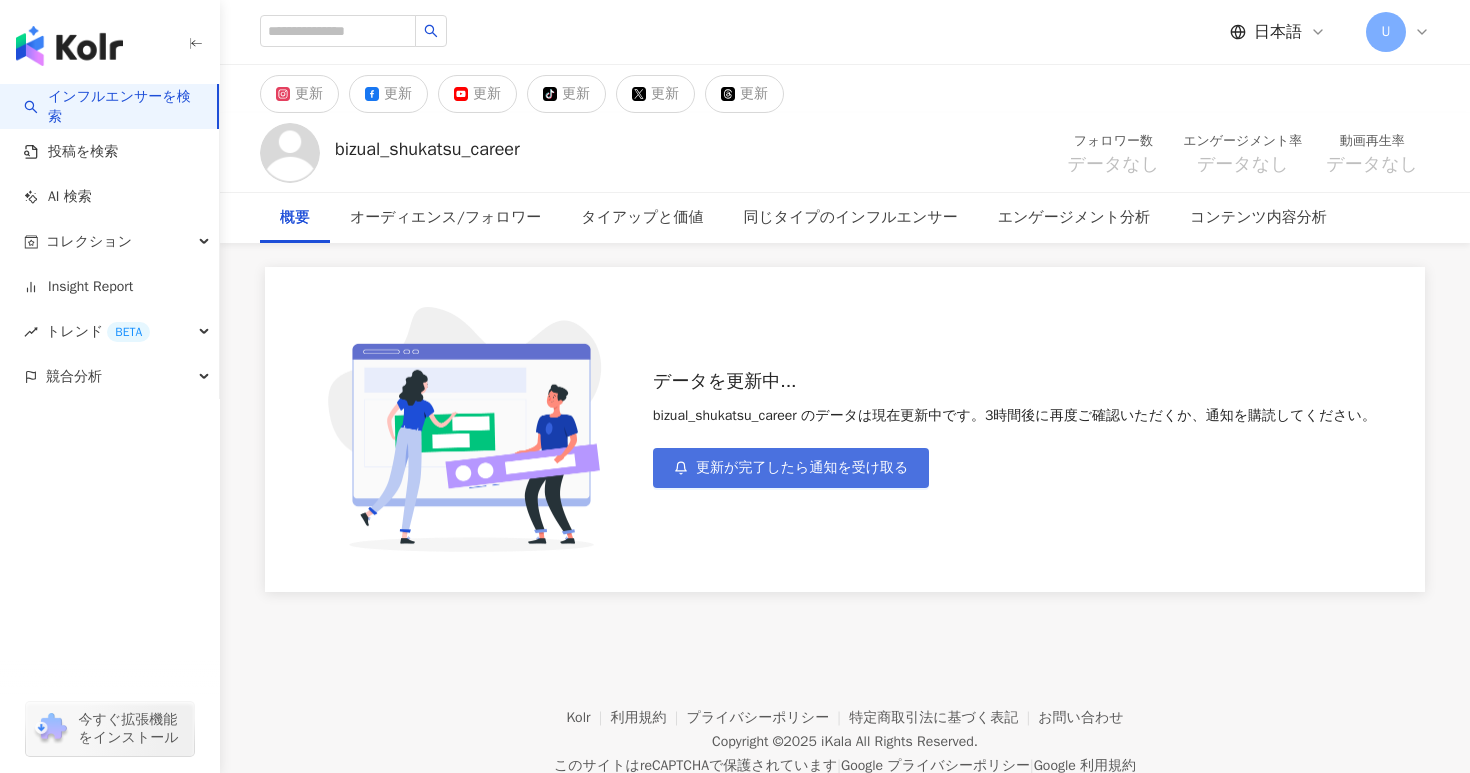 click on "更新が完了したら通知を受け取る" at bounding box center (791, 468) 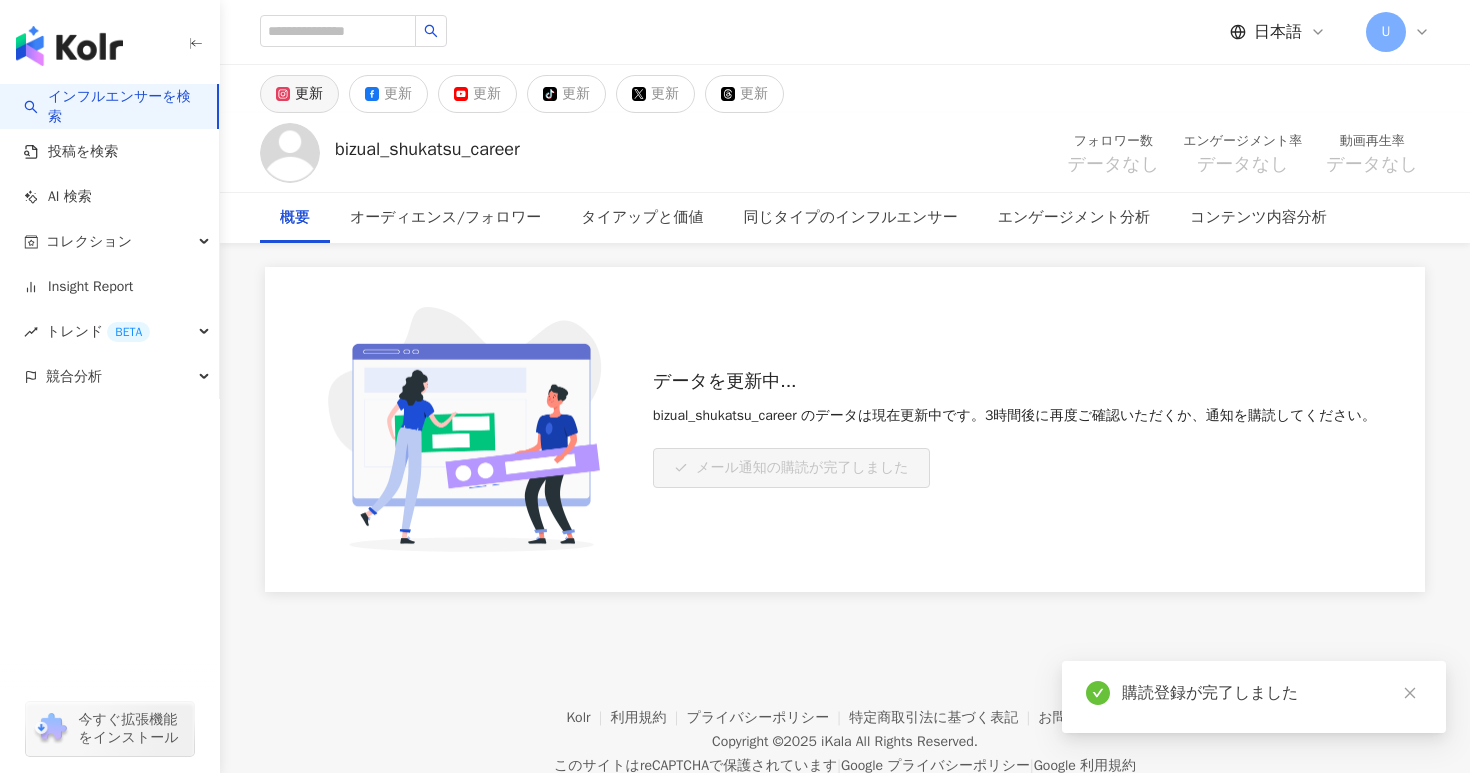 click on "更新" at bounding box center (309, 94) 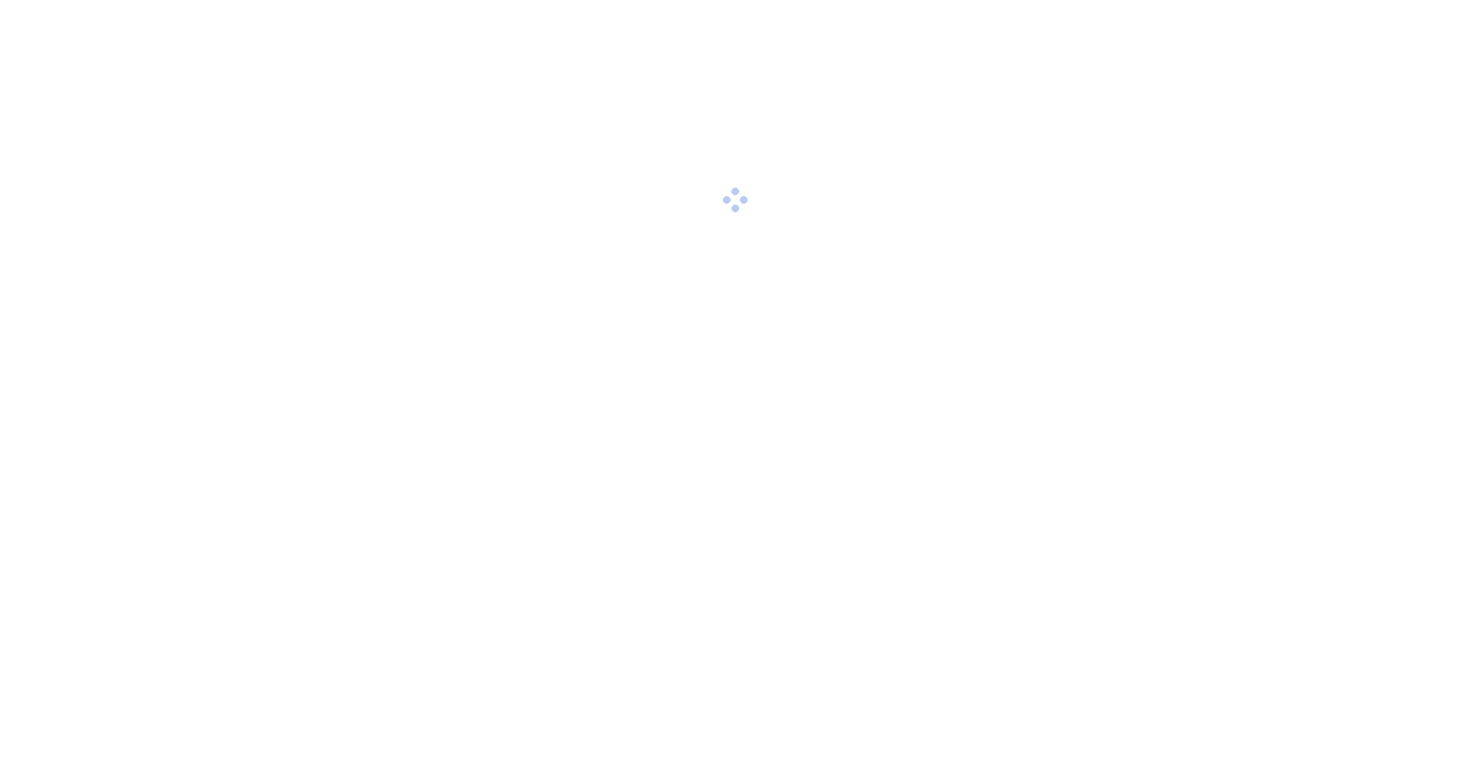 scroll, scrollTop: 0, scrollLeft: 0, axis: both 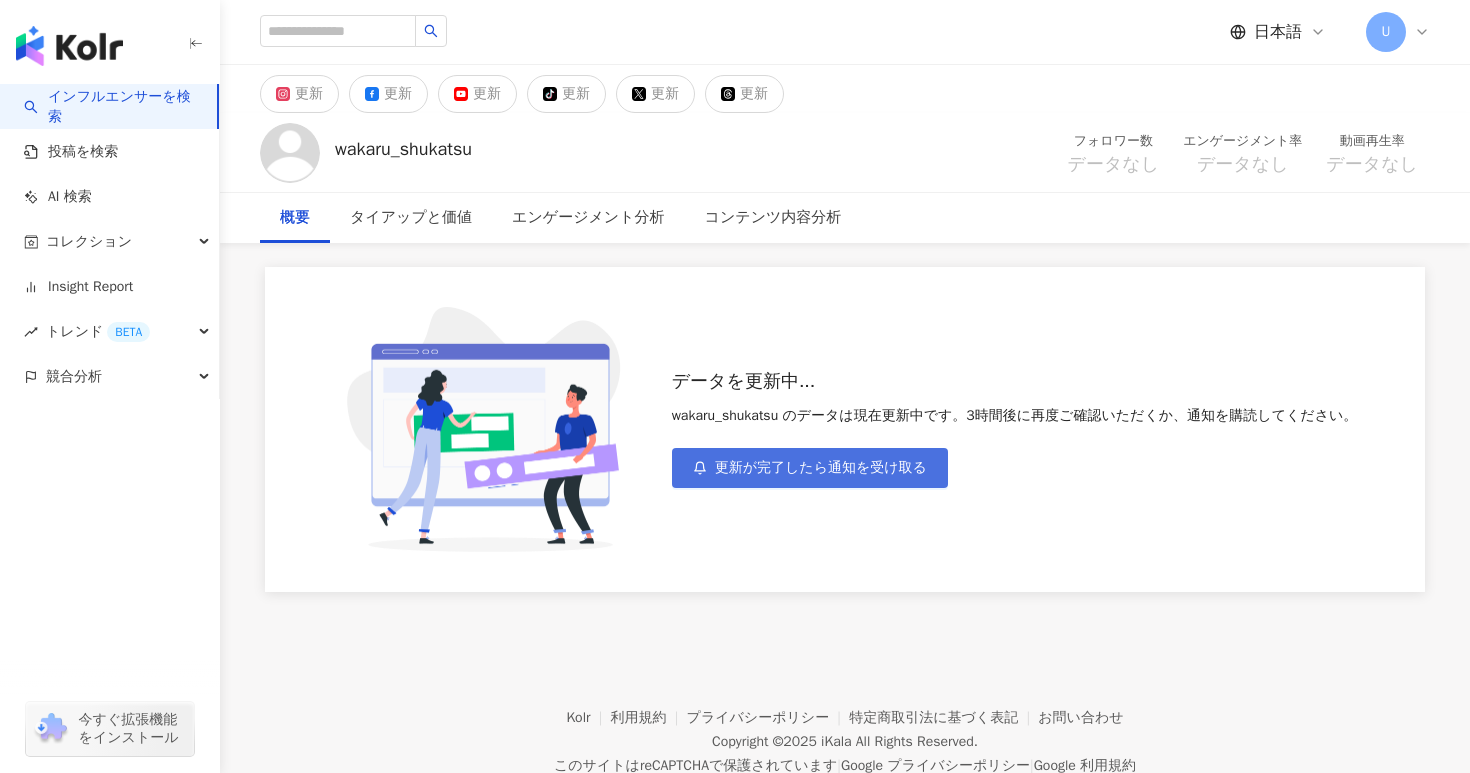 click on "更新が完了したら通知を受け取る" at bounding box center [810, 468] 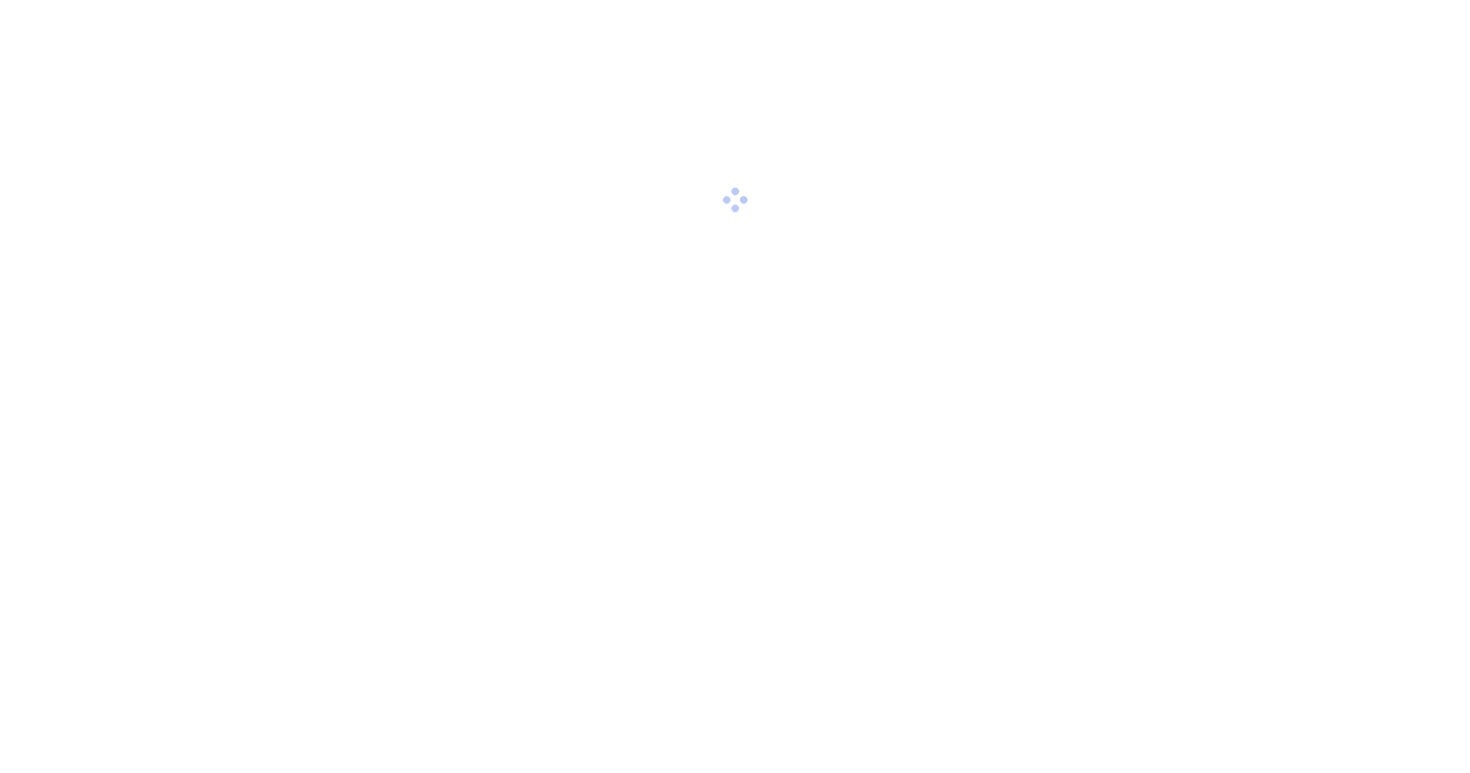 scroll, scrollTop: 0, scrollLeft: 0, axis: both 